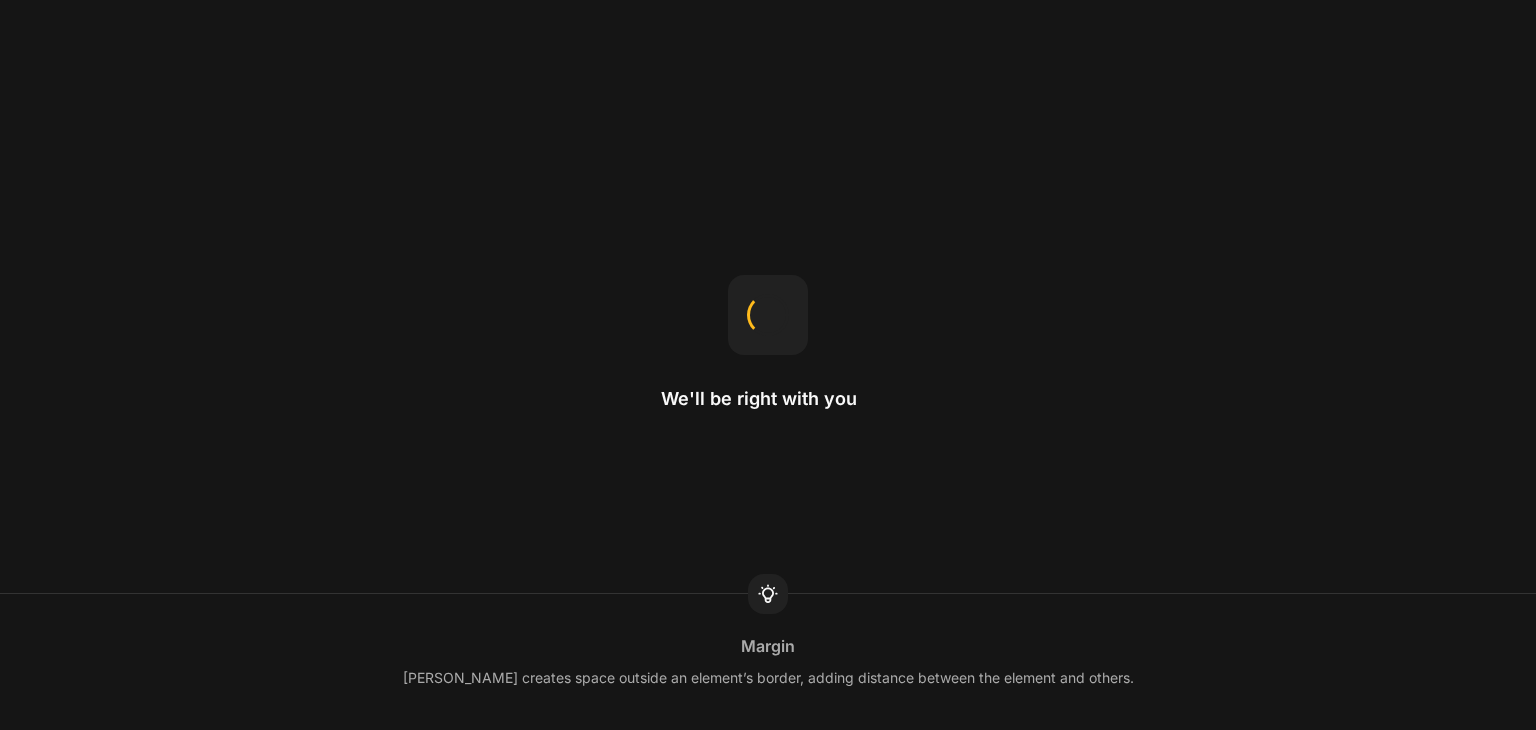 scroll, scrollTop: 0, scrollLeft: 0, axis: both 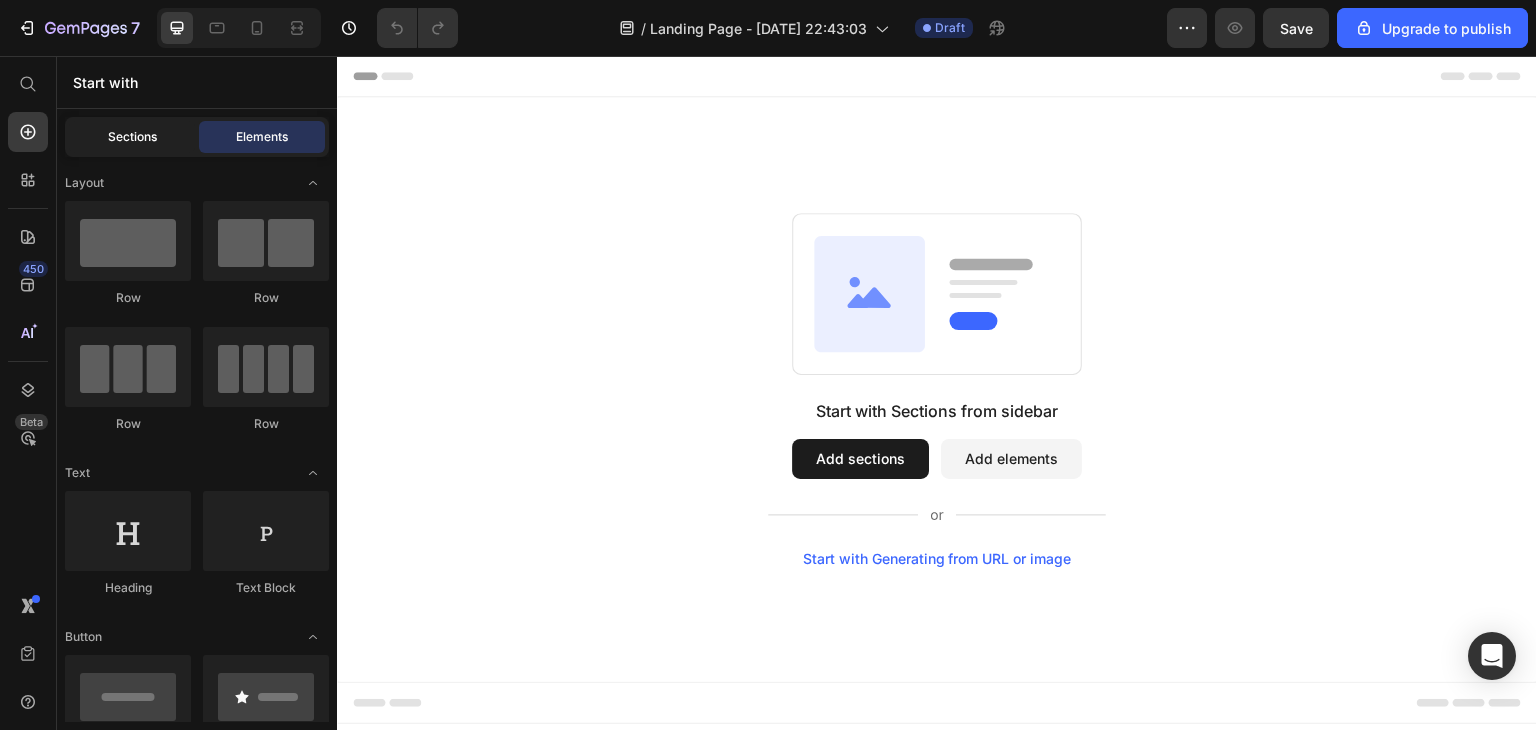 click on "Sections" at bounding box center [132, 137] 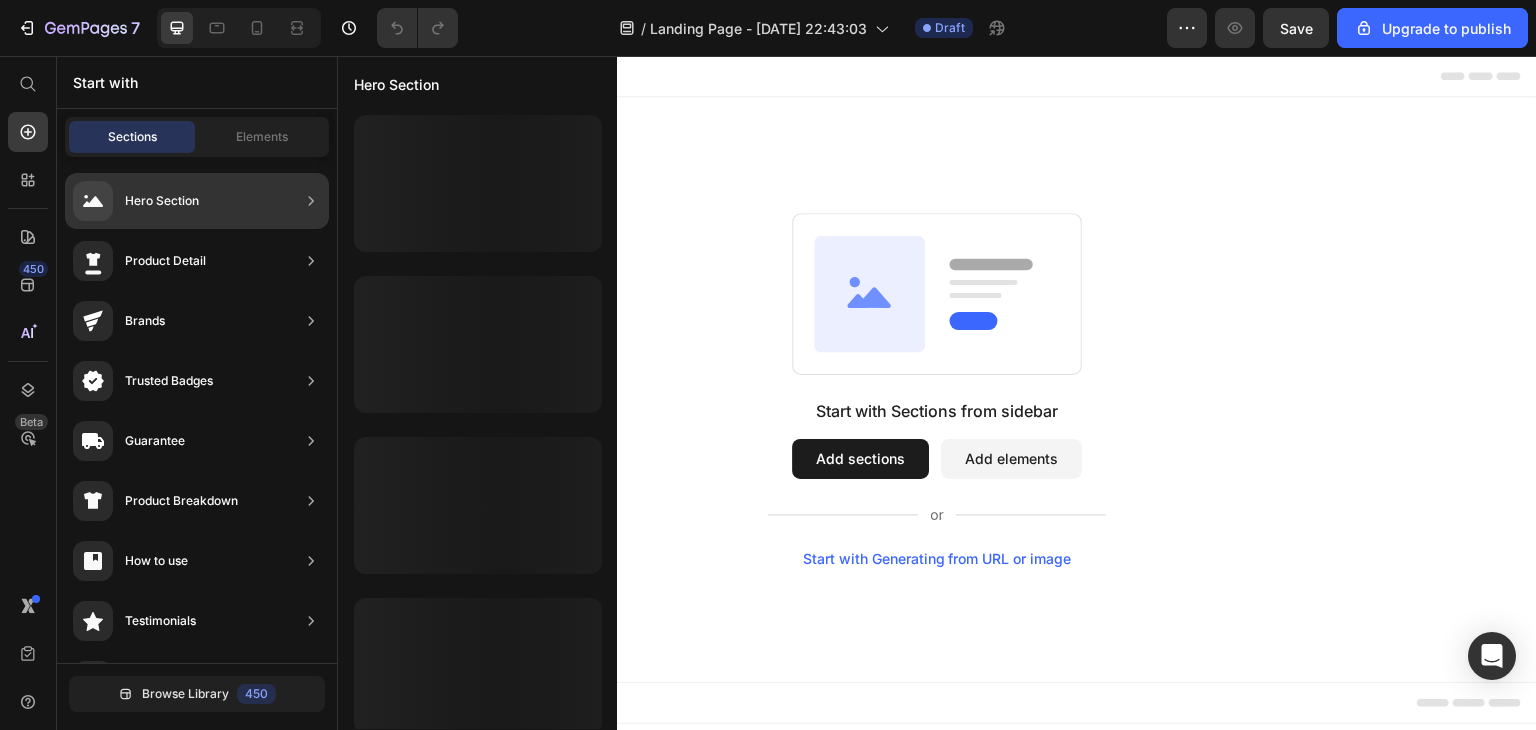 click on "Hero Section" 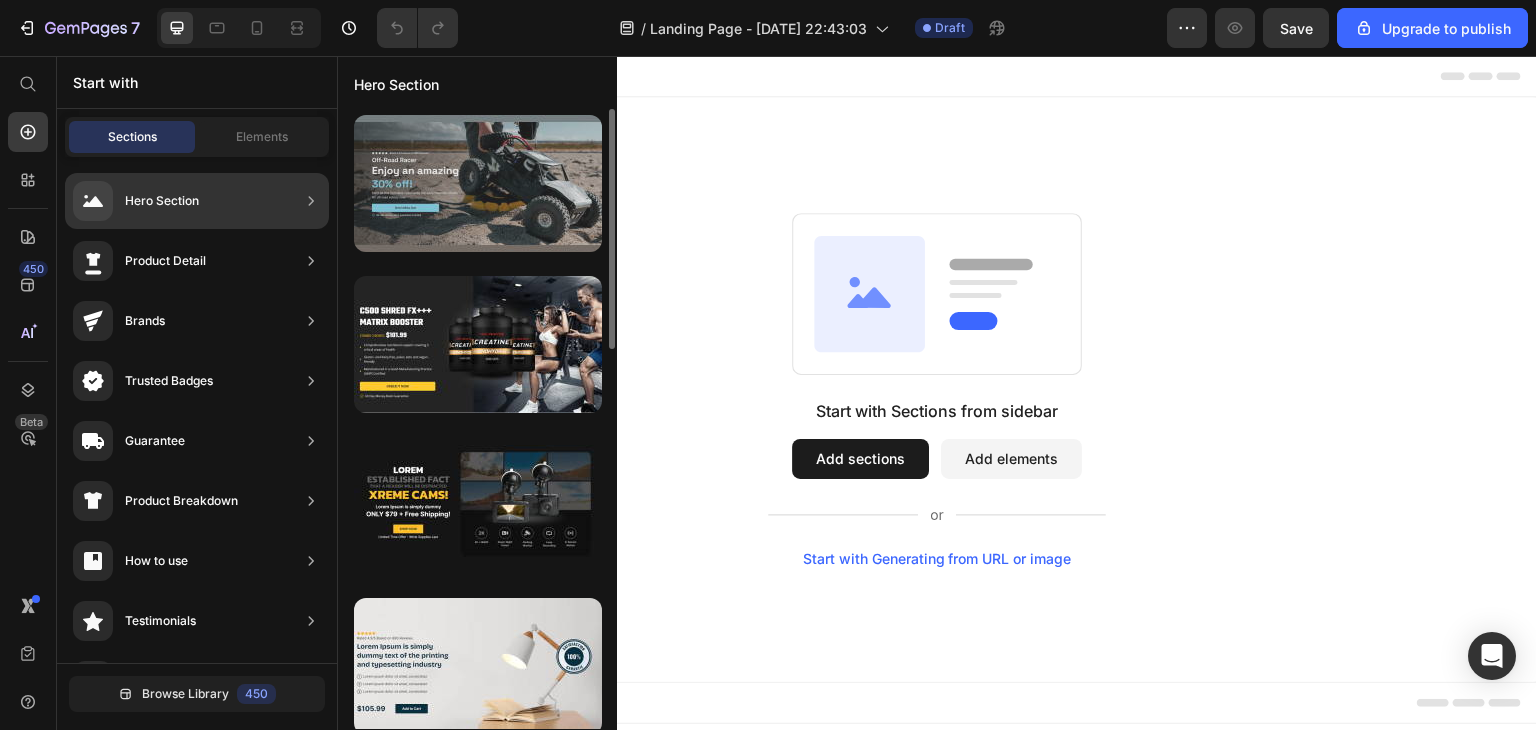 click at bounding box center (478, 183) 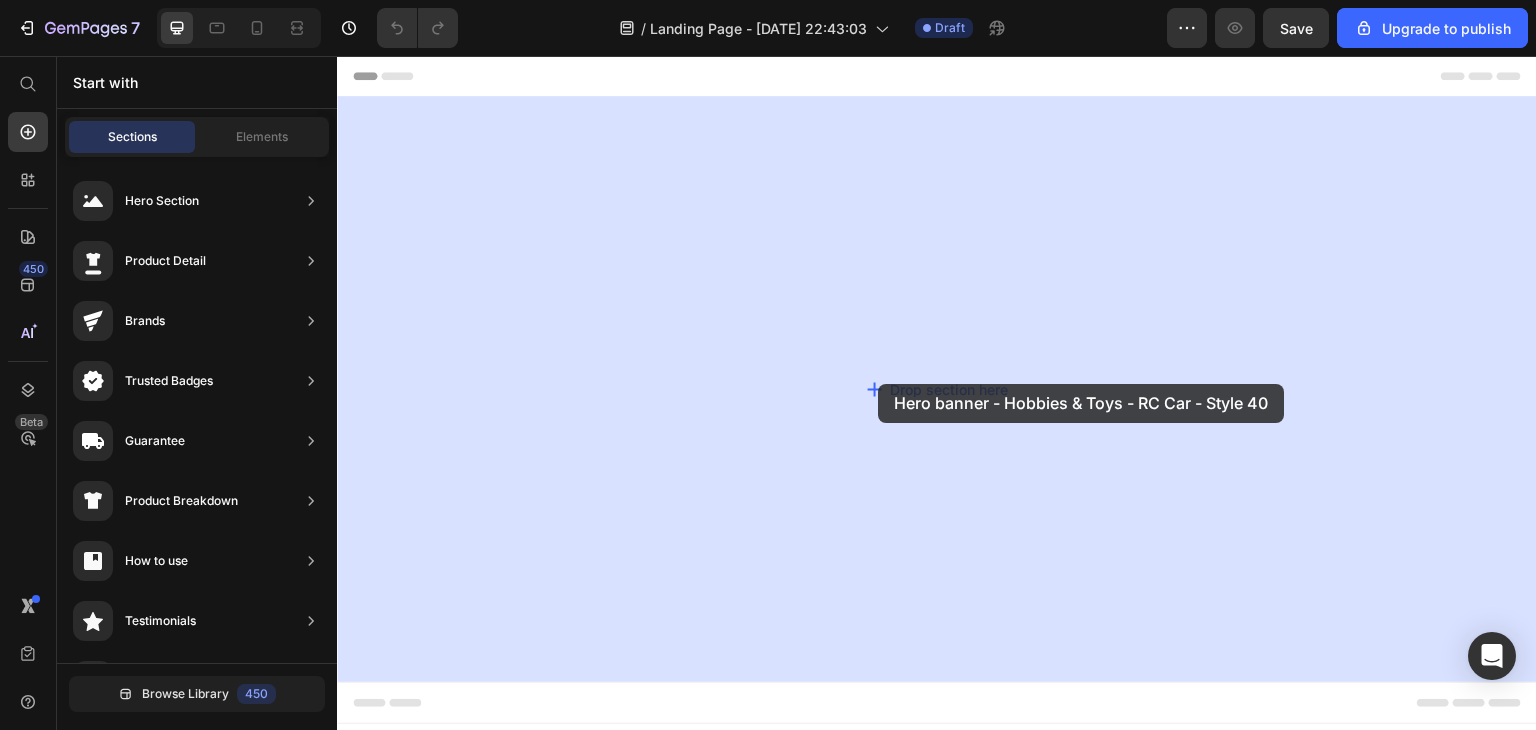 drag, startPoint x: 775, startPoint y: 243, endPoint x: 843, endPoint y: 346, distance: 123.42204 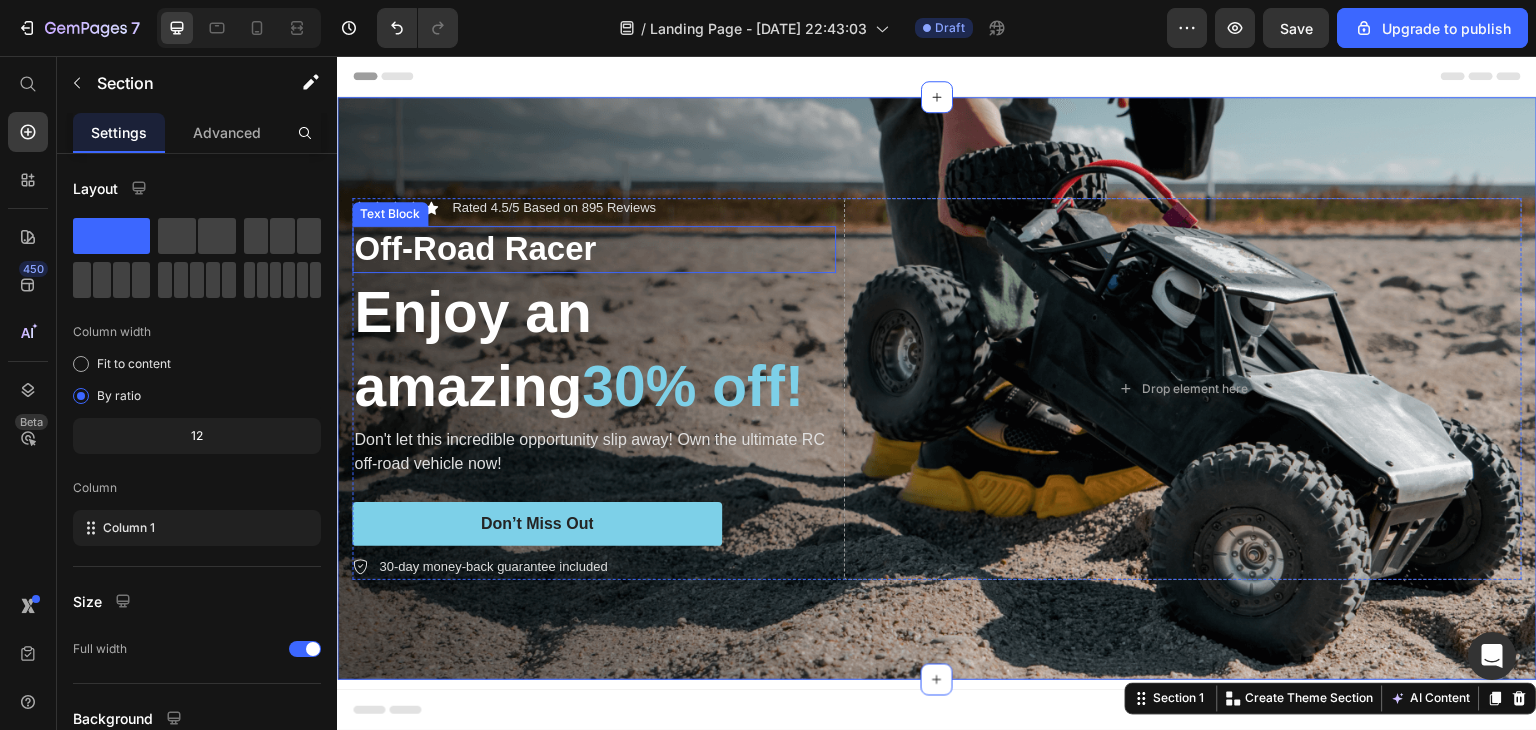 click on "Off-Road Racer" at bounding box center (594, 249) 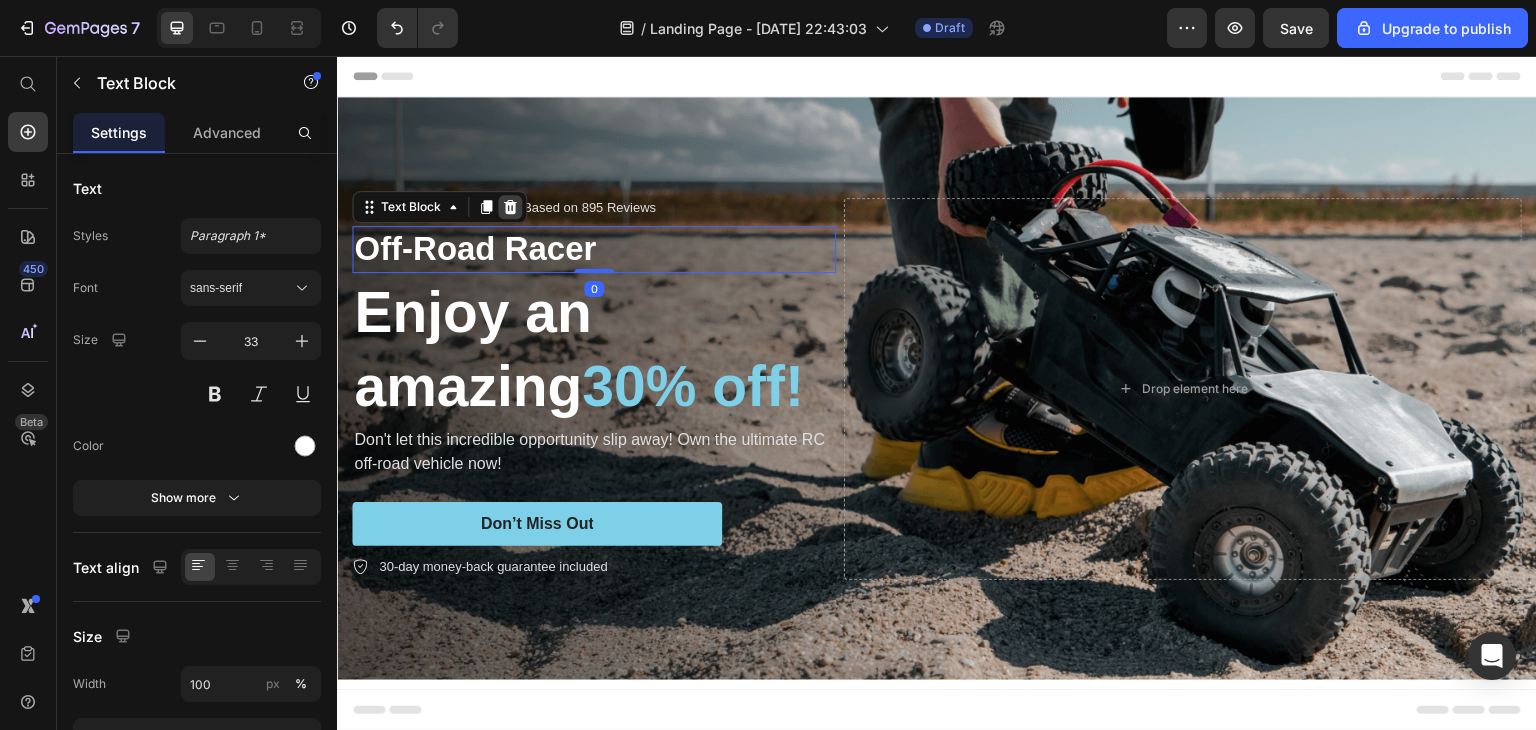 click 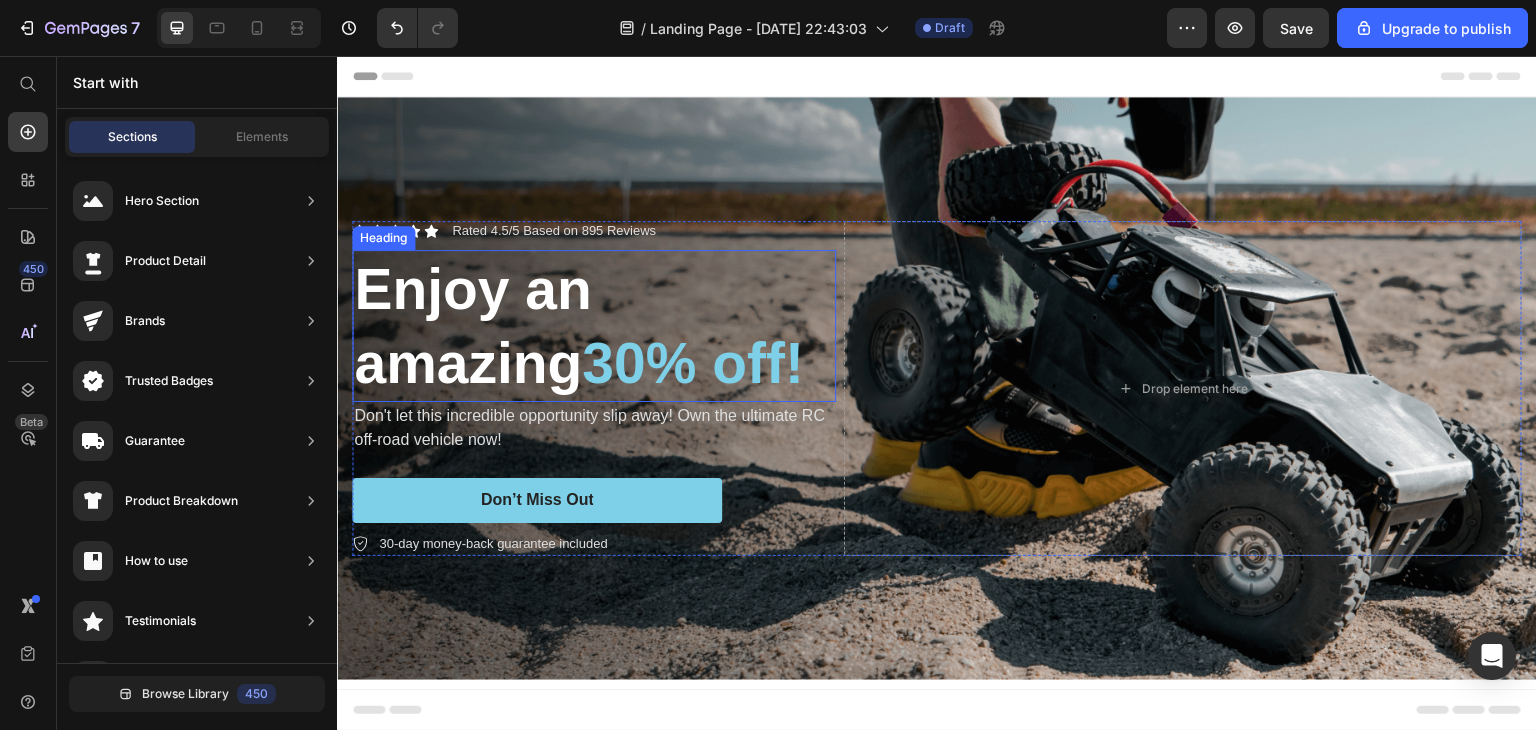click on "Enjoy an amazing  30% off!" at bounding box center (594, 326) 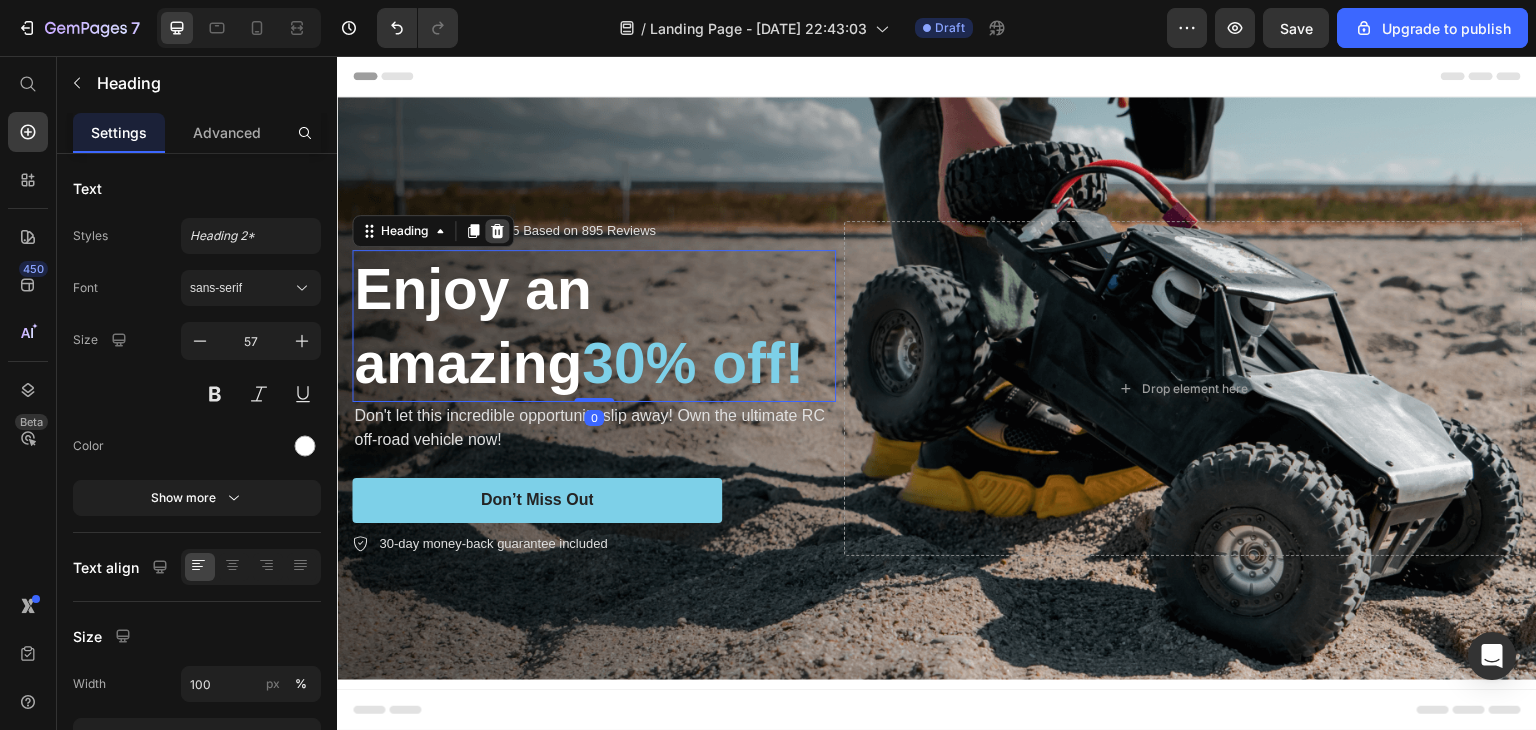 click 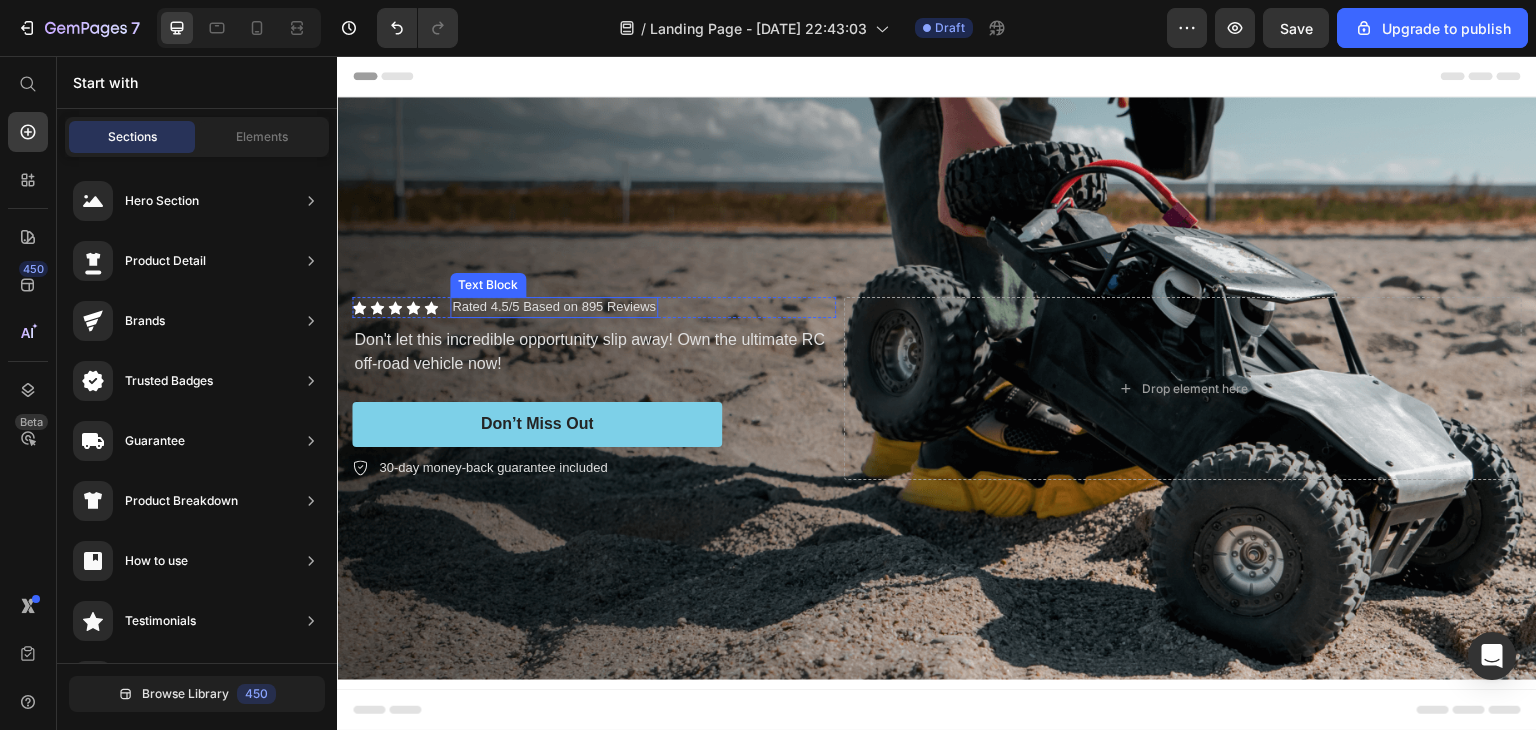 click on "Rated 4.5/5 Based on 895 Reviews" at bounding box center [554, 307] 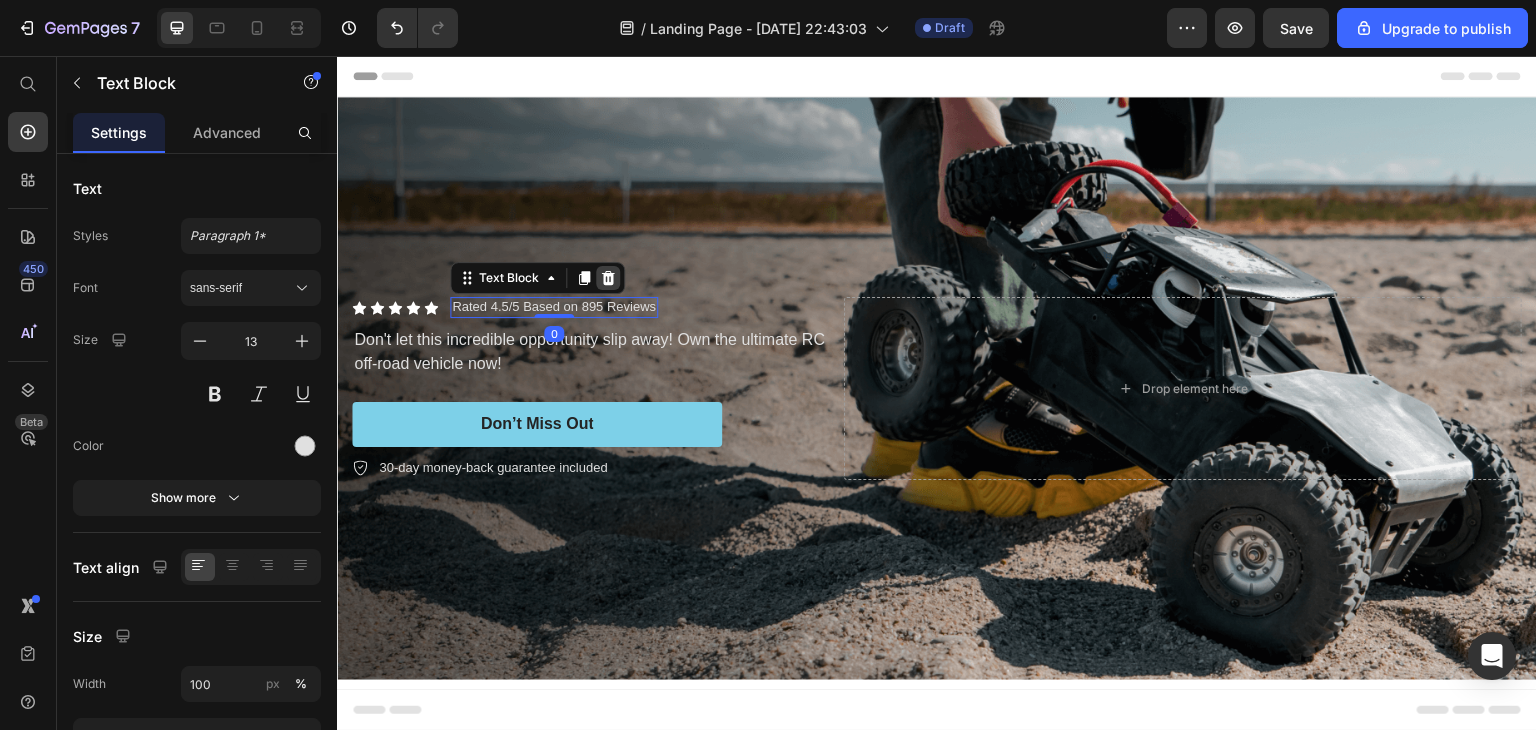 click 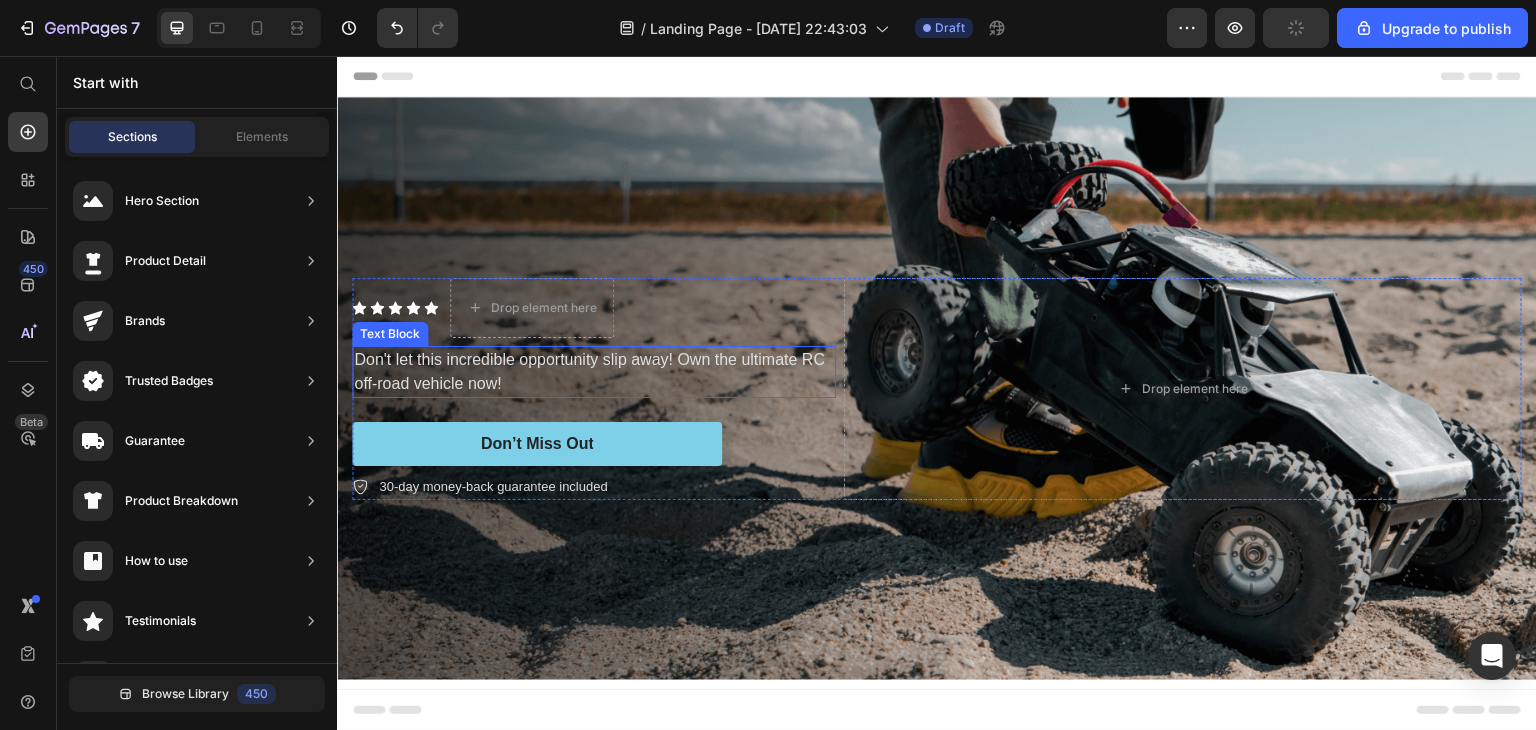 click on "Don't let this incredible opportunity slip away! Own the ultimate RC off-road vehicle now!" at bounding box center [594, 372] 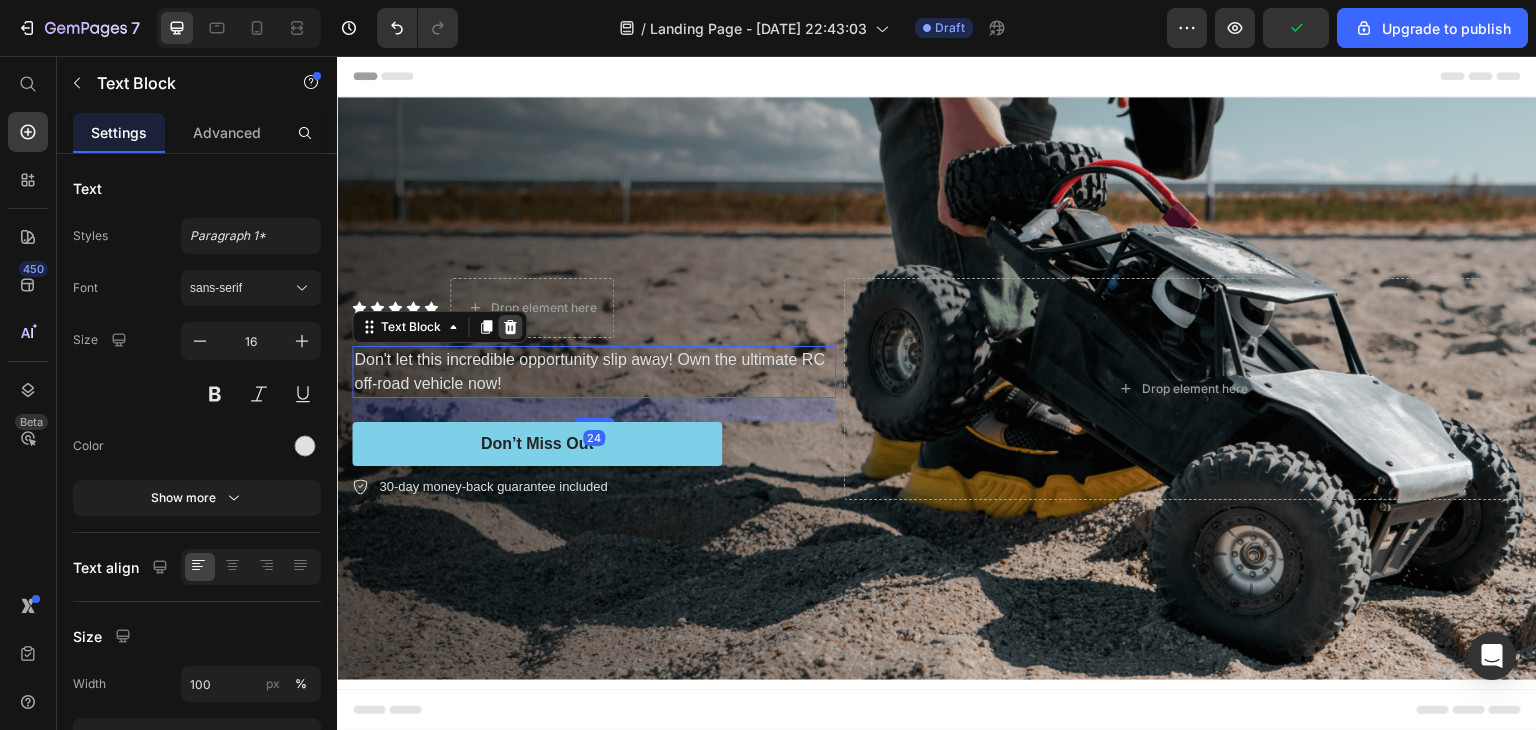 click 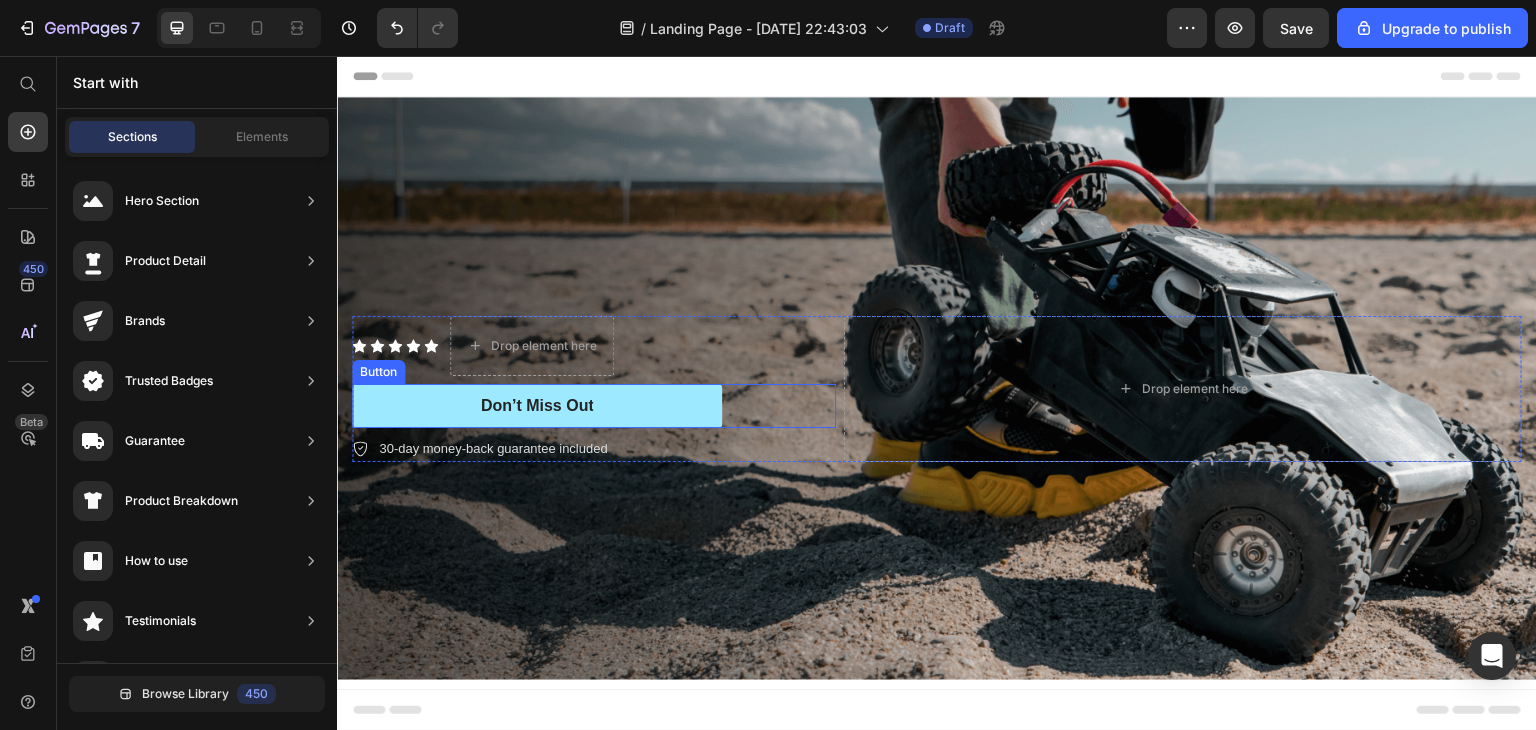 click on "Don’t Miss Out" at bounding box center (537, 406) 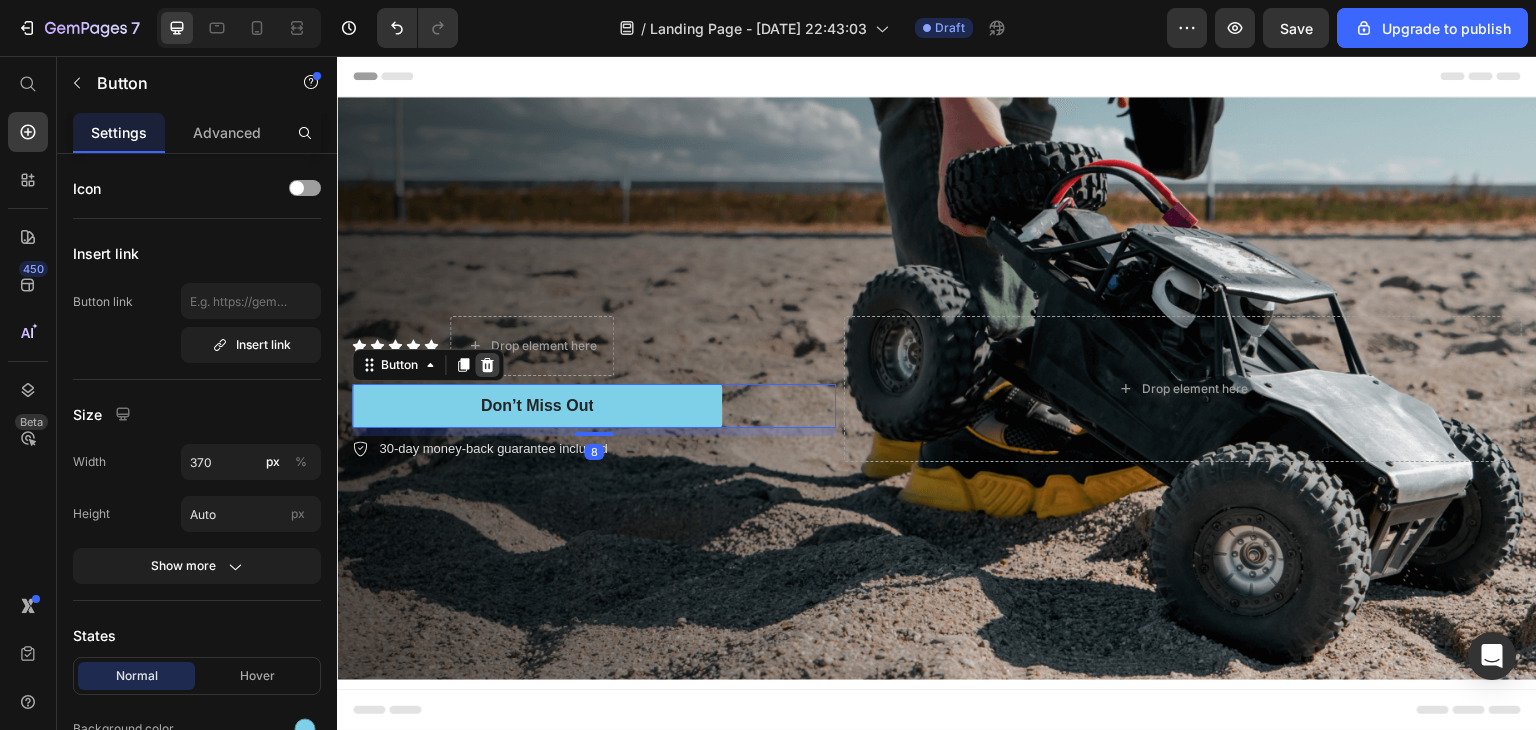 click 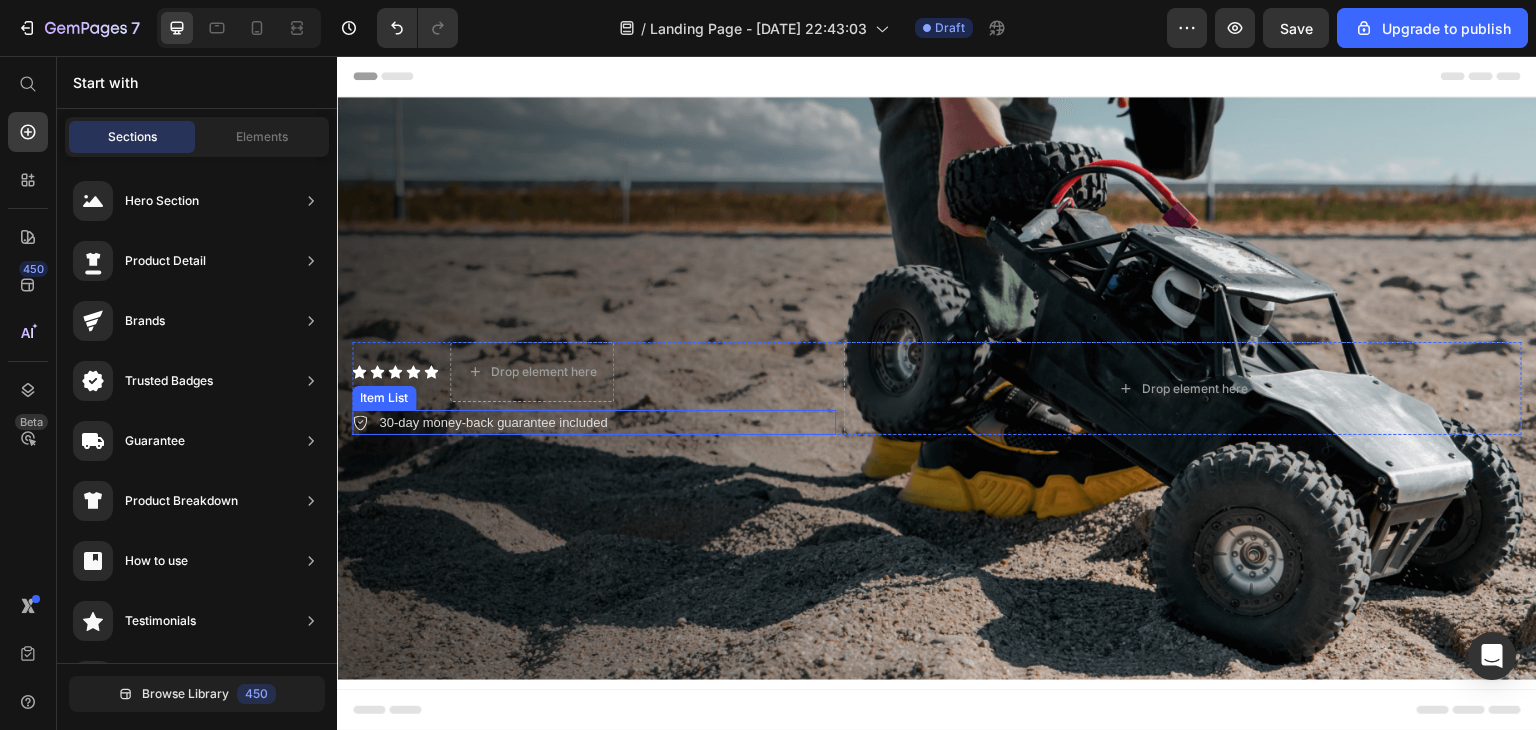 click on "30-day money-back guarantee included" at bounding box center [594, 423] 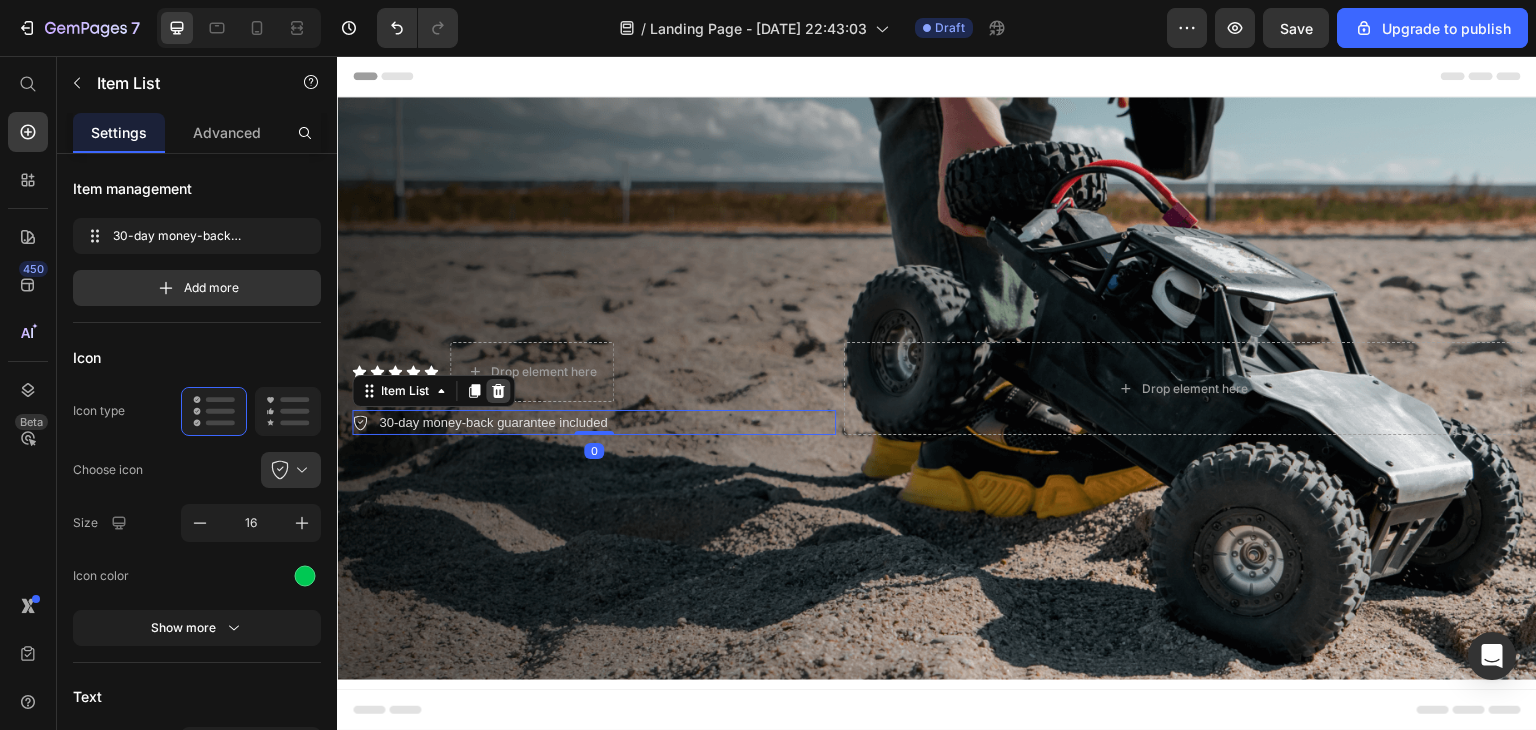 click 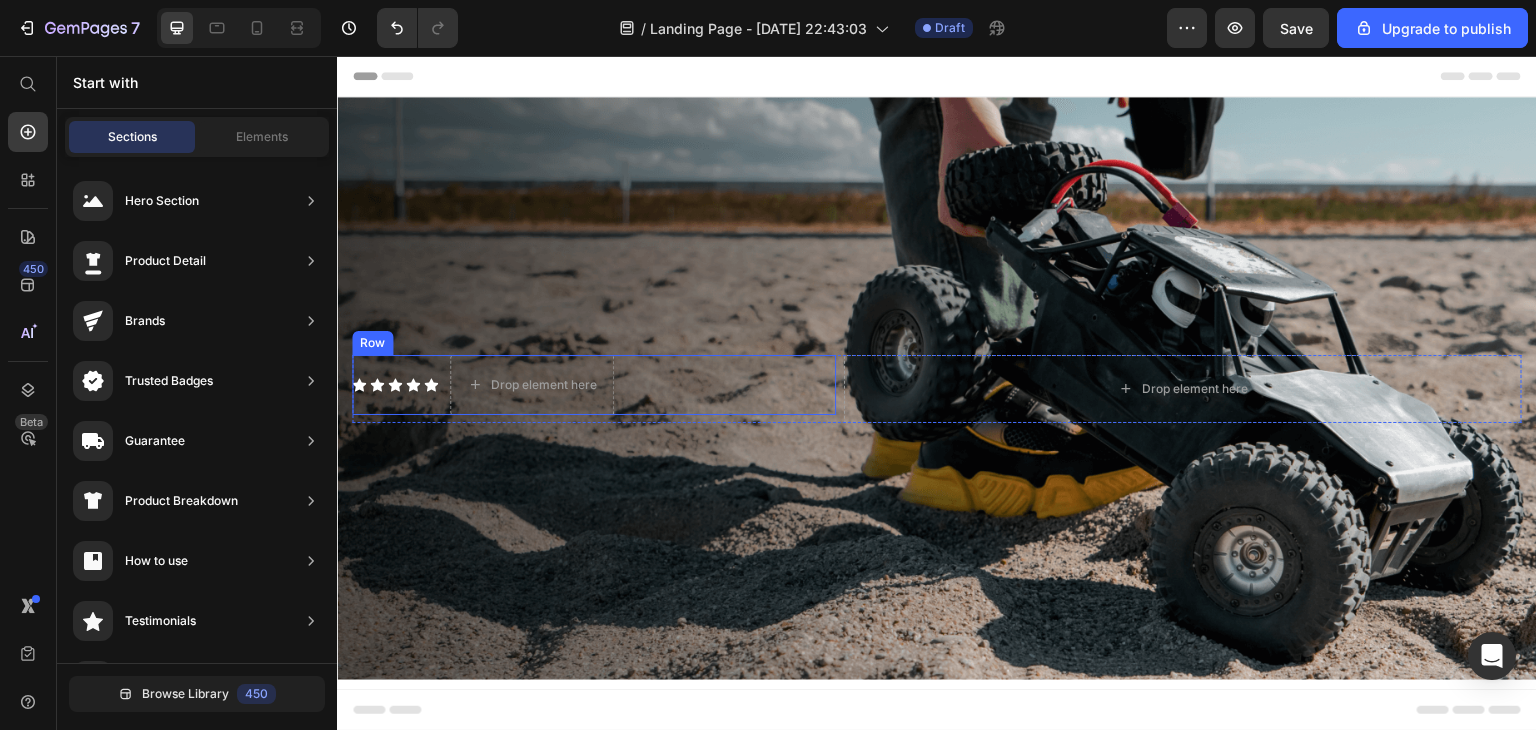 click on "Icon Icon Icon Icon Icon Icon List" at bounding box center [395, 385] 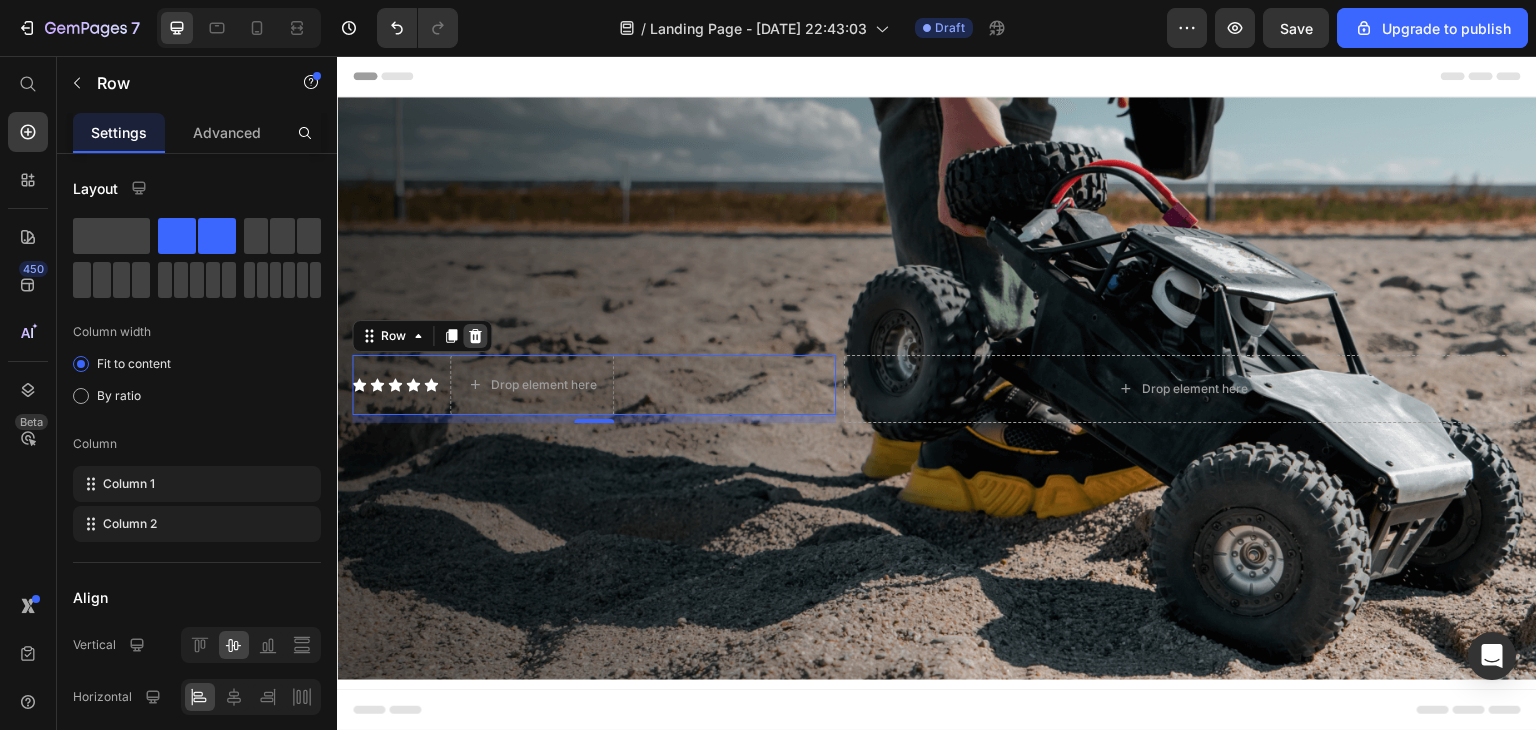 click 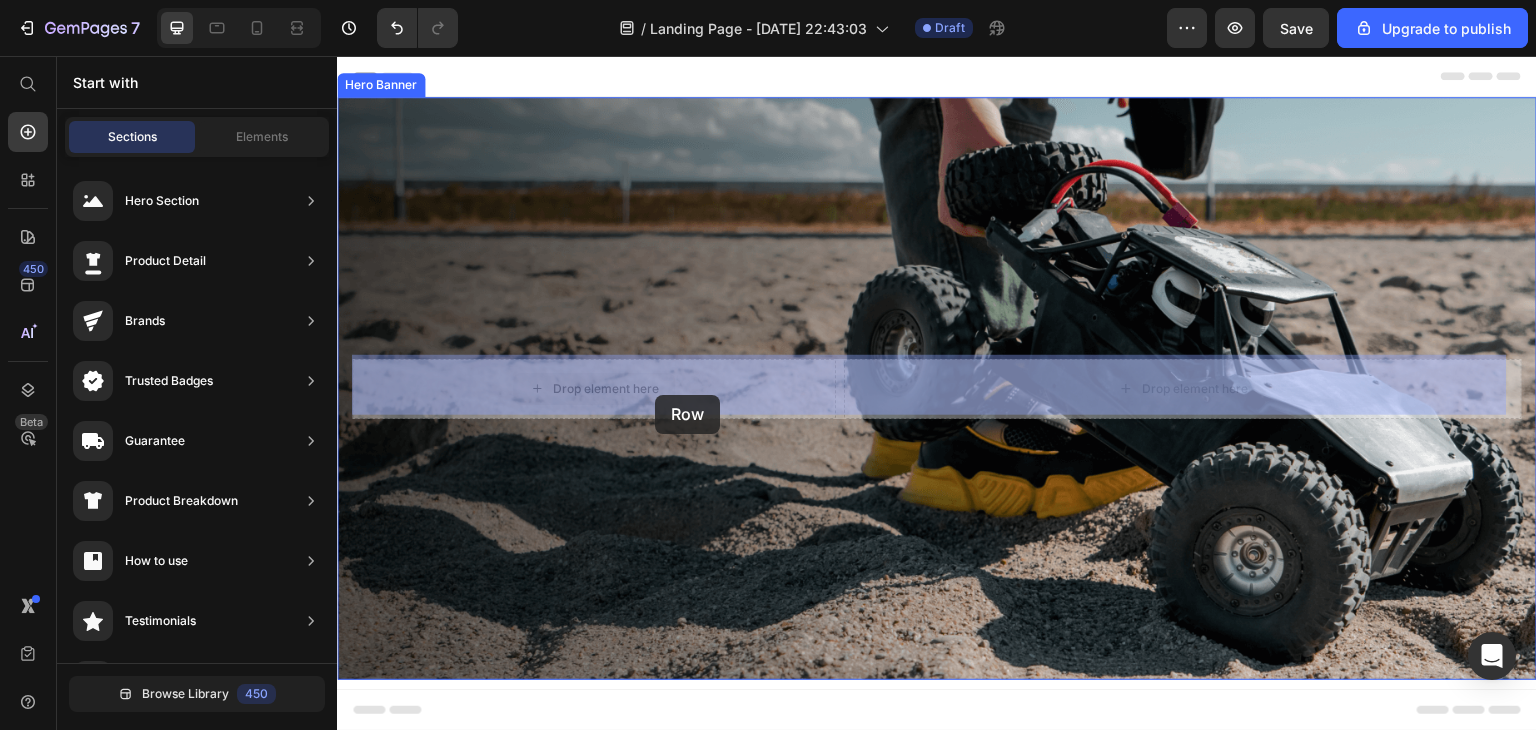 drag, startPoint x: 633, startPoint y: 388, endPoint x: 653, endPoint y: 395, distance: 21.189621 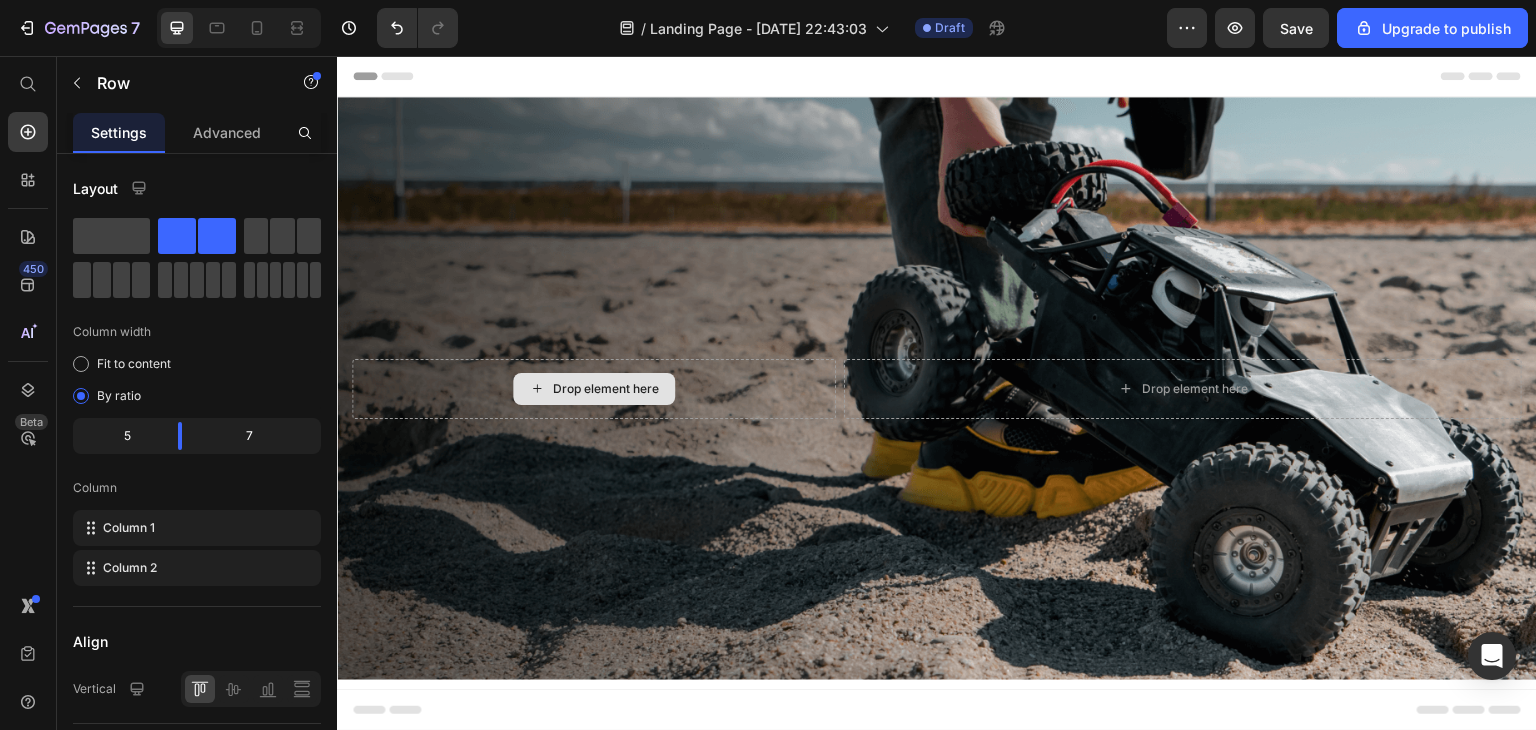 click on "Drop element here" at bounding box center (606, 389) 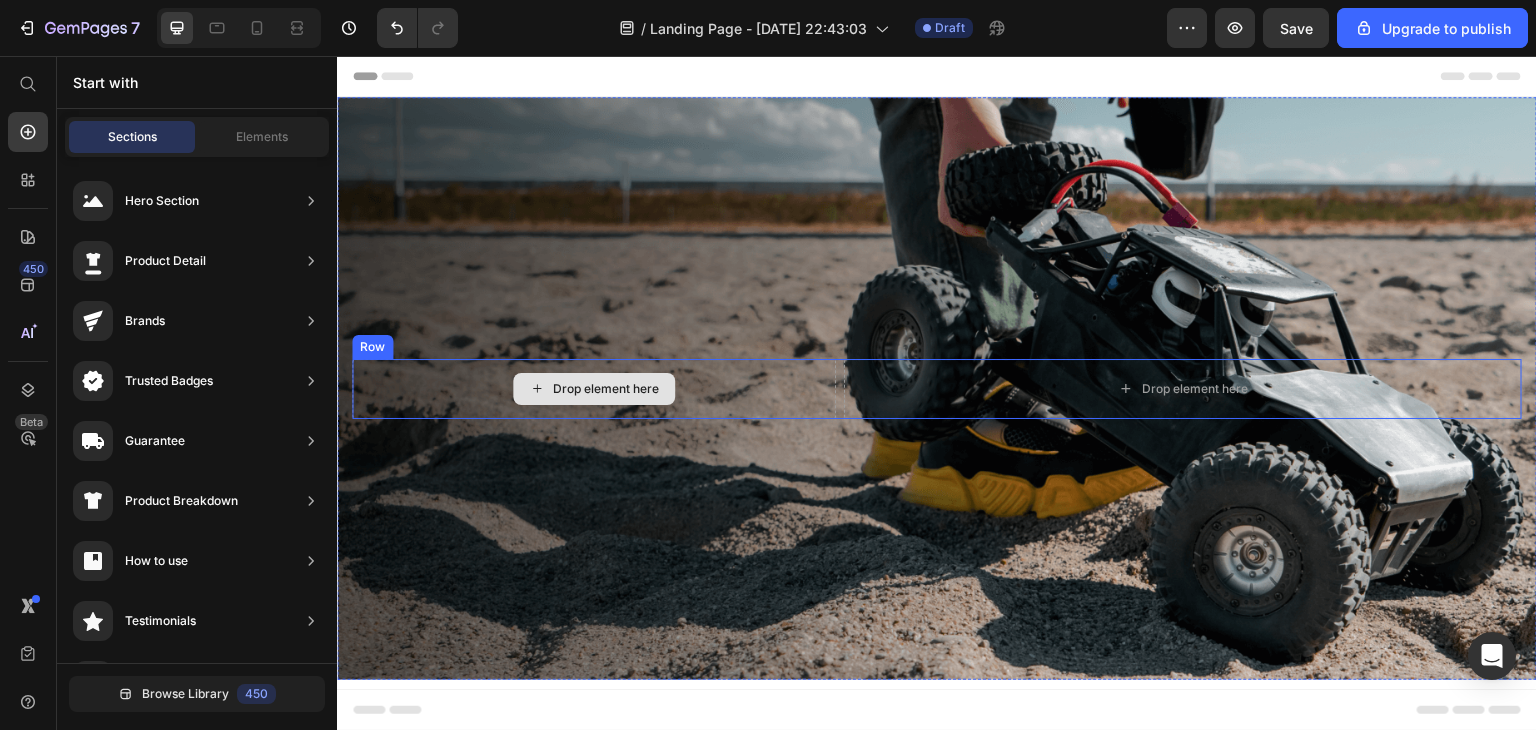 click on "Drop element here" at bounding box center [606, 389] 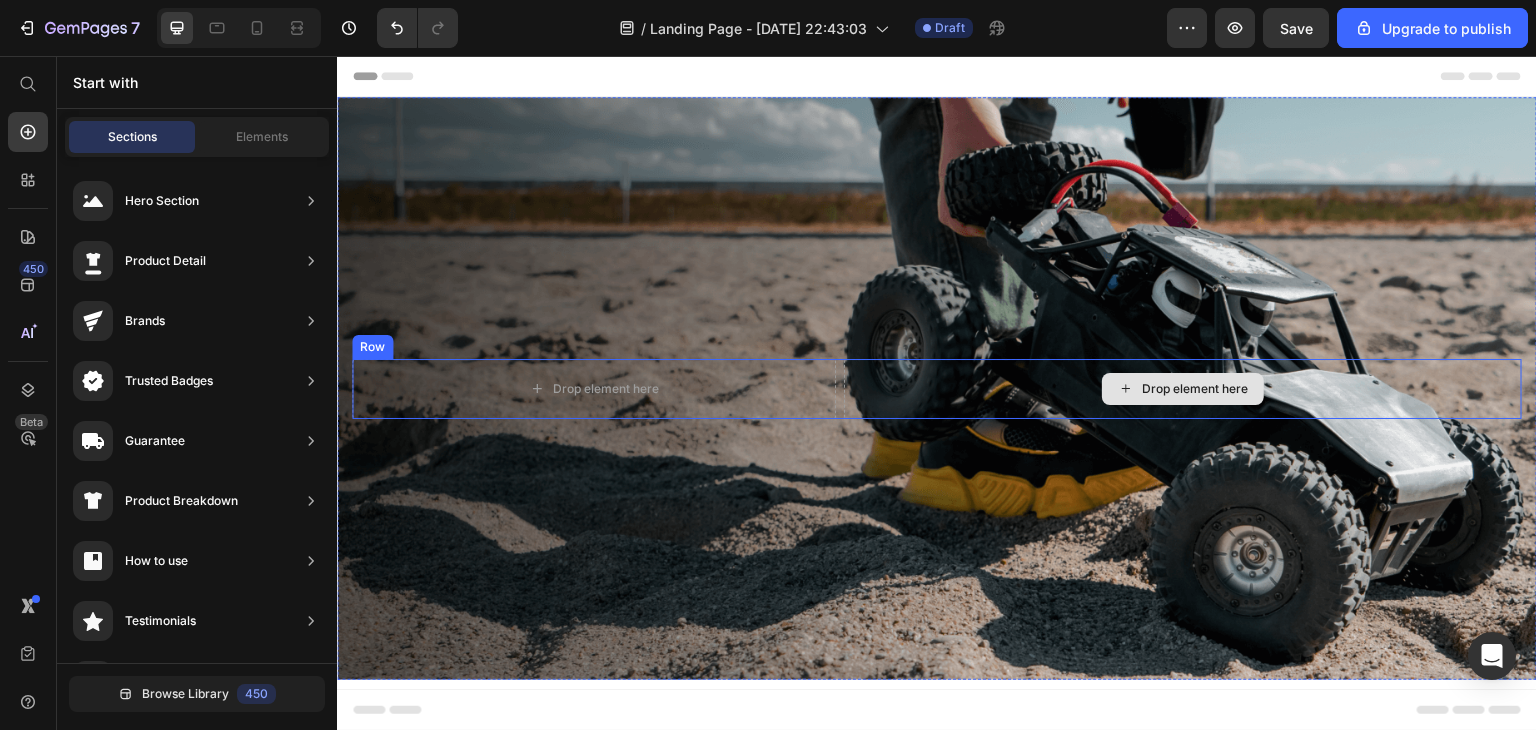click on "Drop element here" at bounding box center (1195, 389) 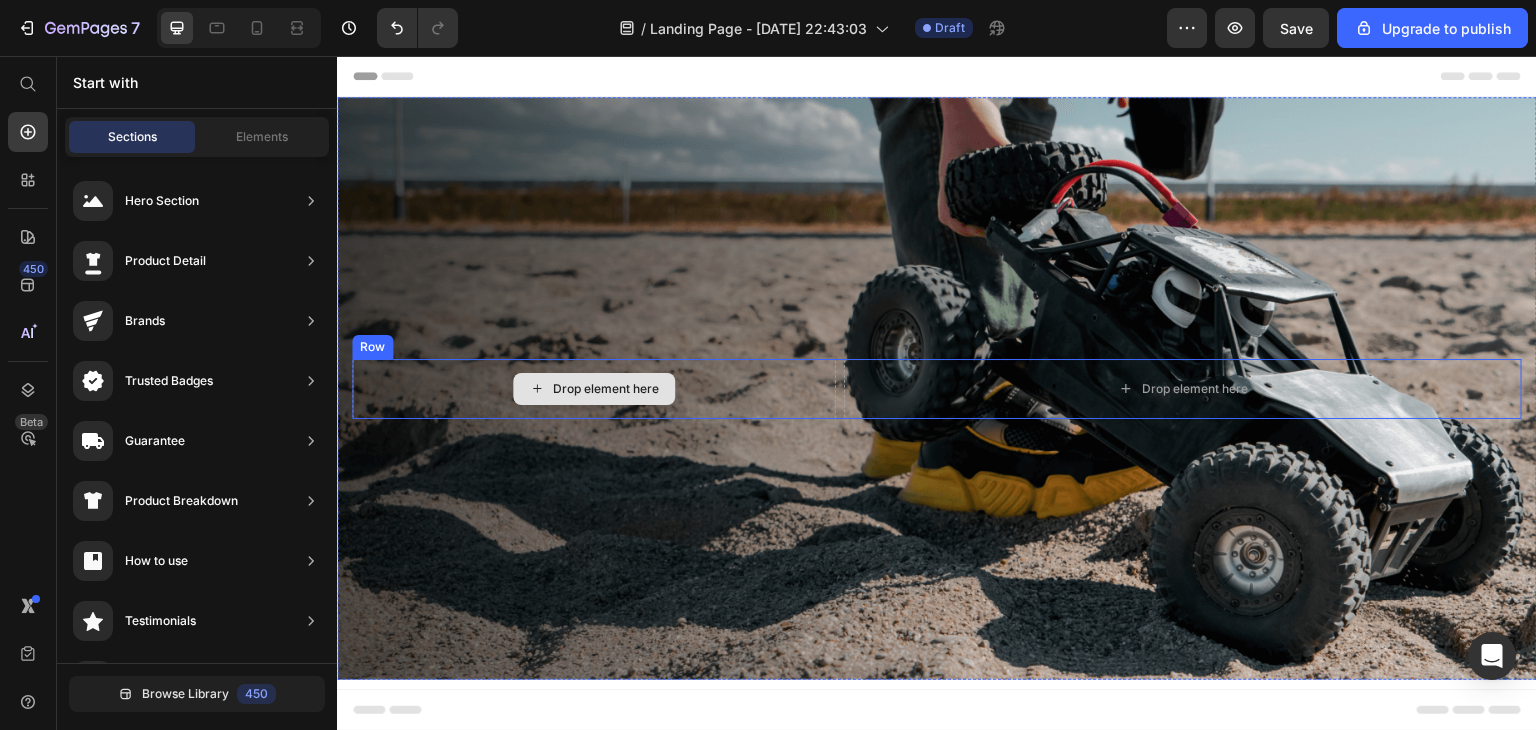 click on "Drop element here" at bounding box center (594, 389) 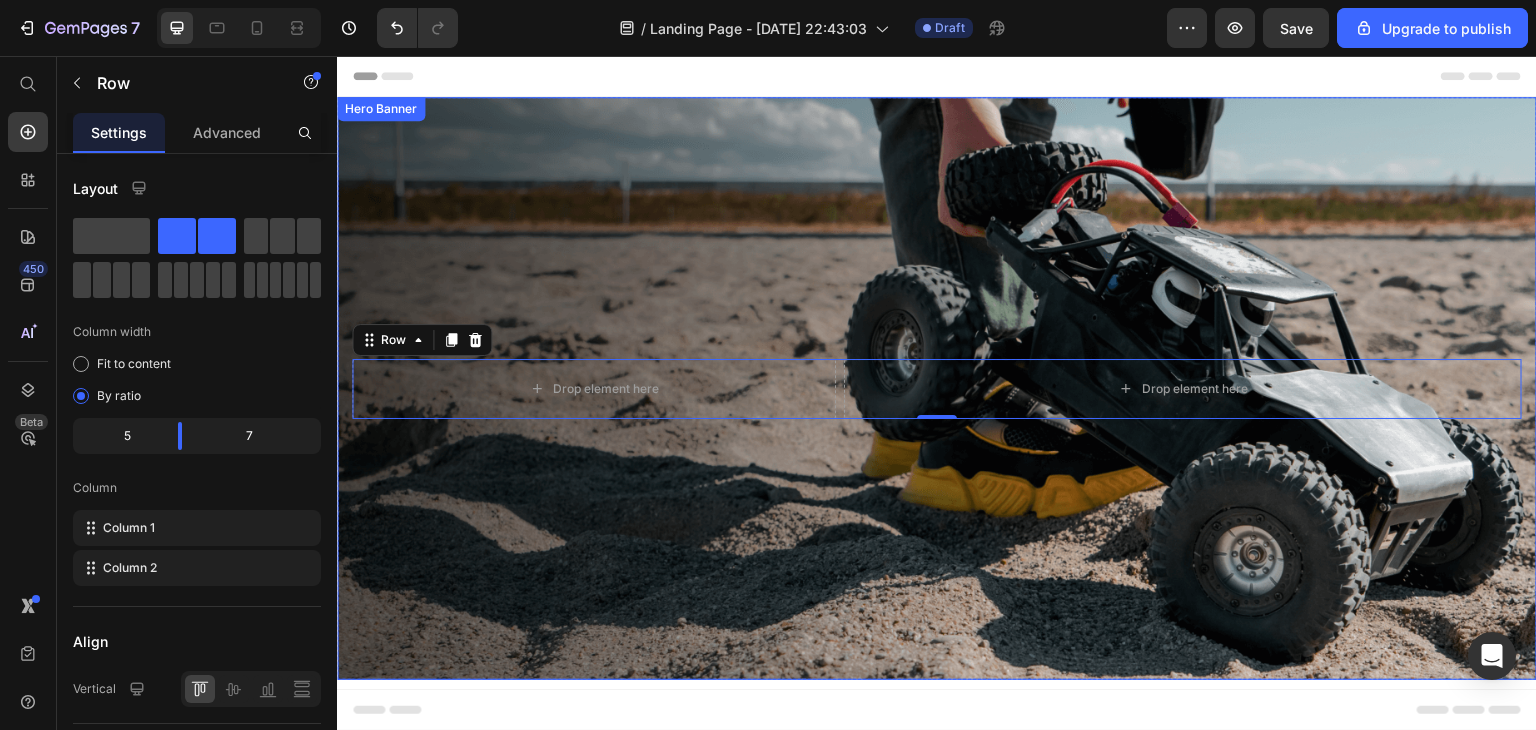 click at bounding box center [937, 388] 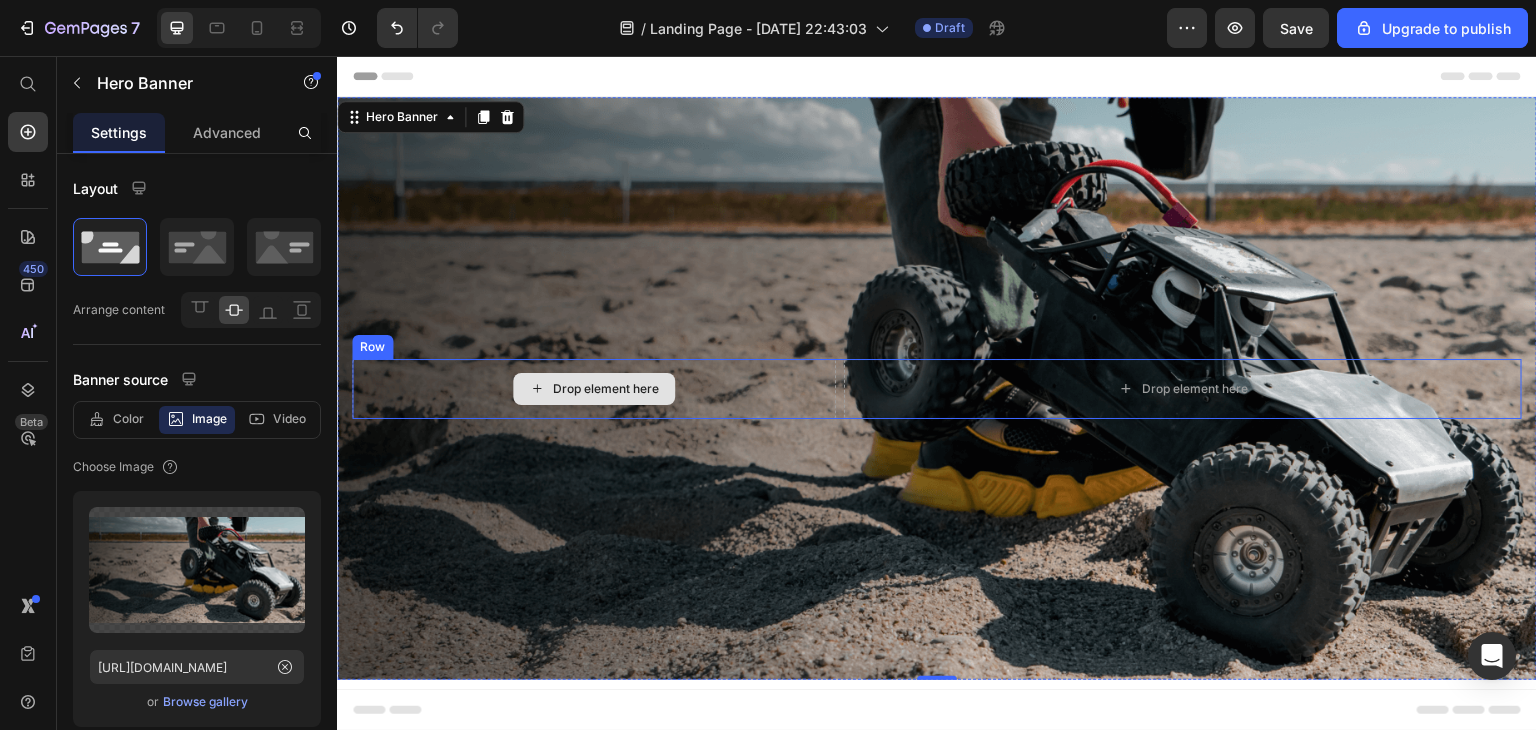 click on "Drop element here" at bounding box center (606, 389) 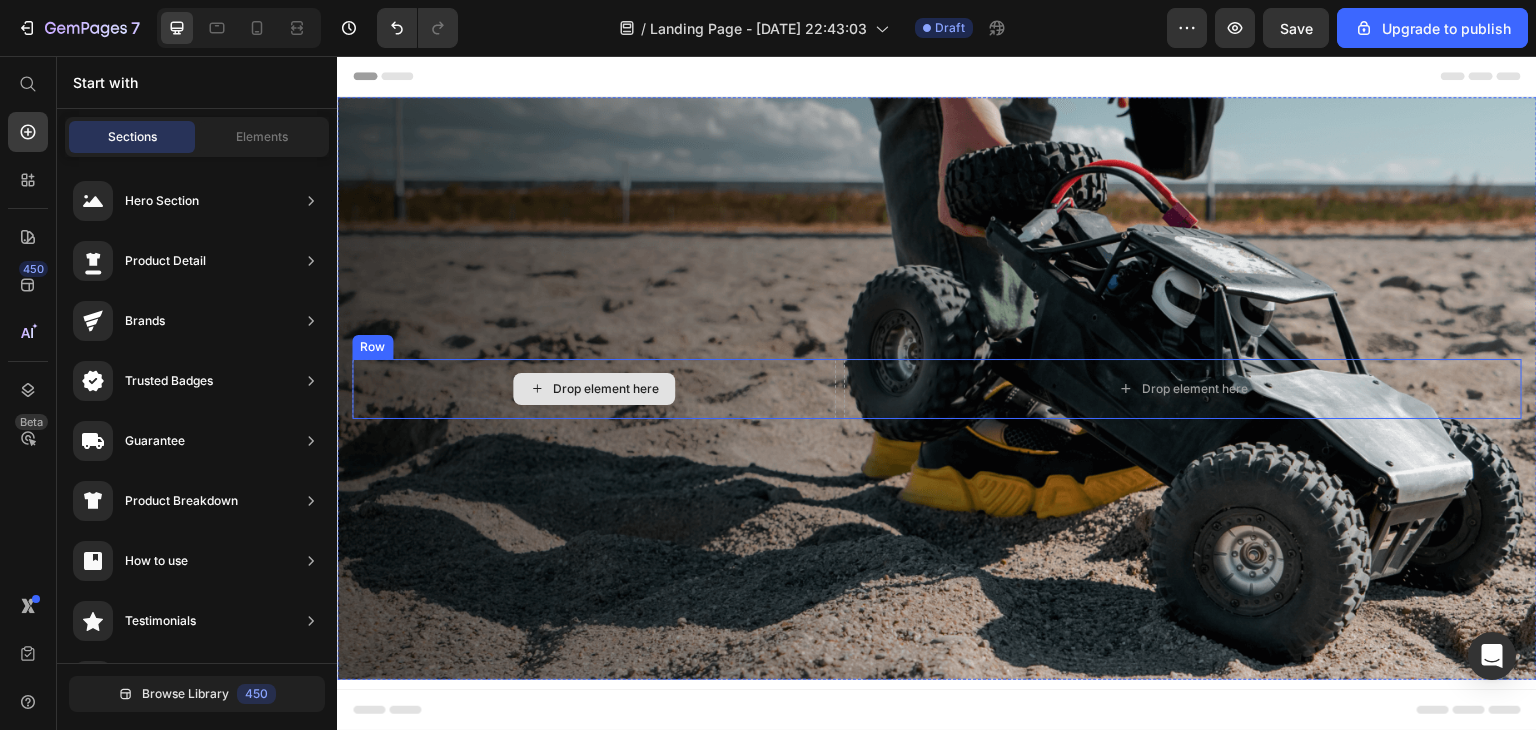 click on "Drop element here" at bounding box center [606, 389] 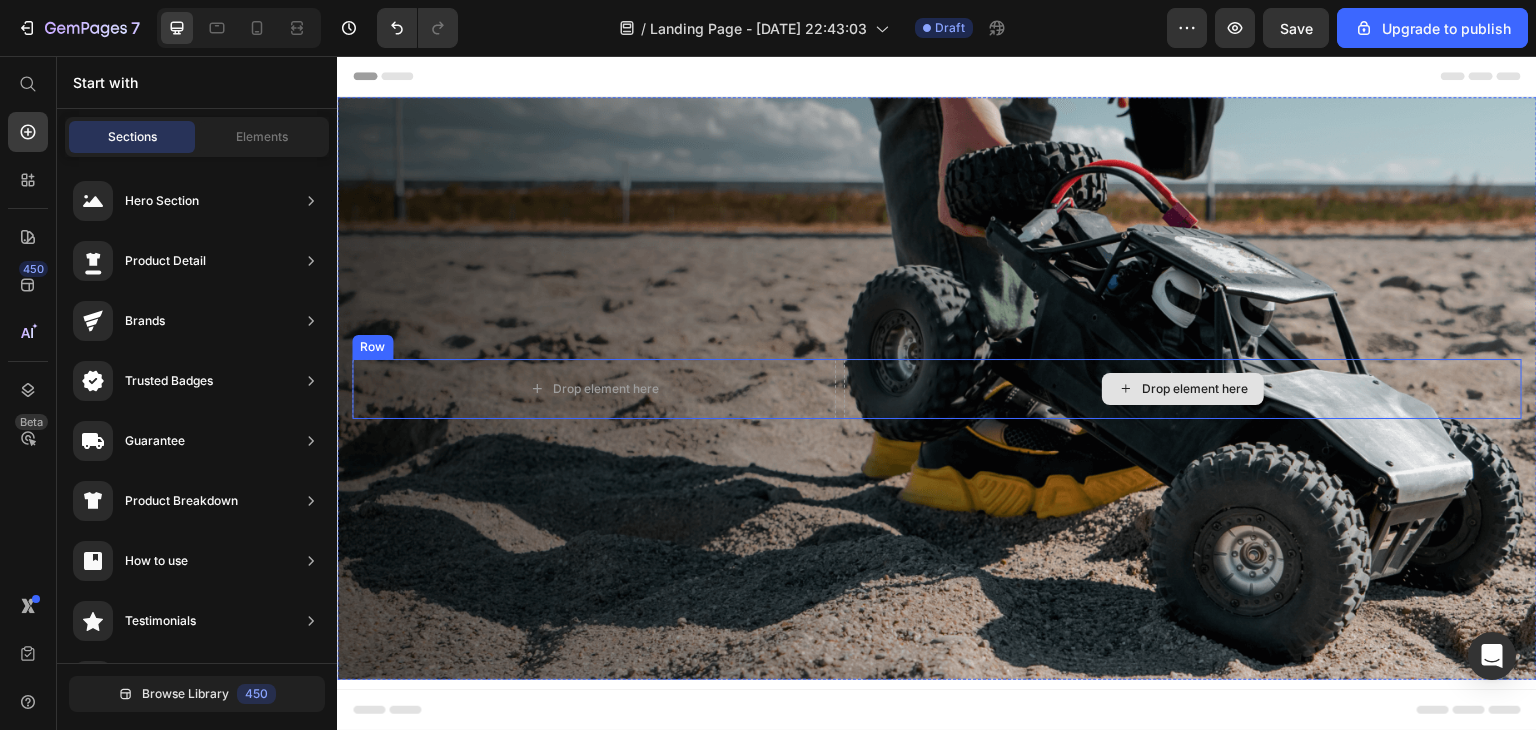 click on "Drop element here" at bounding box center (1195, 389) 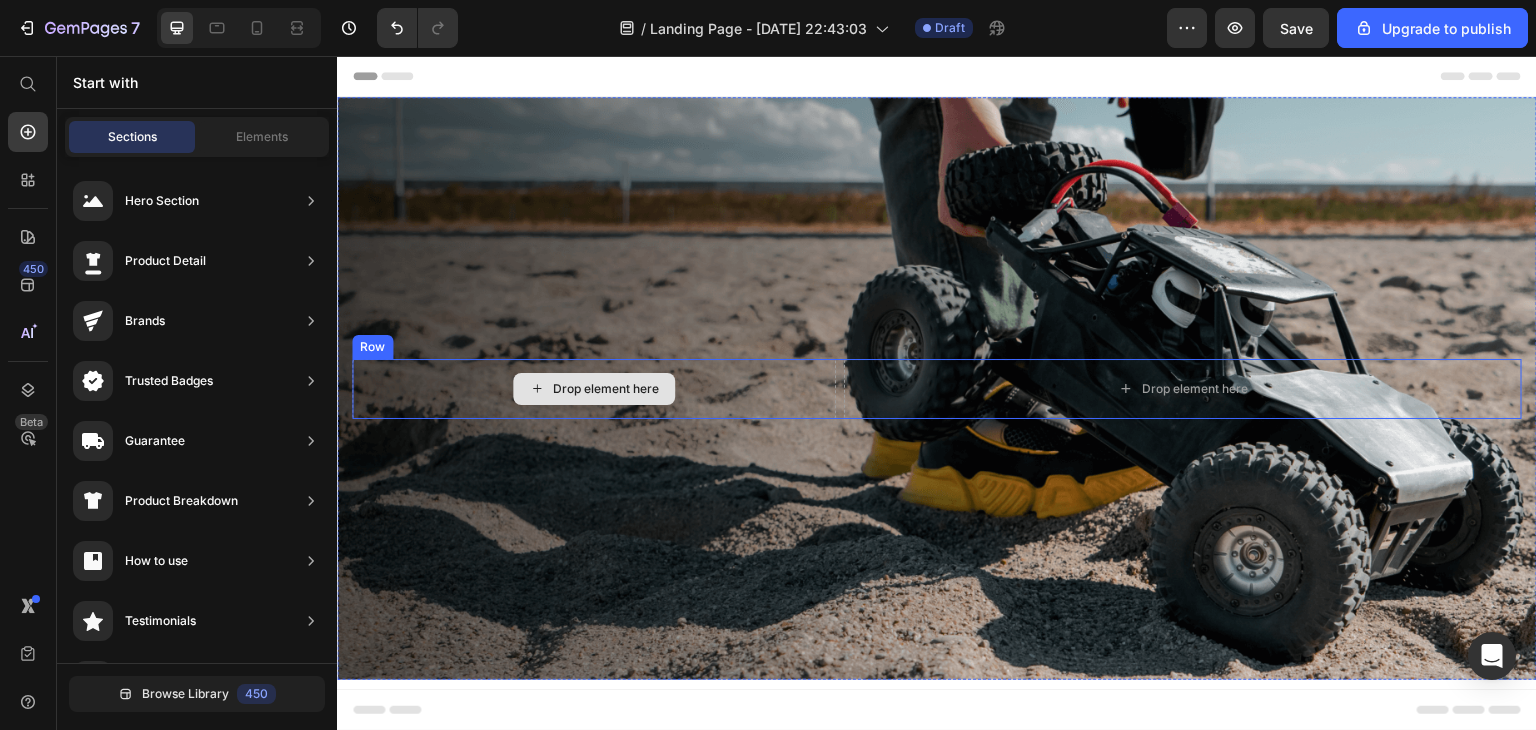 click on "Drop element here" at bounding box center (606, 389) 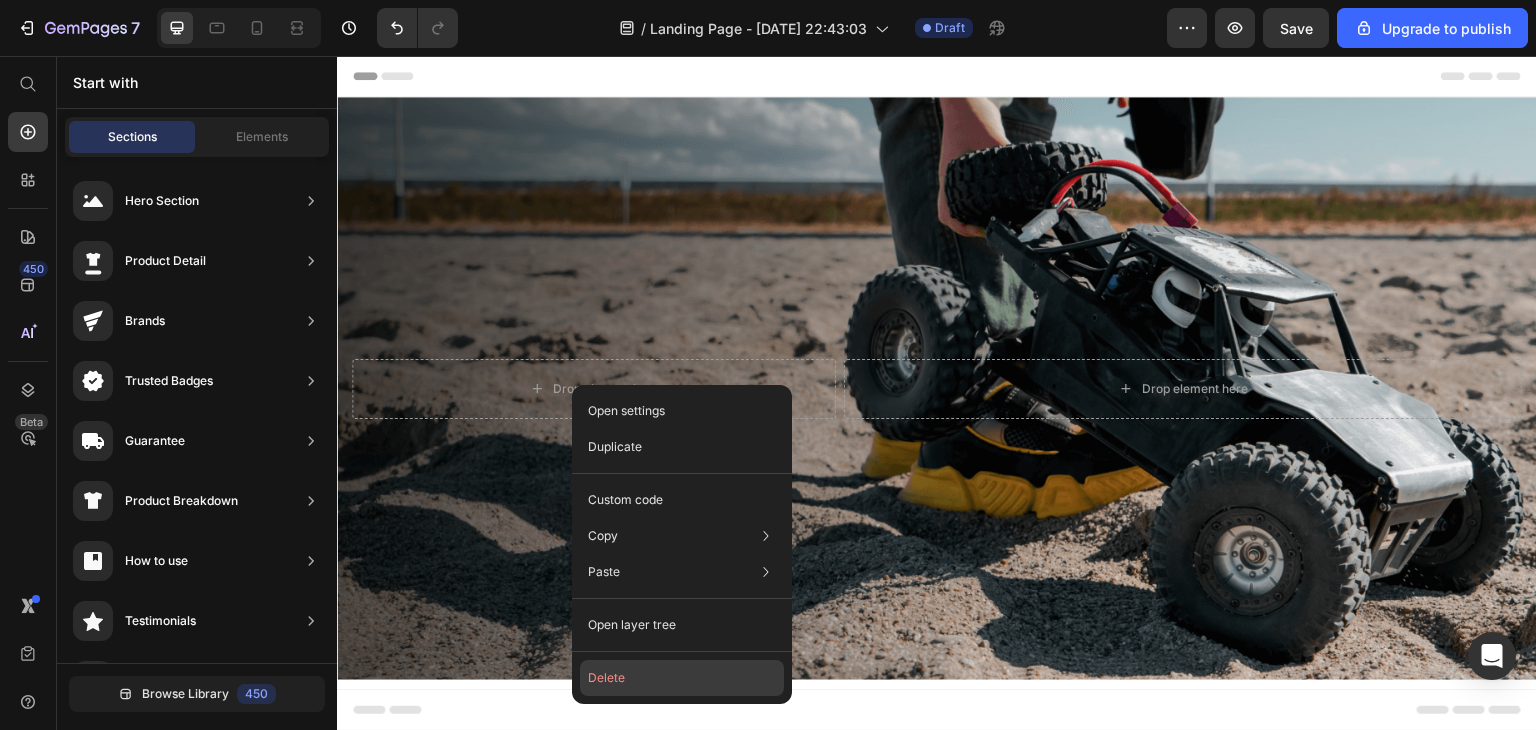 click on "Delete" 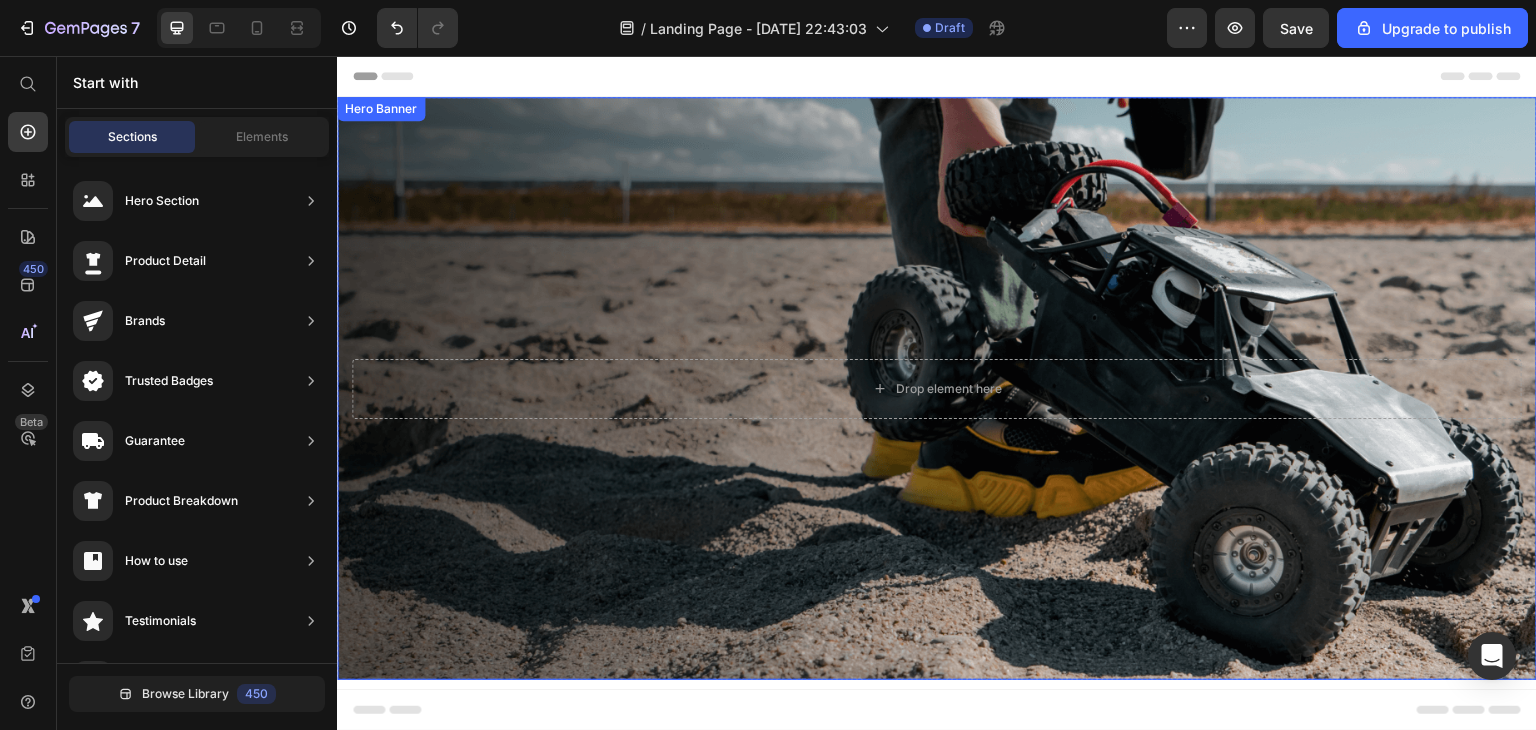 click at bounding box center [937, 388] 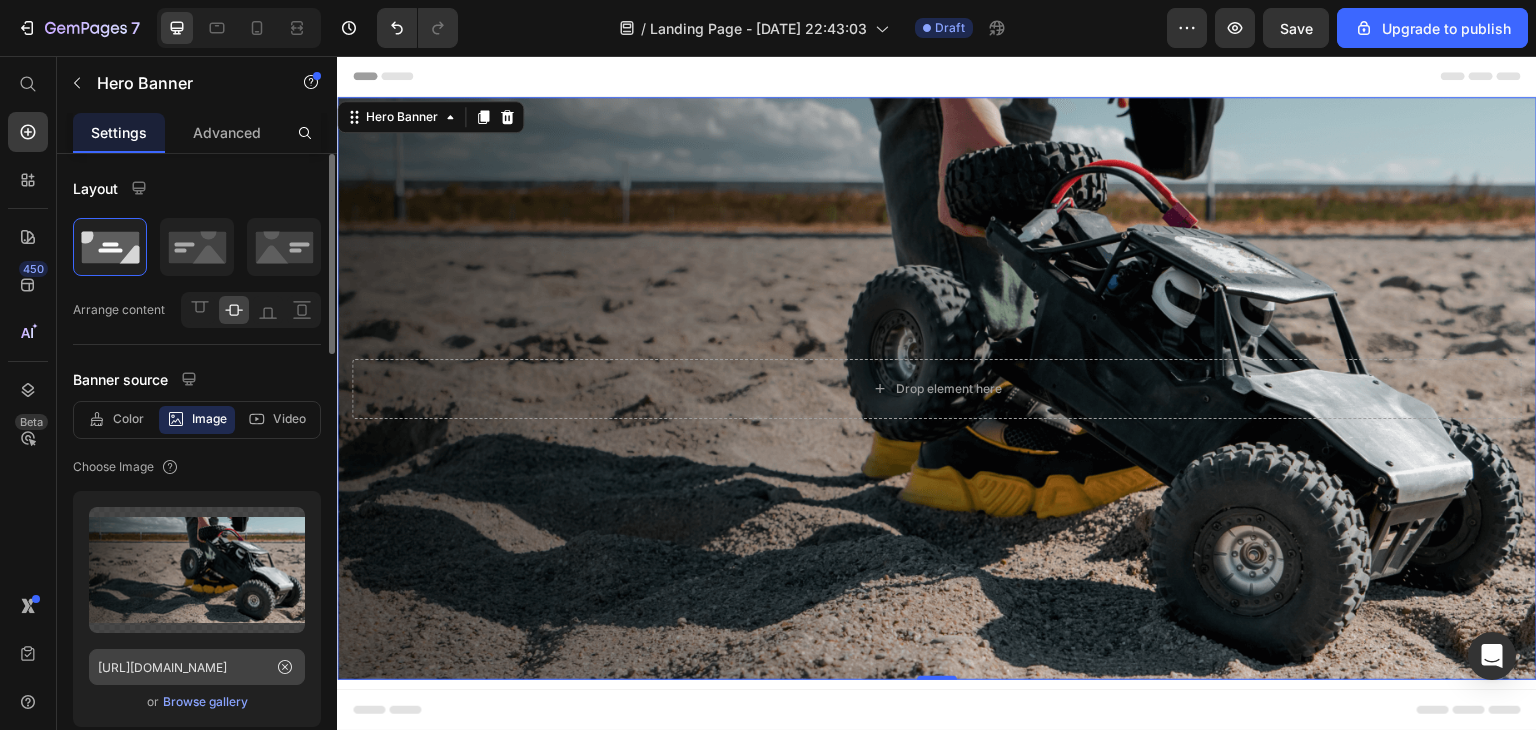 scroll, scrollTop: 100, scrollLeft: 0, axis: vertical 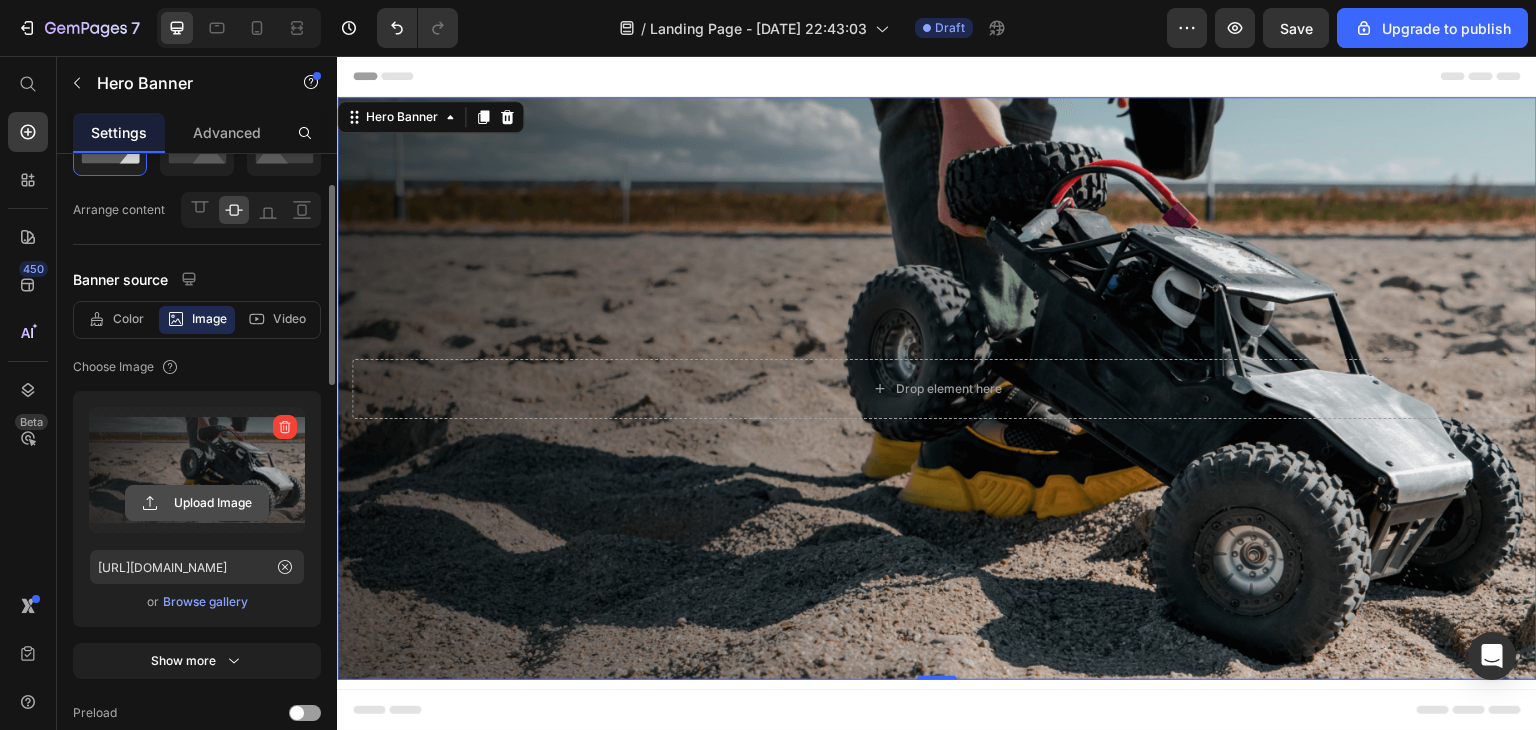 click 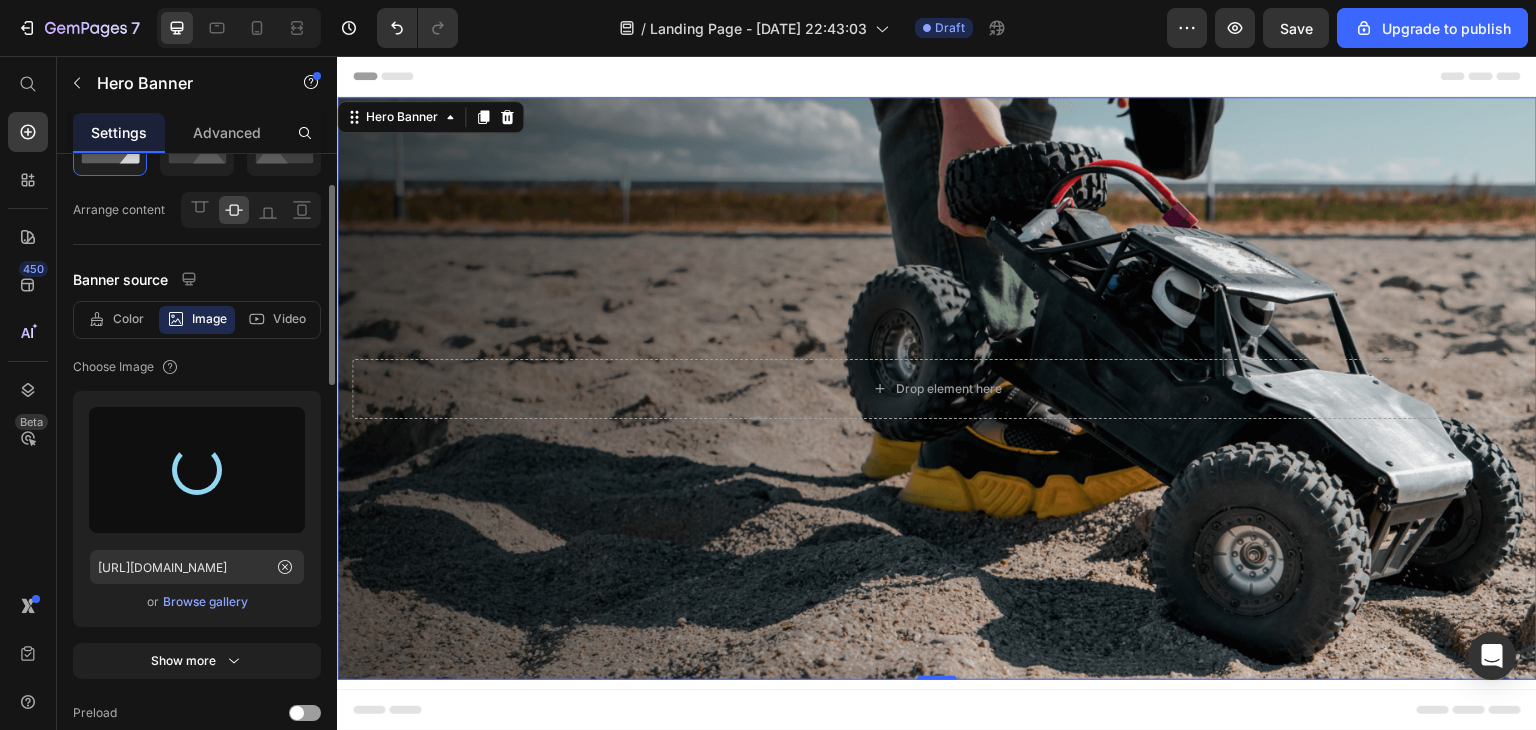 type on "[URL][DOMAIN_NAME]" 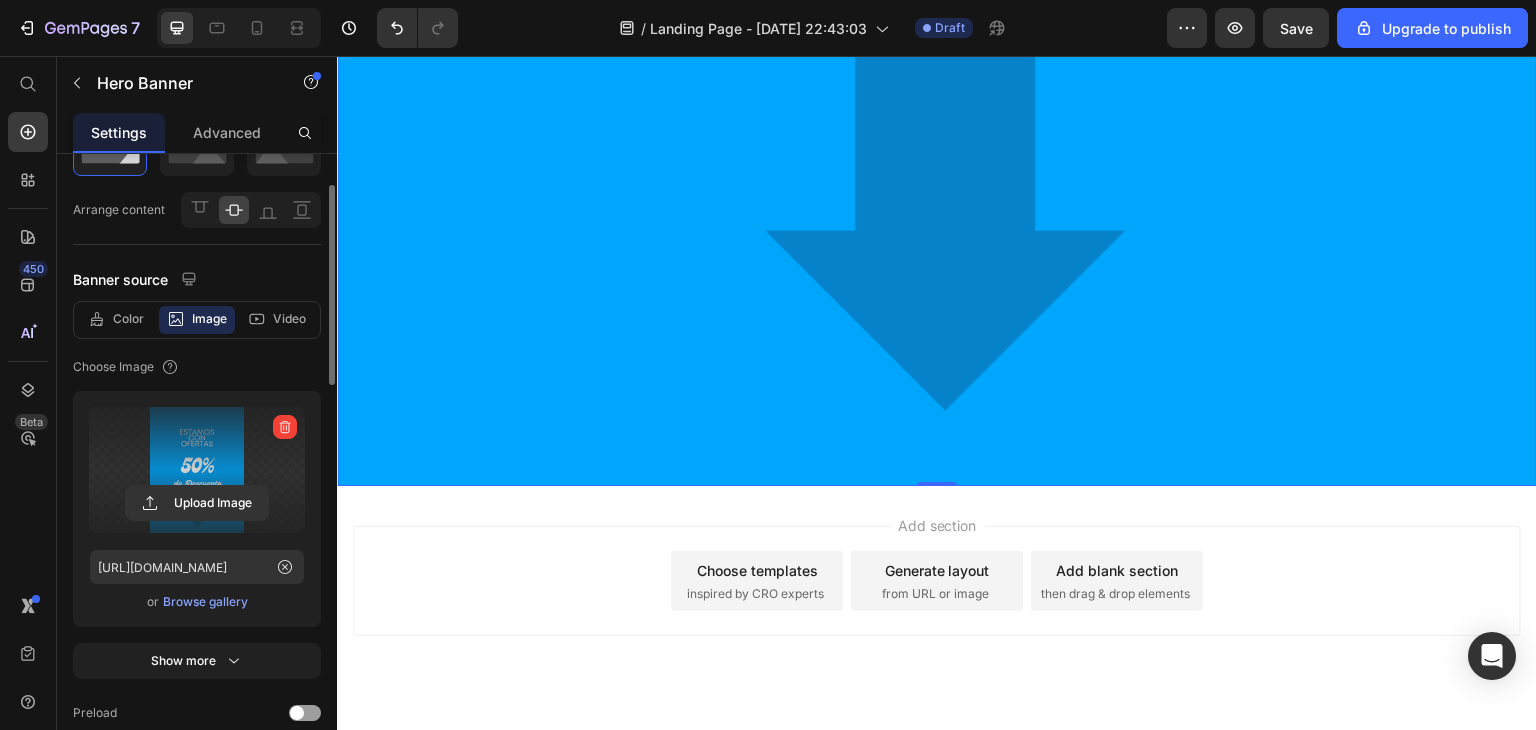 scroll, scrollTop: 1245, scrollLeft: 0, axis: vertical 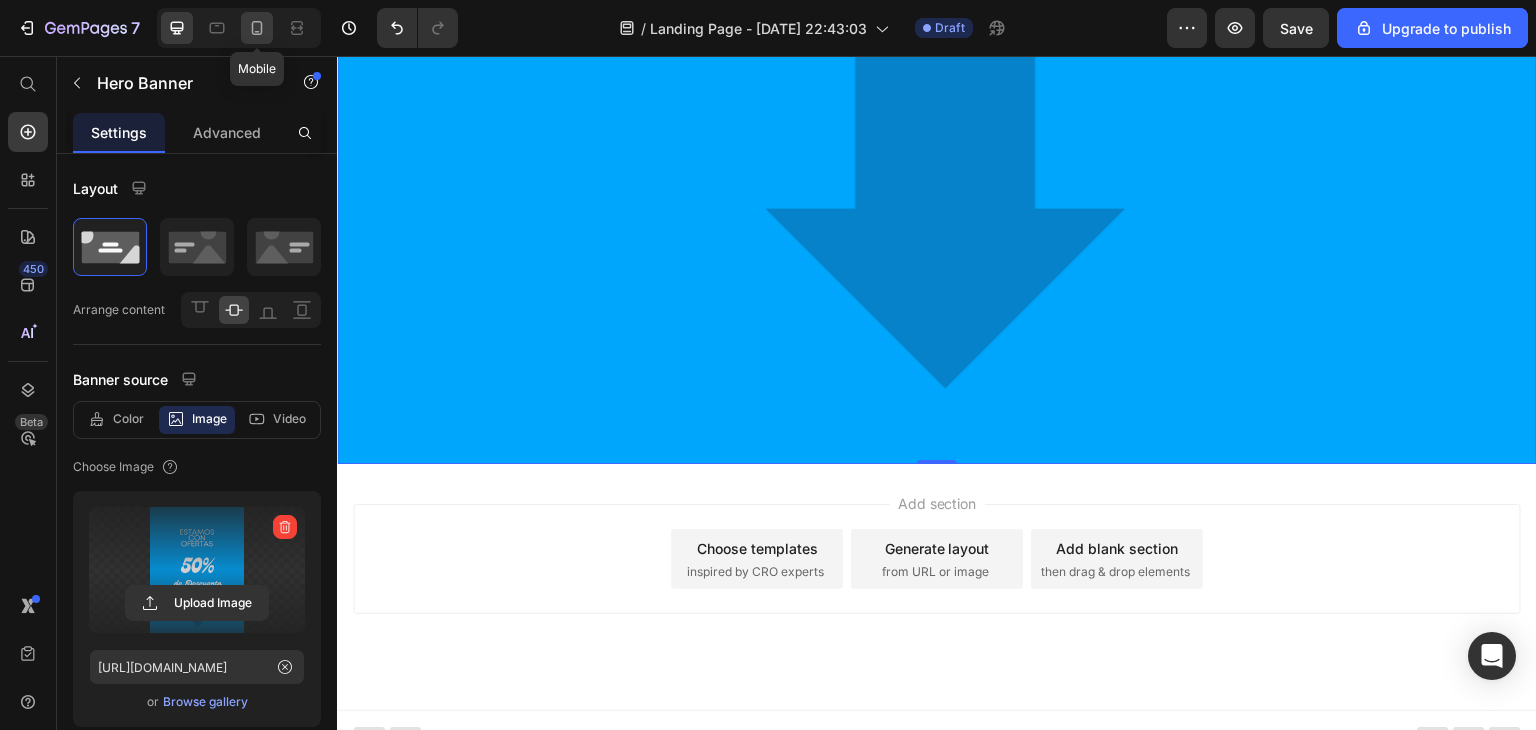 click 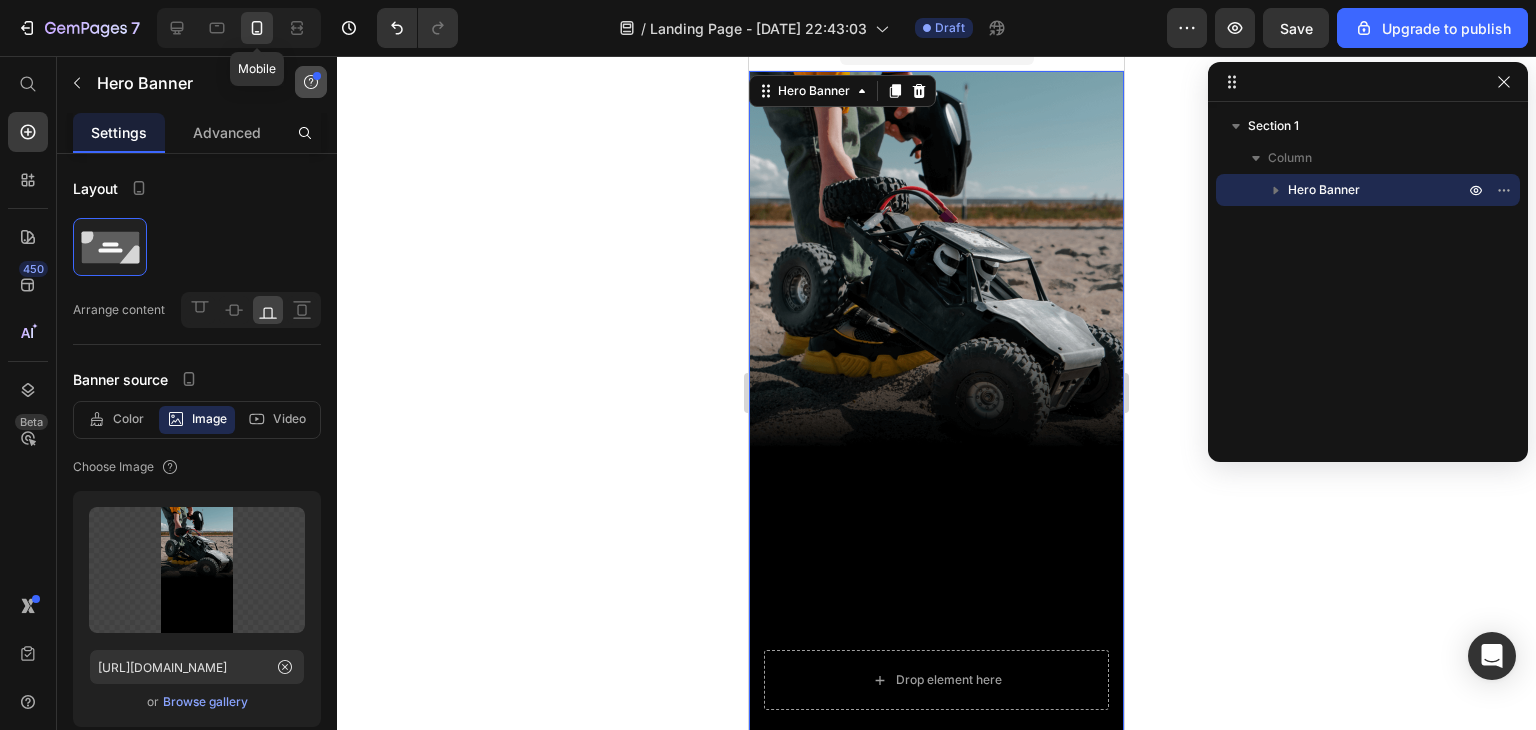 scroll, scrollTop: 0, scrollLeft: 0, axis: both 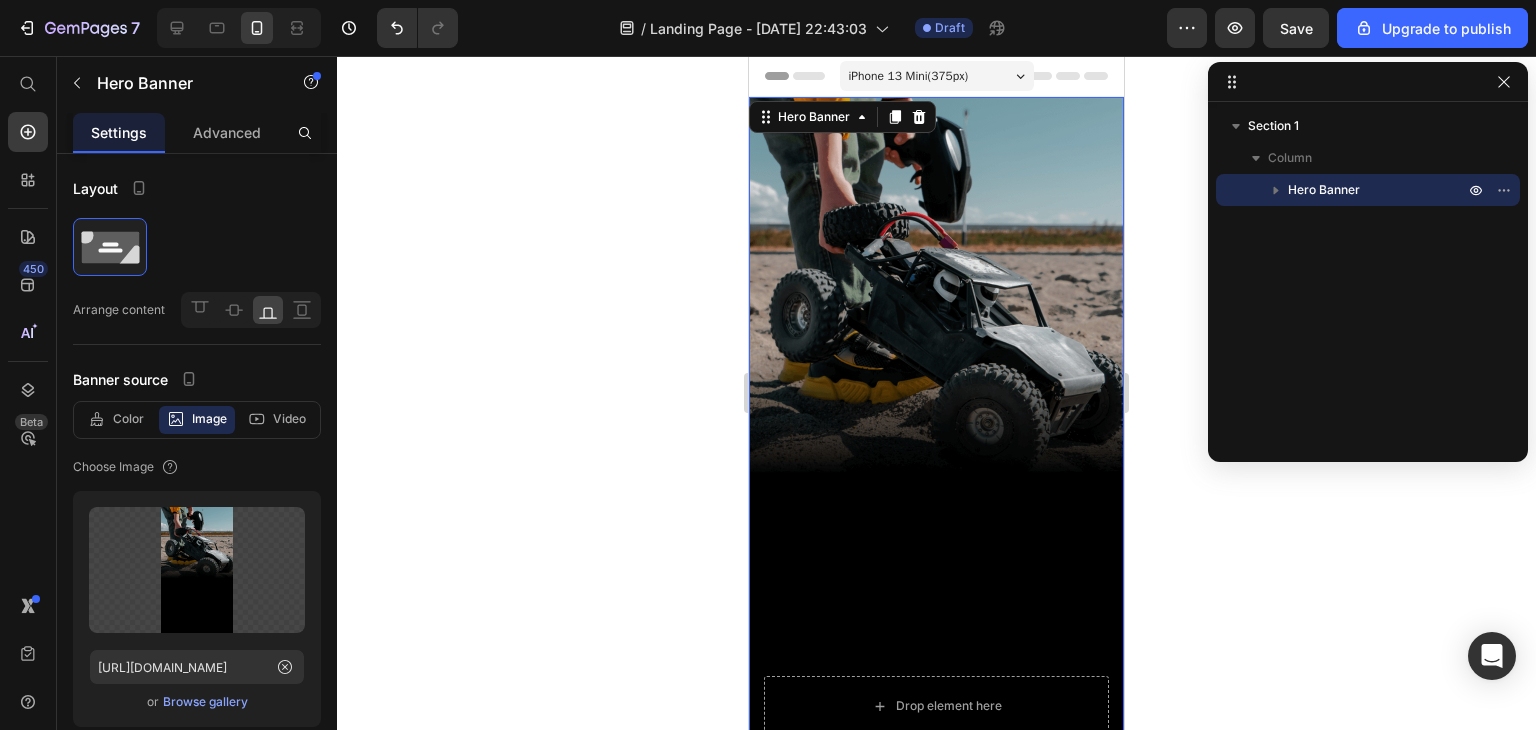 click at bounding box center (936, 430) 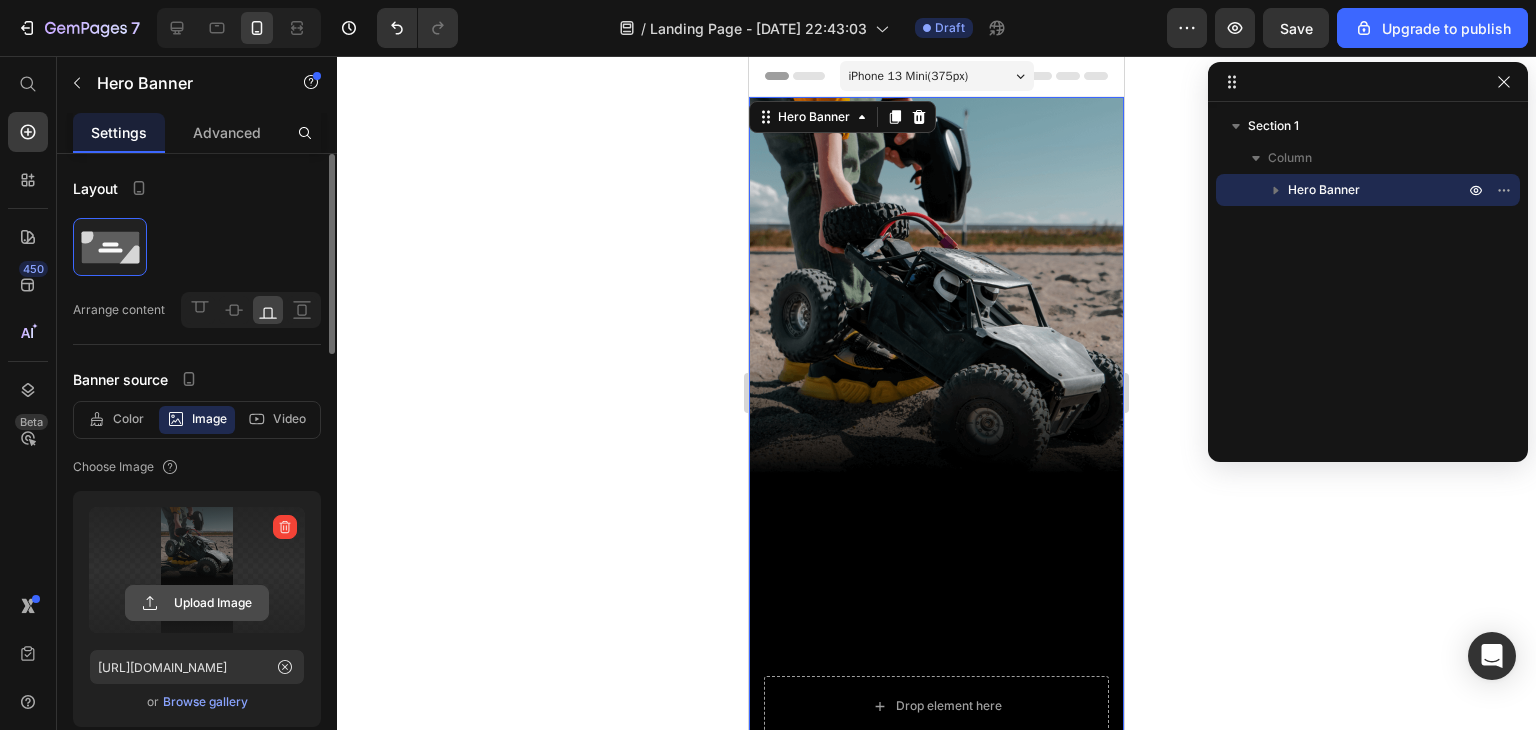 click 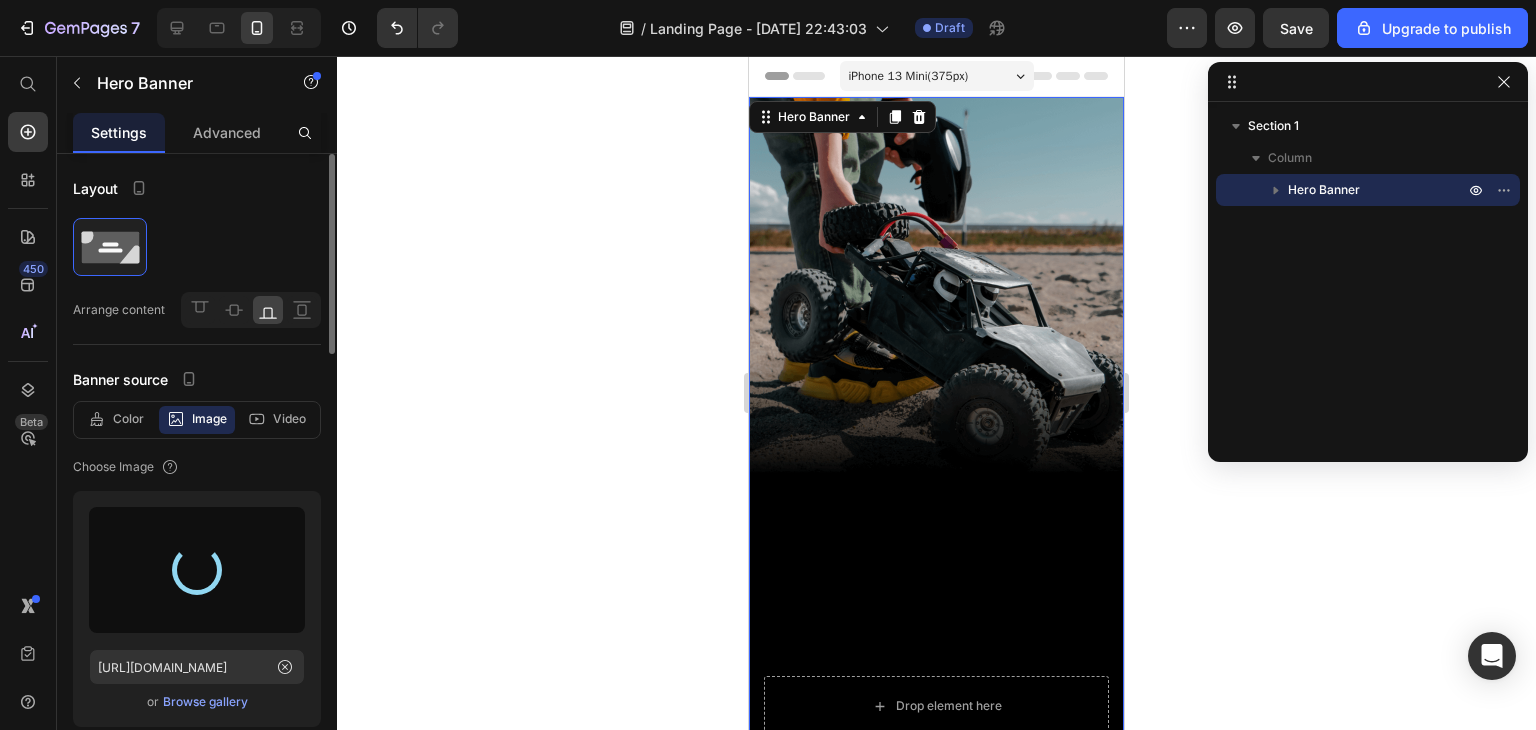 type on "[URL][DOMAIN_NAME]" 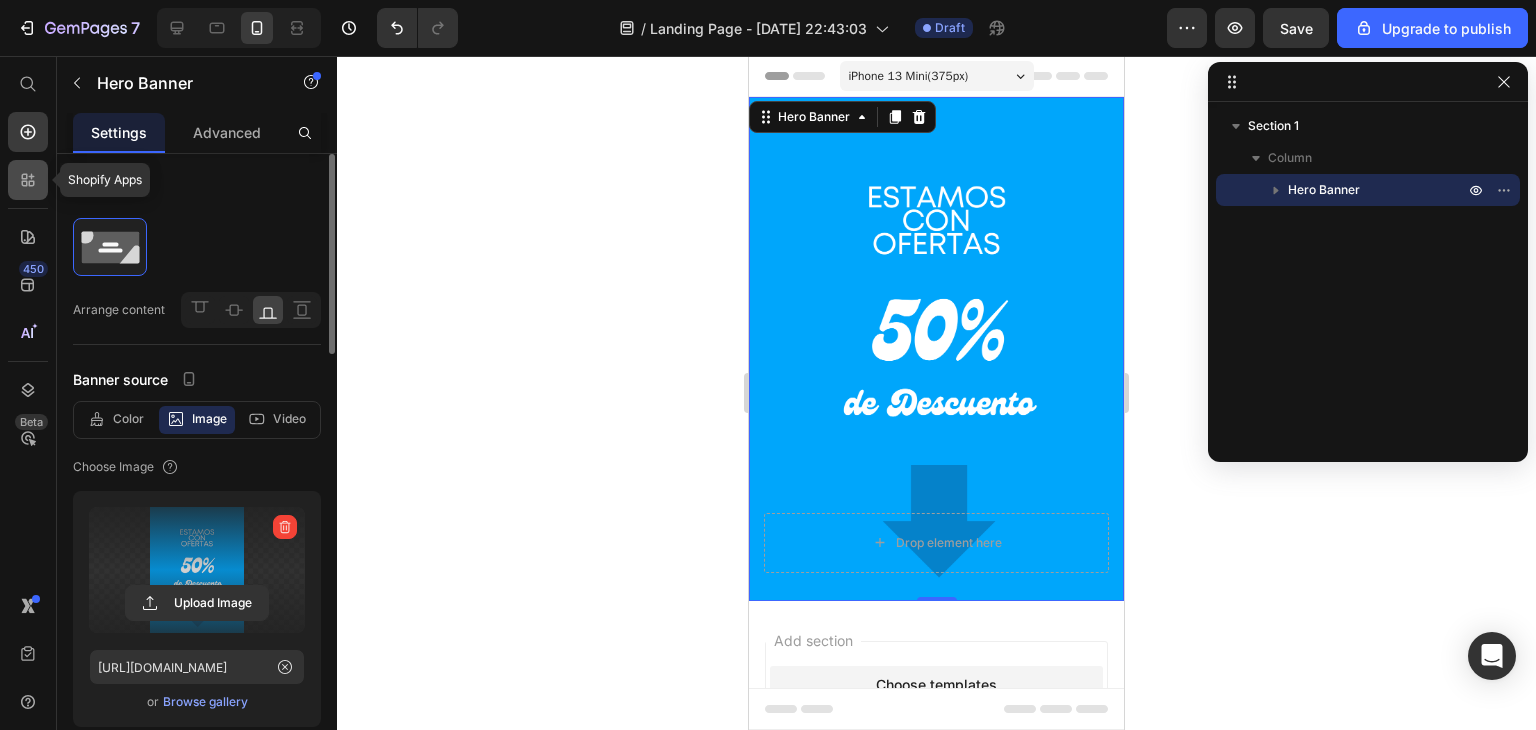click 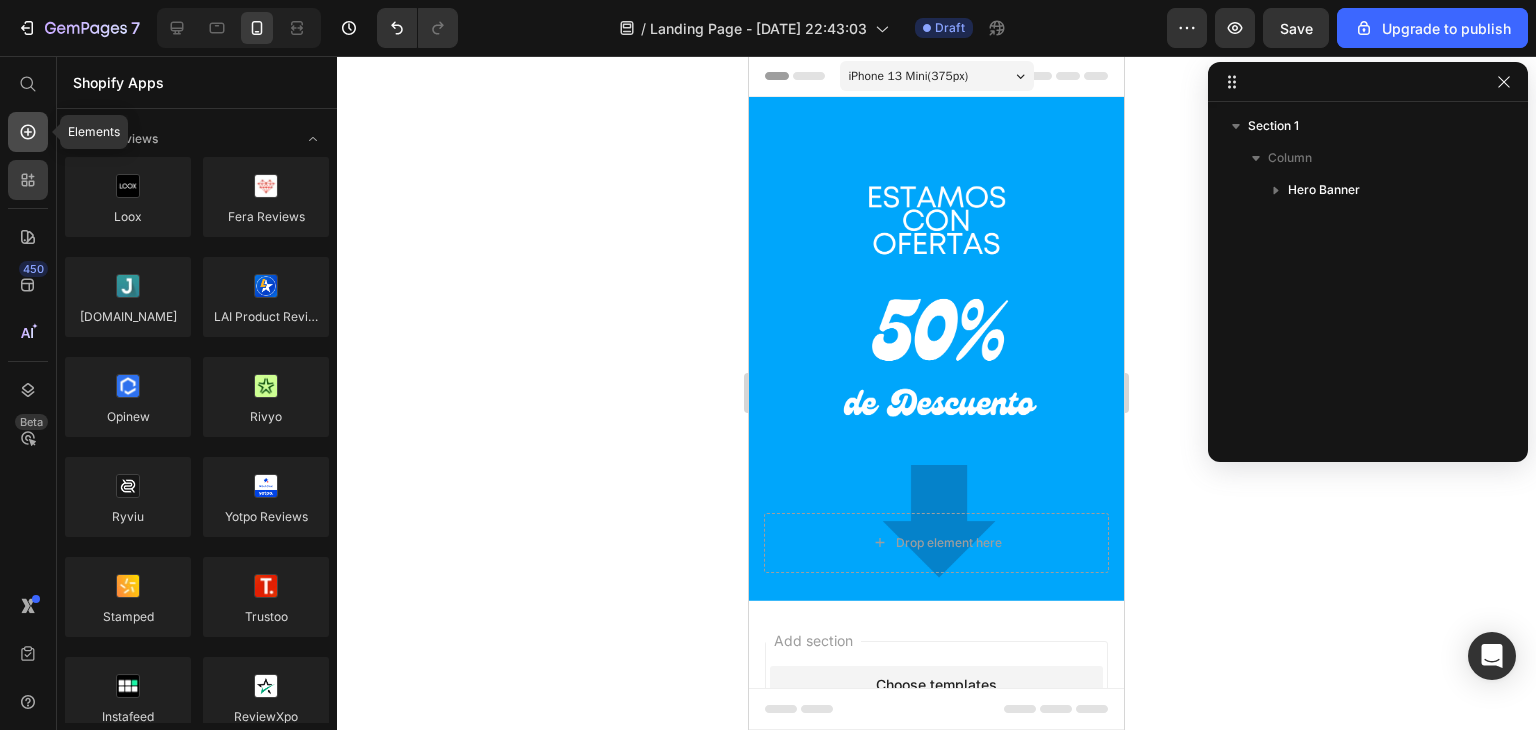 click 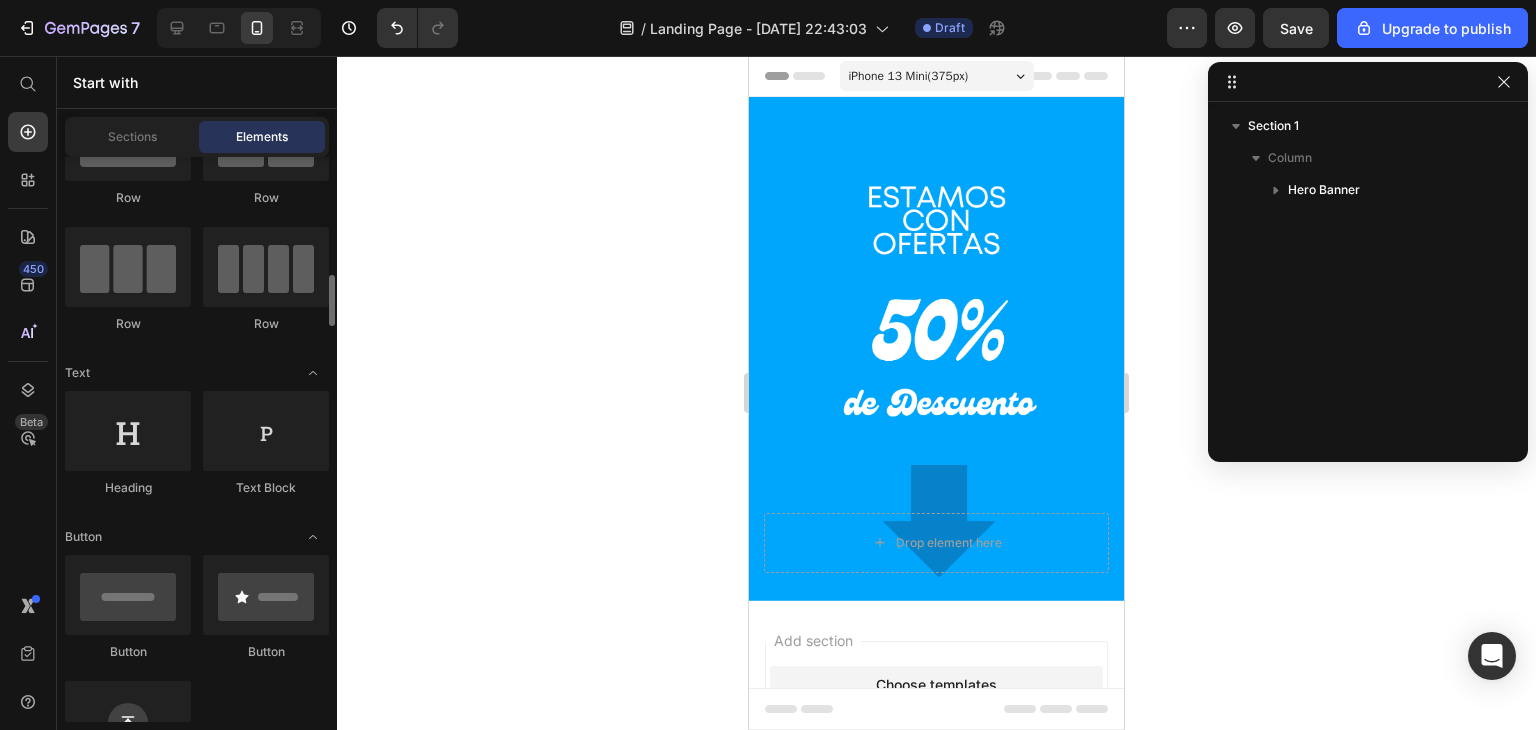 scroll, scrollTop: 200, scrollLeft: 0, axis: vertical 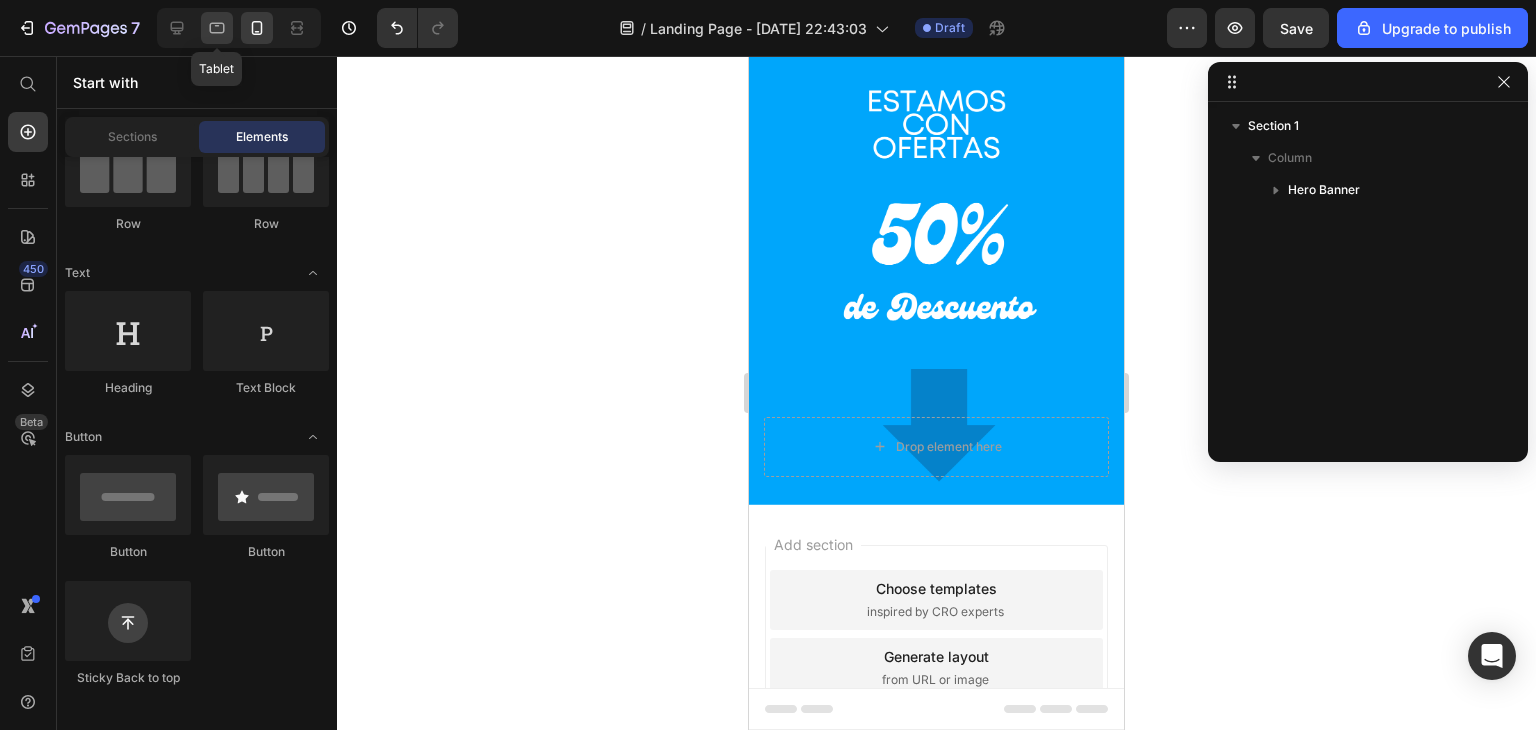 click 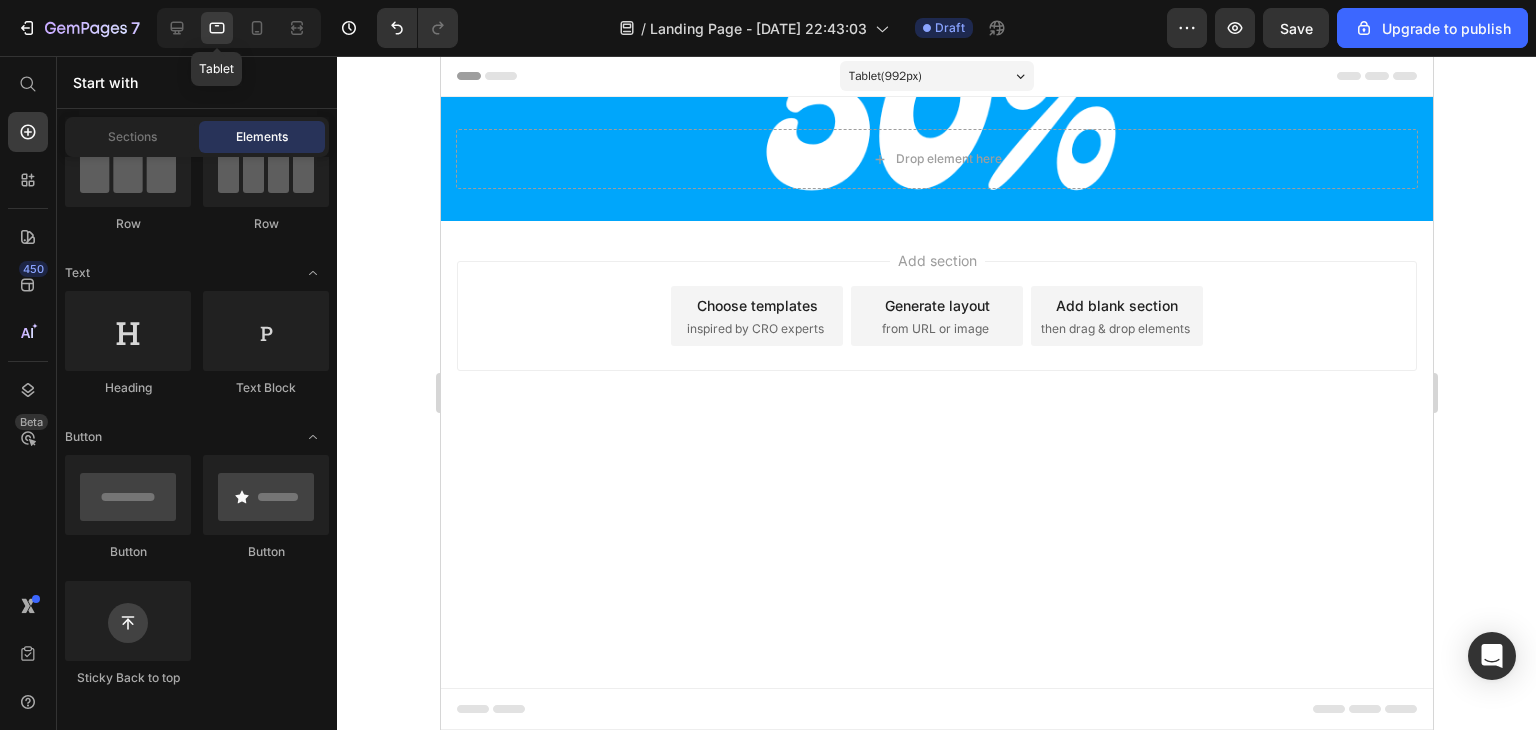 scroll, scrollTop: 0, scrollLeft: 0, axis: both 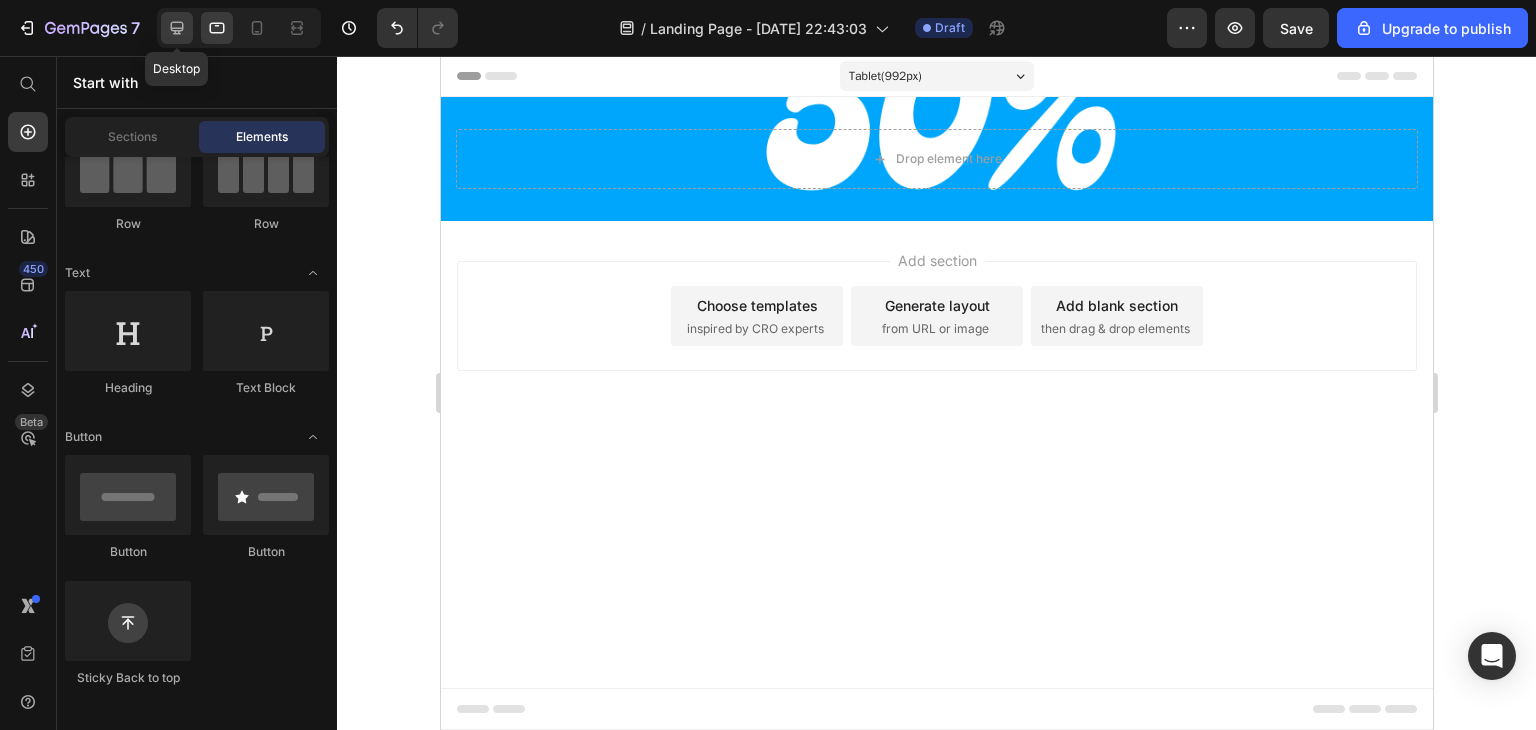 click 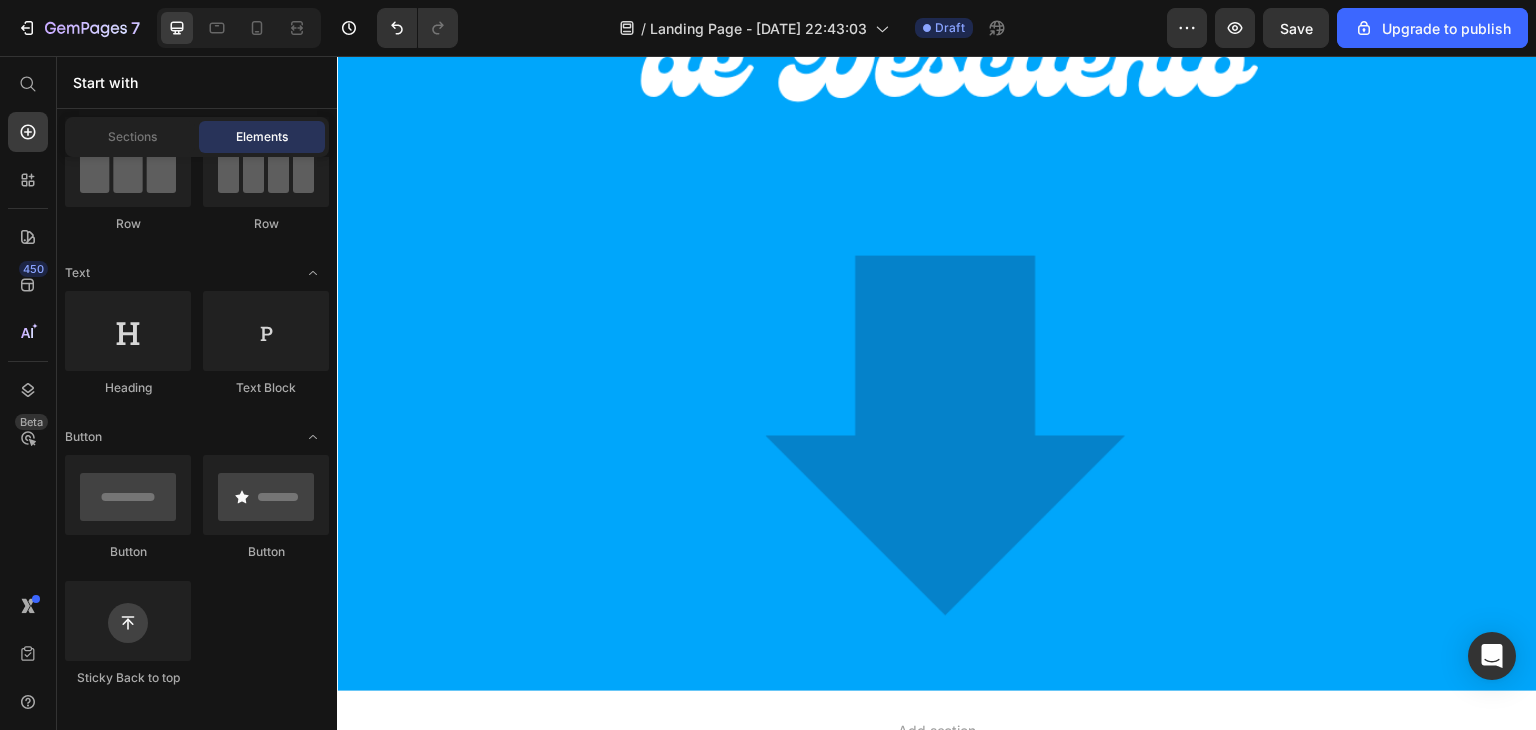 scroll, scrollTop: 1245, scrollLeft: 0, axis: vertical 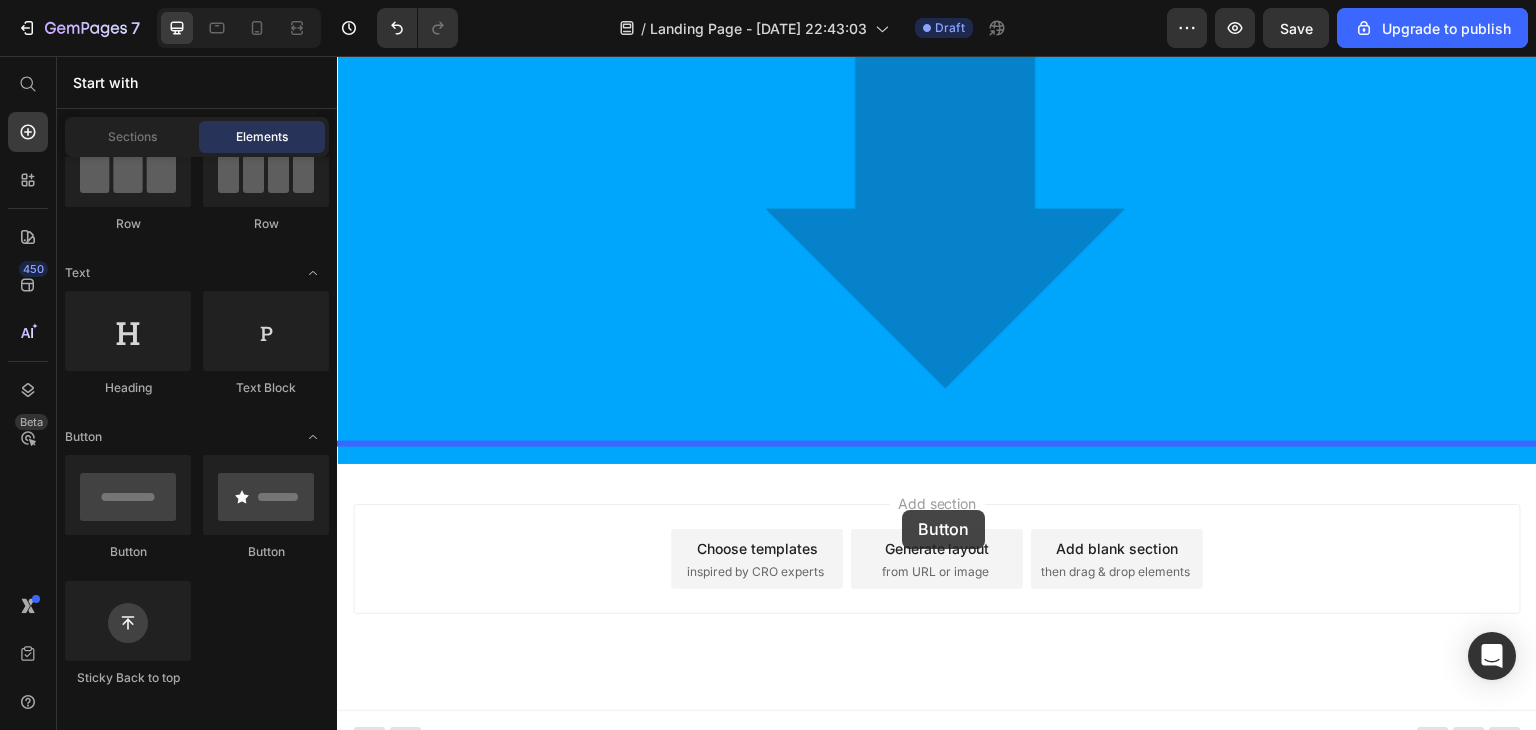 drag, startPoint x: 455, startPoint y: 543, endPoint x: 902, endPoint y: 510, distance: 448.21646 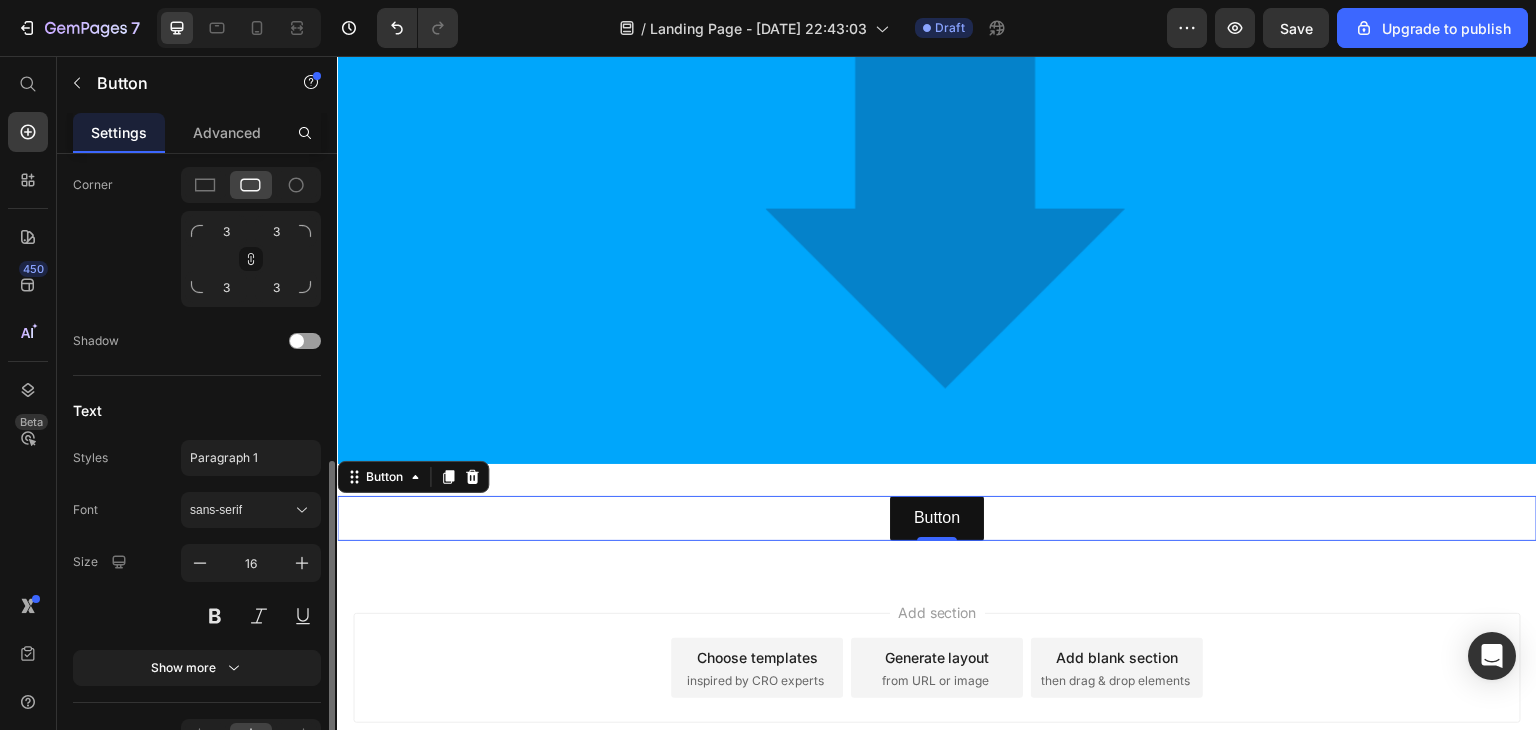 scroll, scrollTop: 800, scrollLeft: 0, axis: vertical 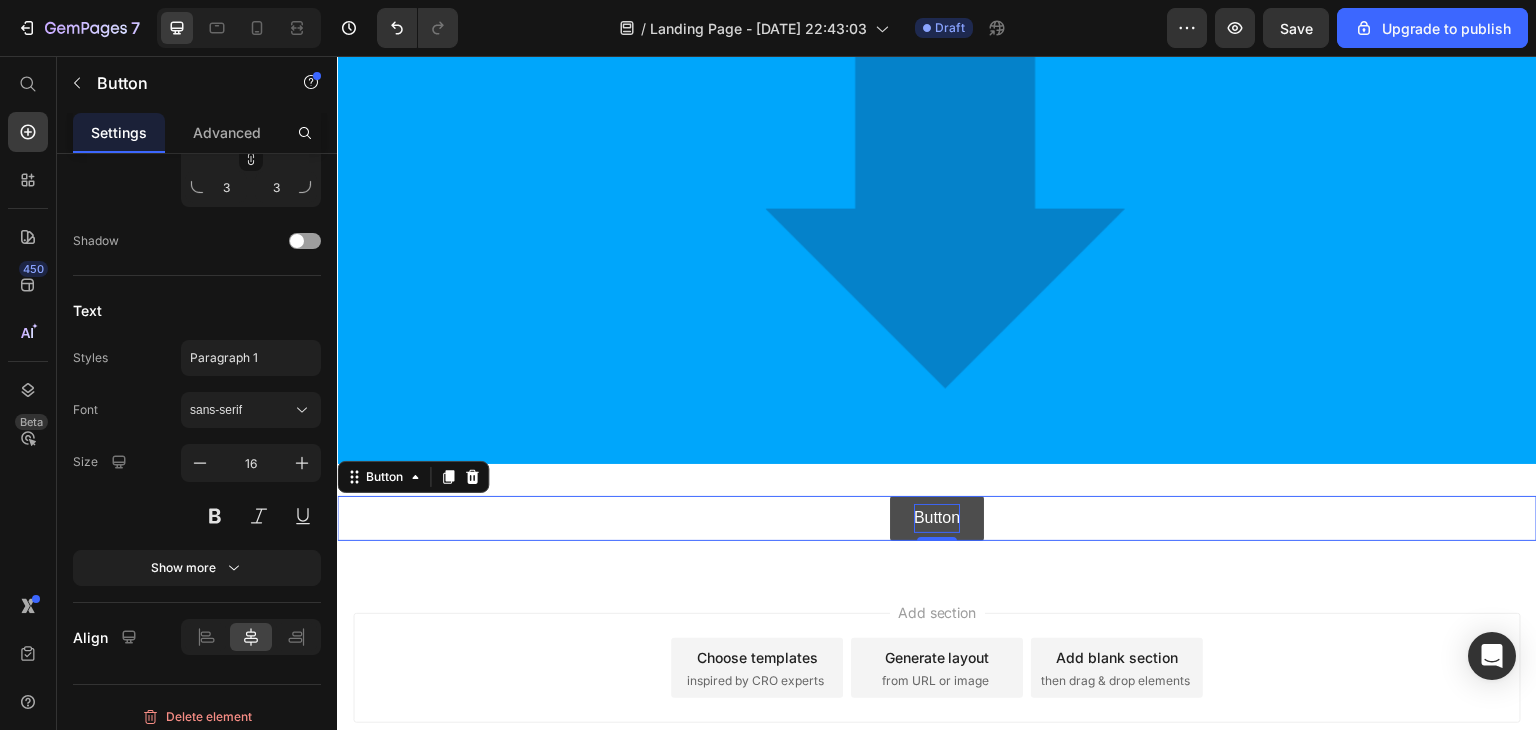 click on "Button" at bounding box center (937, 518) 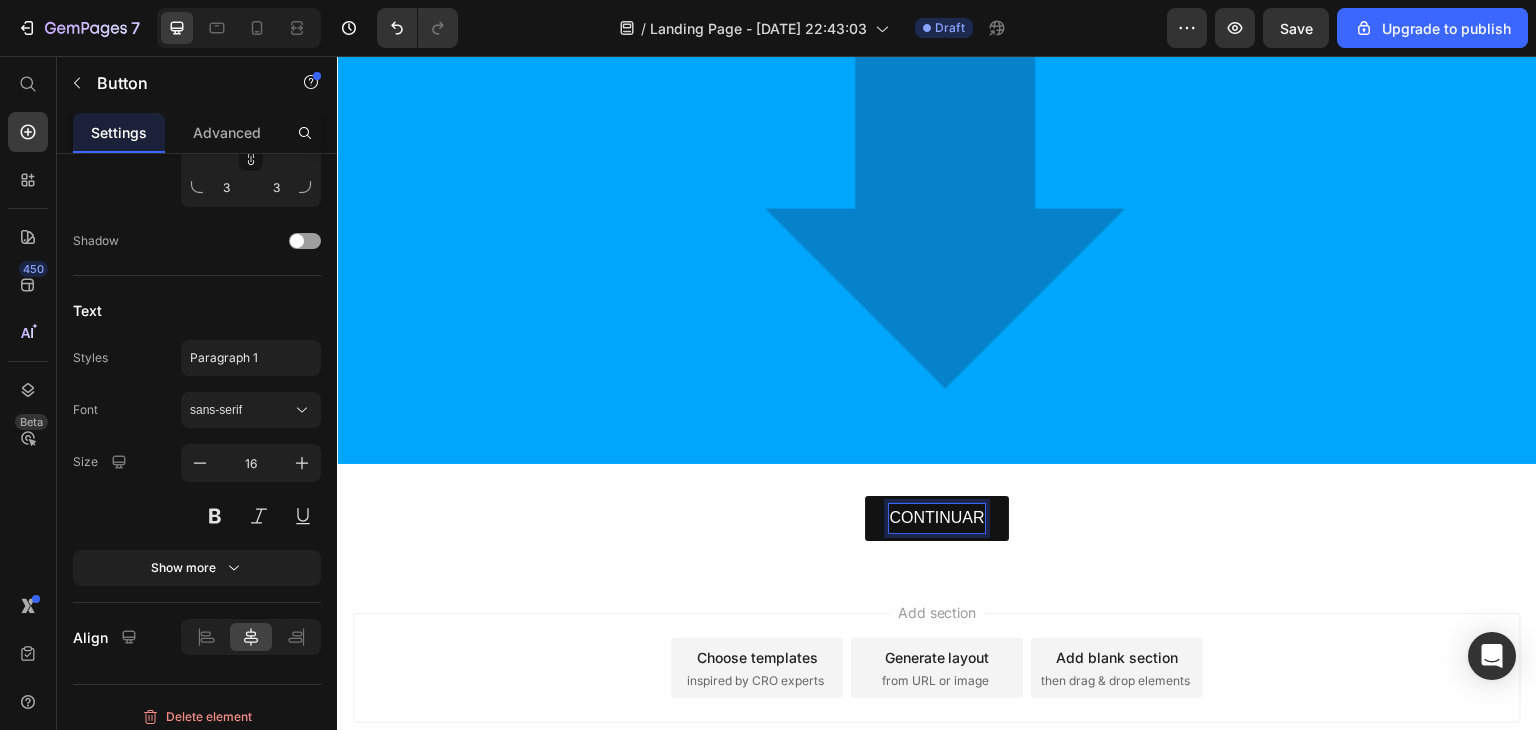 click on "CONTINUAR" at bounding box center (936, 518) 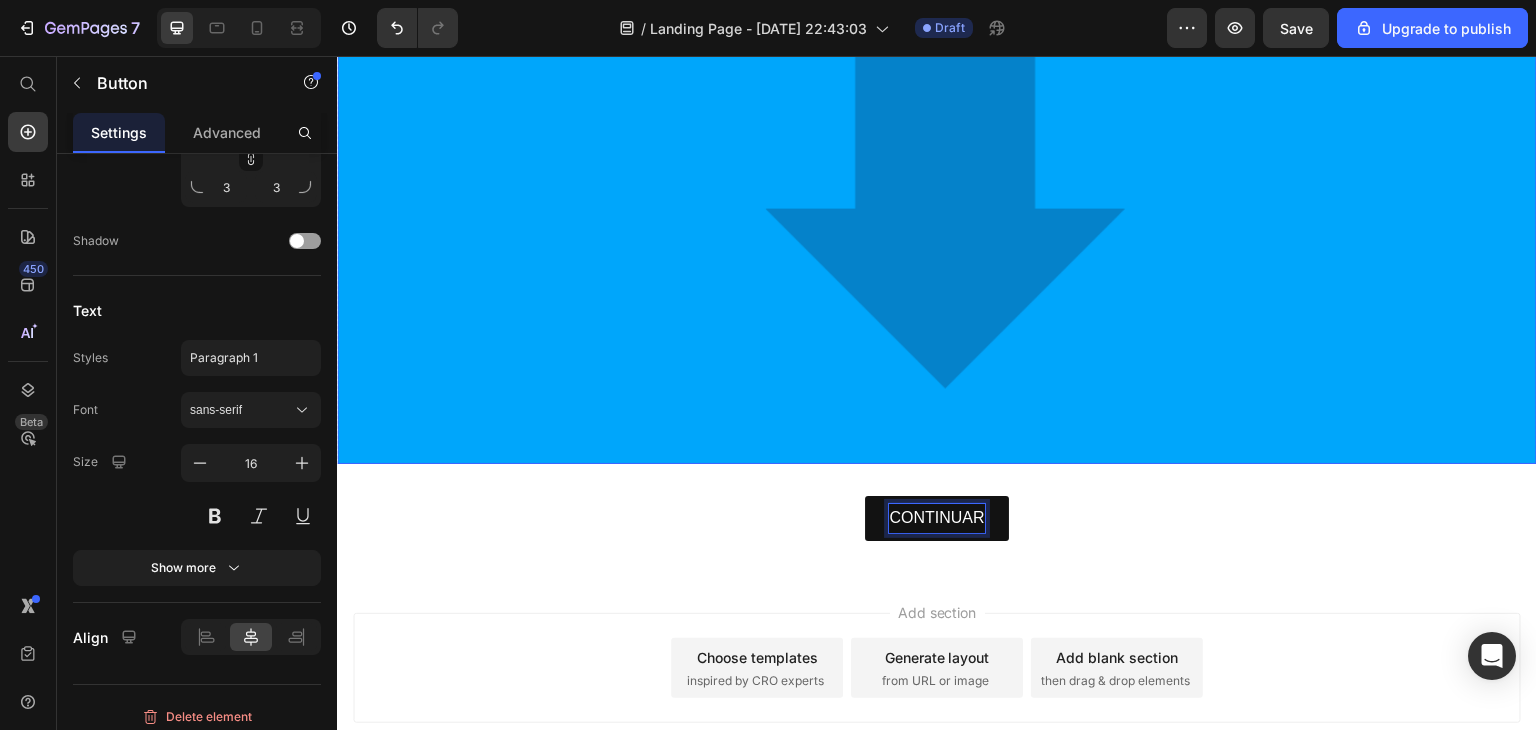 click on "CONTINUAR" at bounding box center [936, 518] 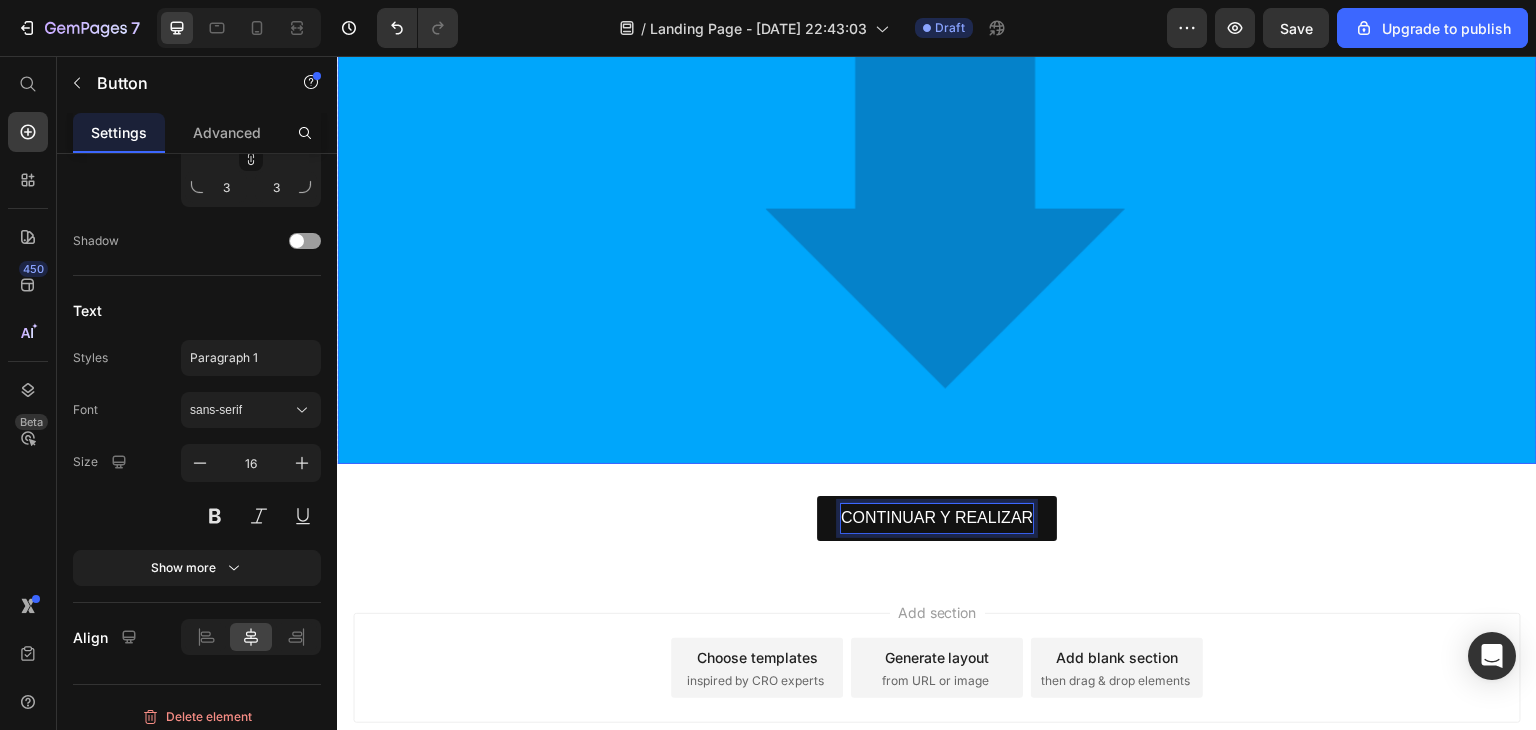 click on "CONTINUAR Y REALIZAR" at bounding box center (937, 518) 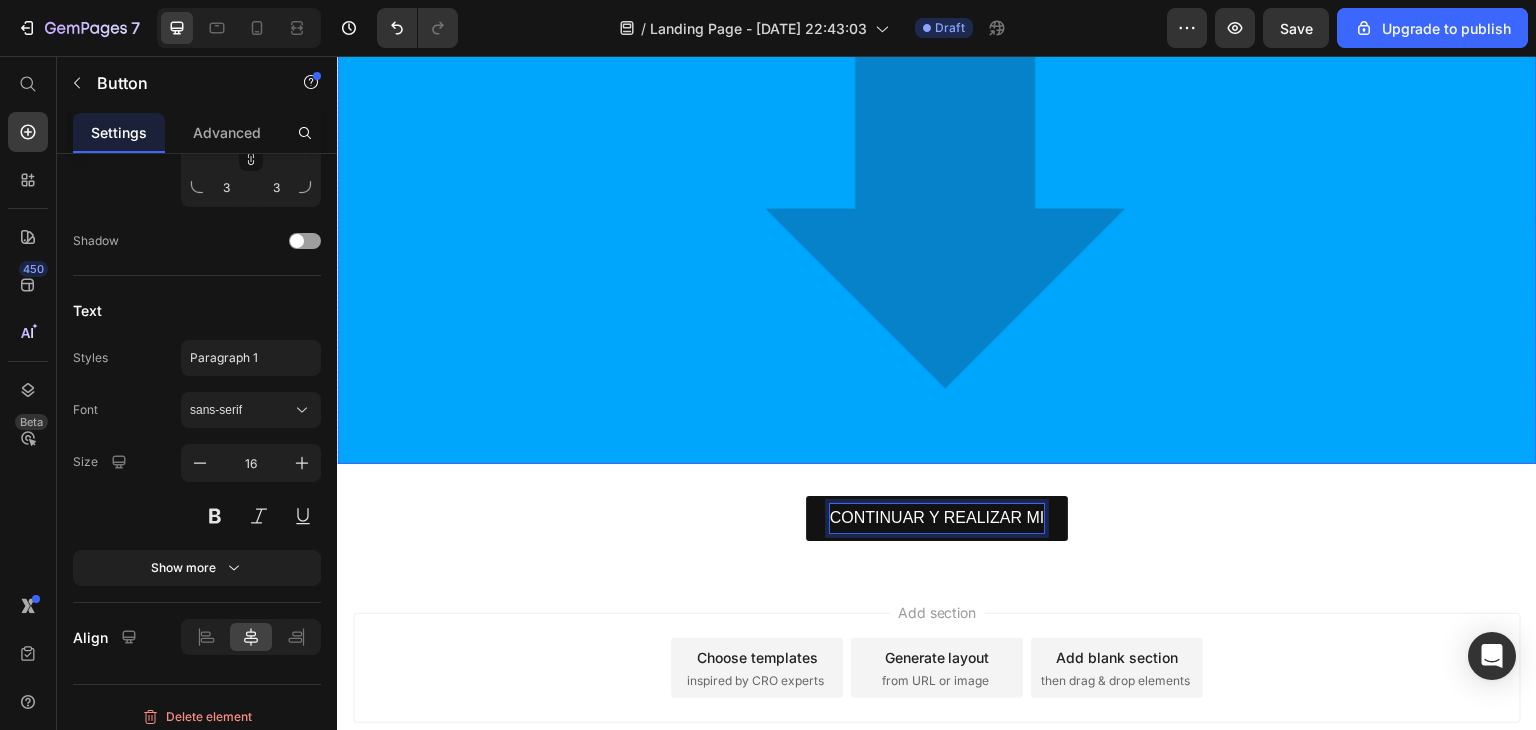 click on "CONTINUAR Y REALIZAR MI" at bounding box center (937, 518) 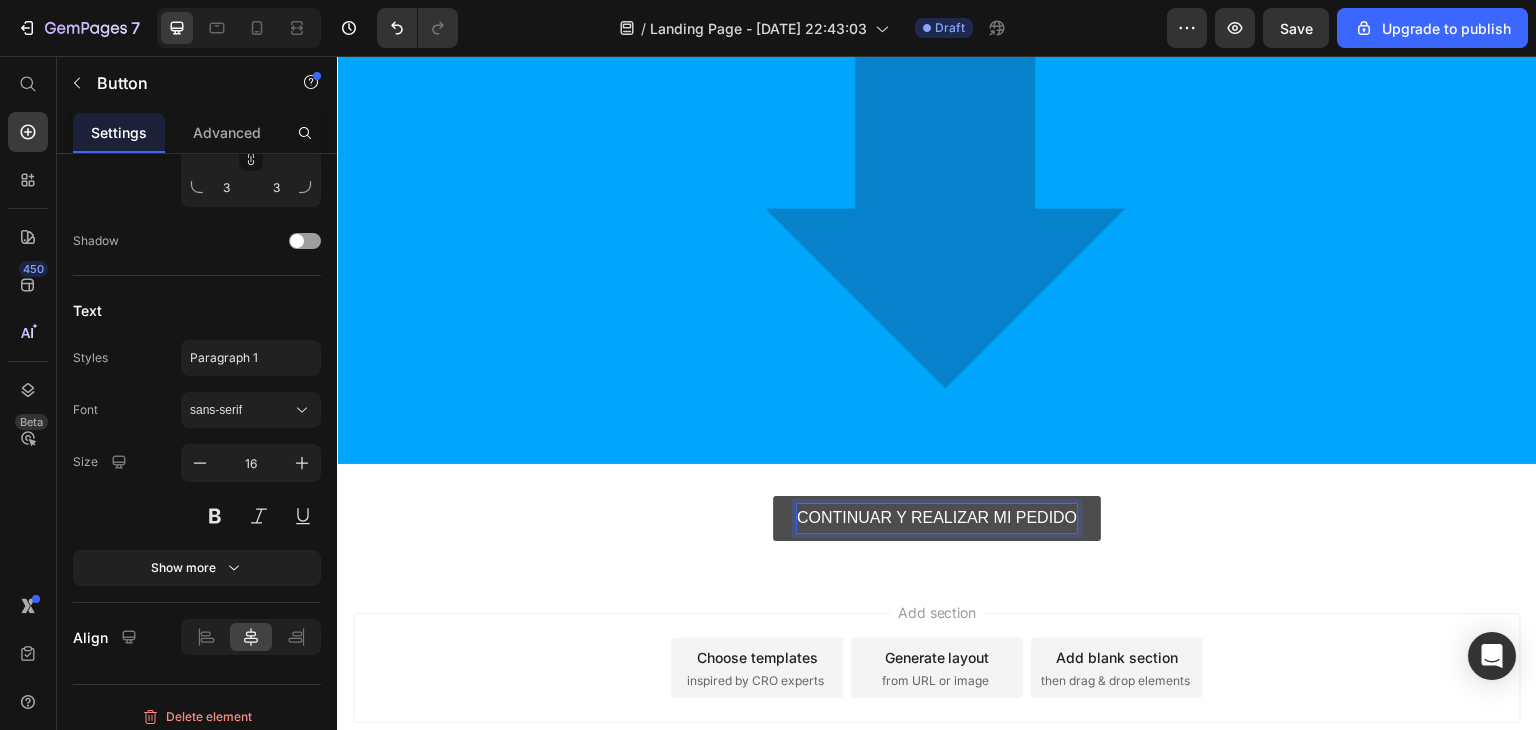 click on "CONTINUAR Y REALIZAR MI PEDIDO" at bounding box center [937, 518] 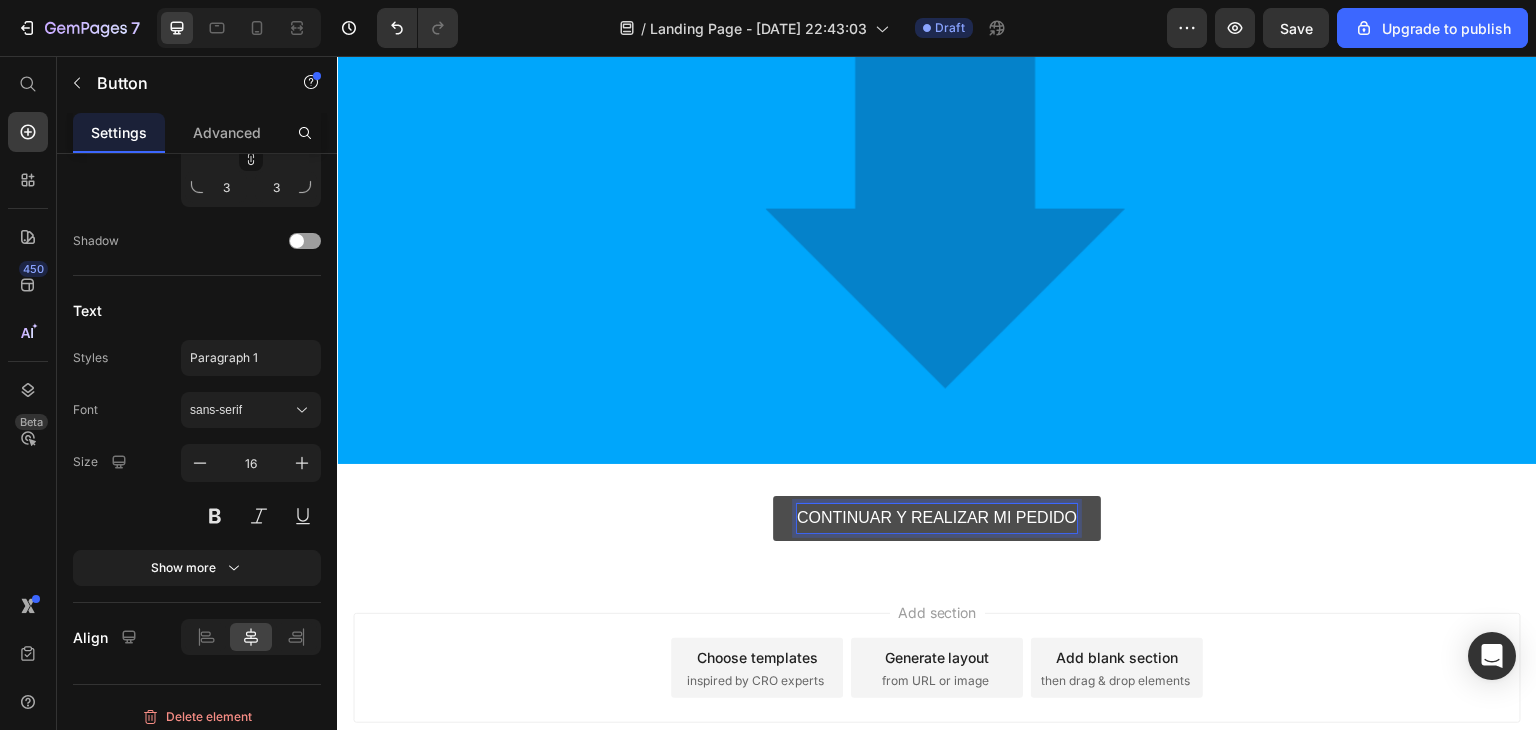 click on "CONTINUAR Y REALIZAR MI PEDIDO" at bounding box center [937, 518] 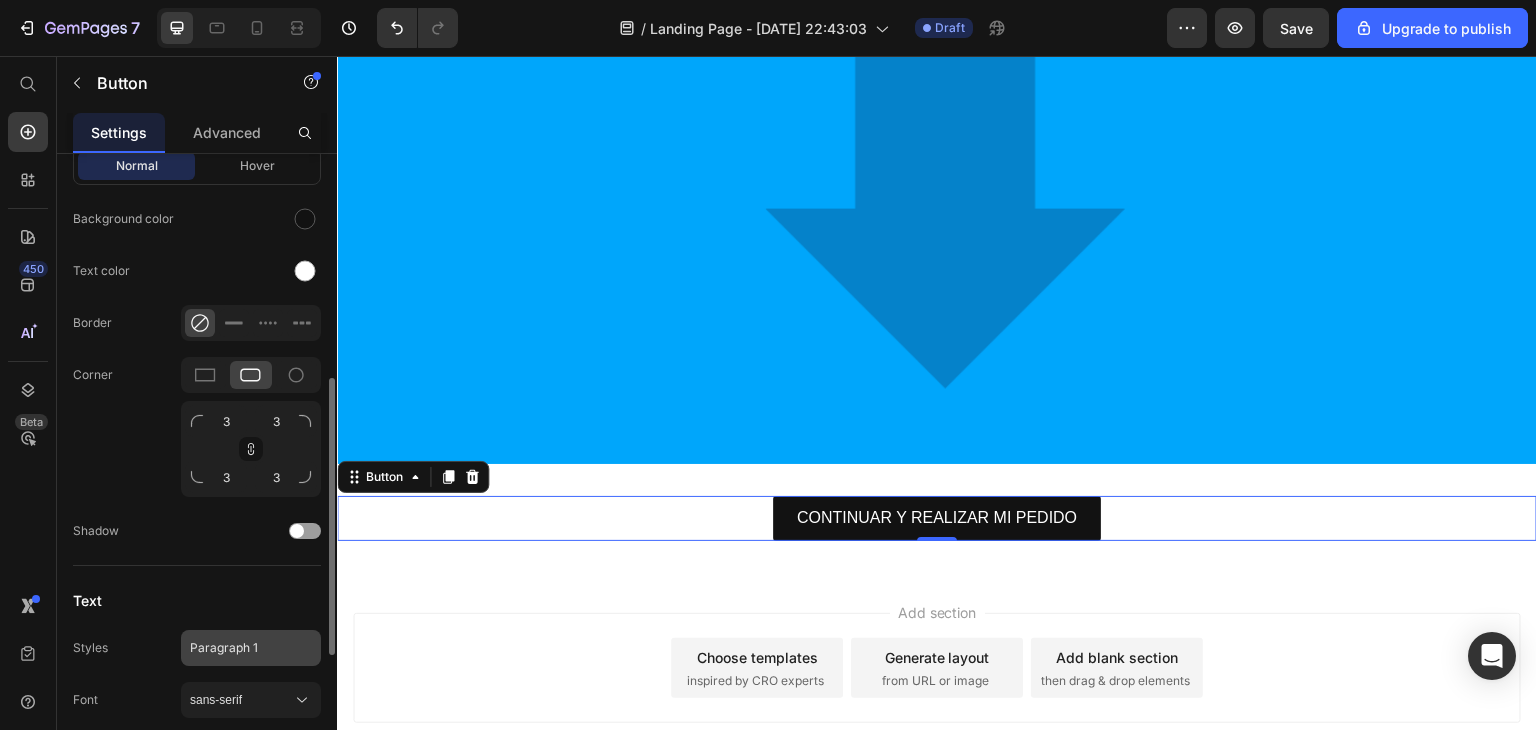 scroll, scrollTop: 410, scrollLeft: 0, axis: vertical 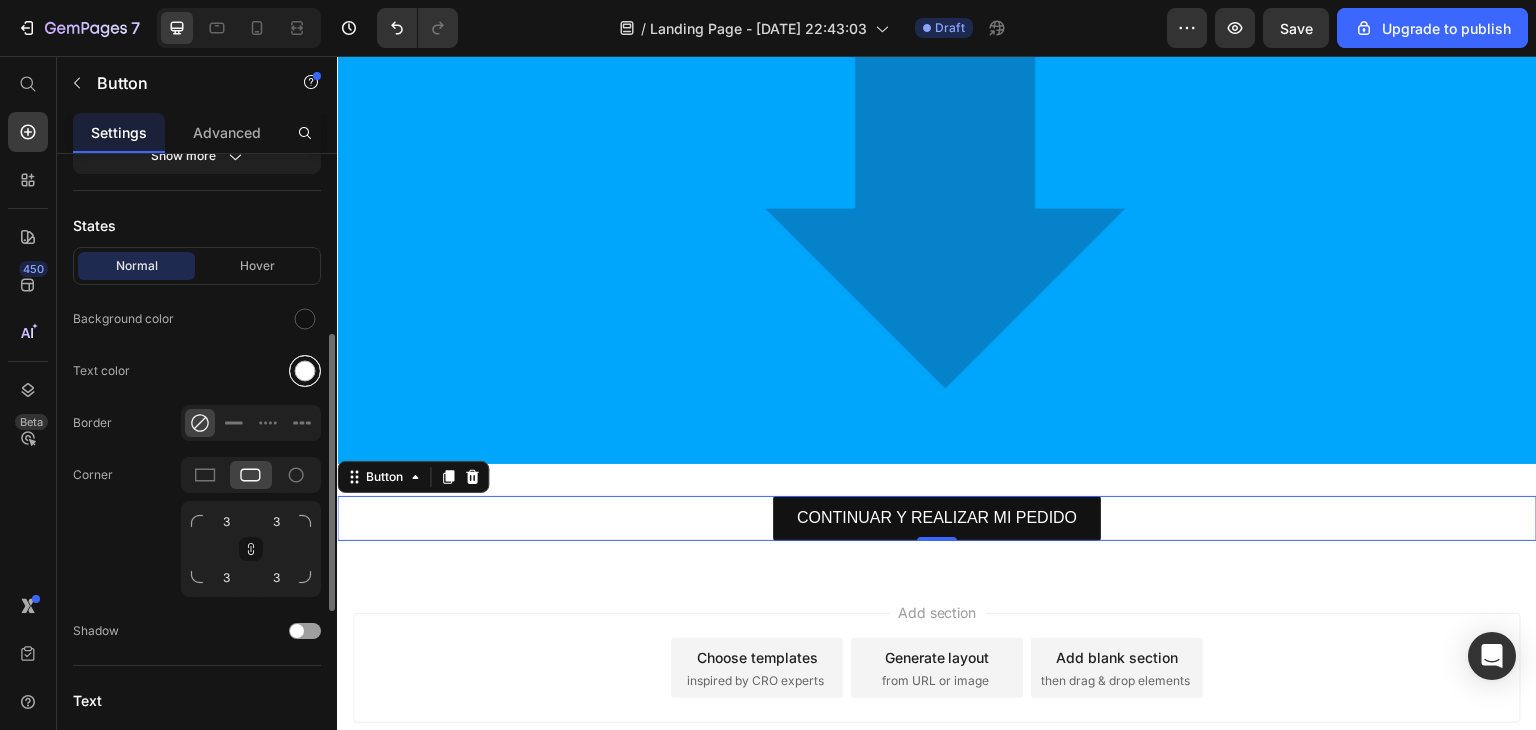 click at bounding box center [305, 371] 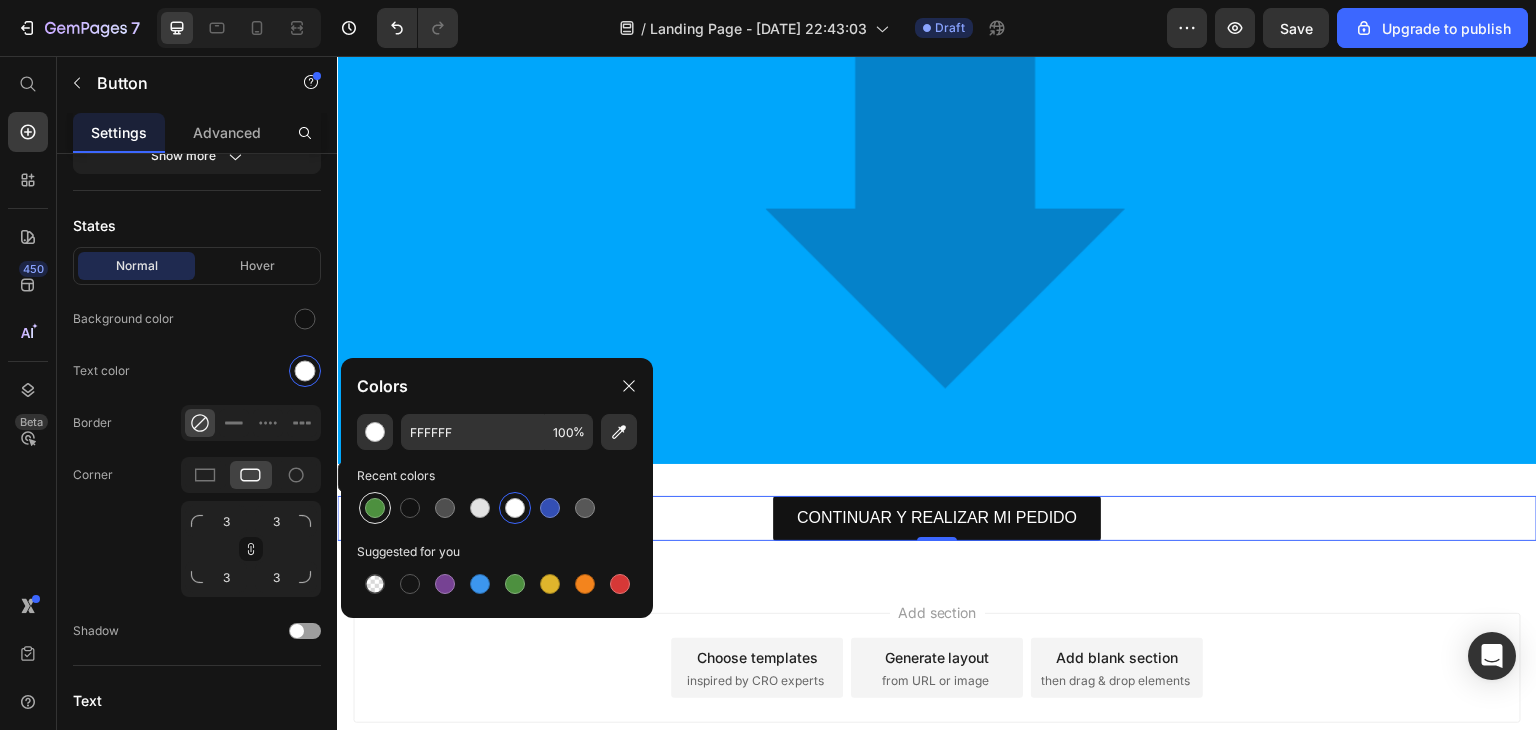 click at bounding box center [375, 508] 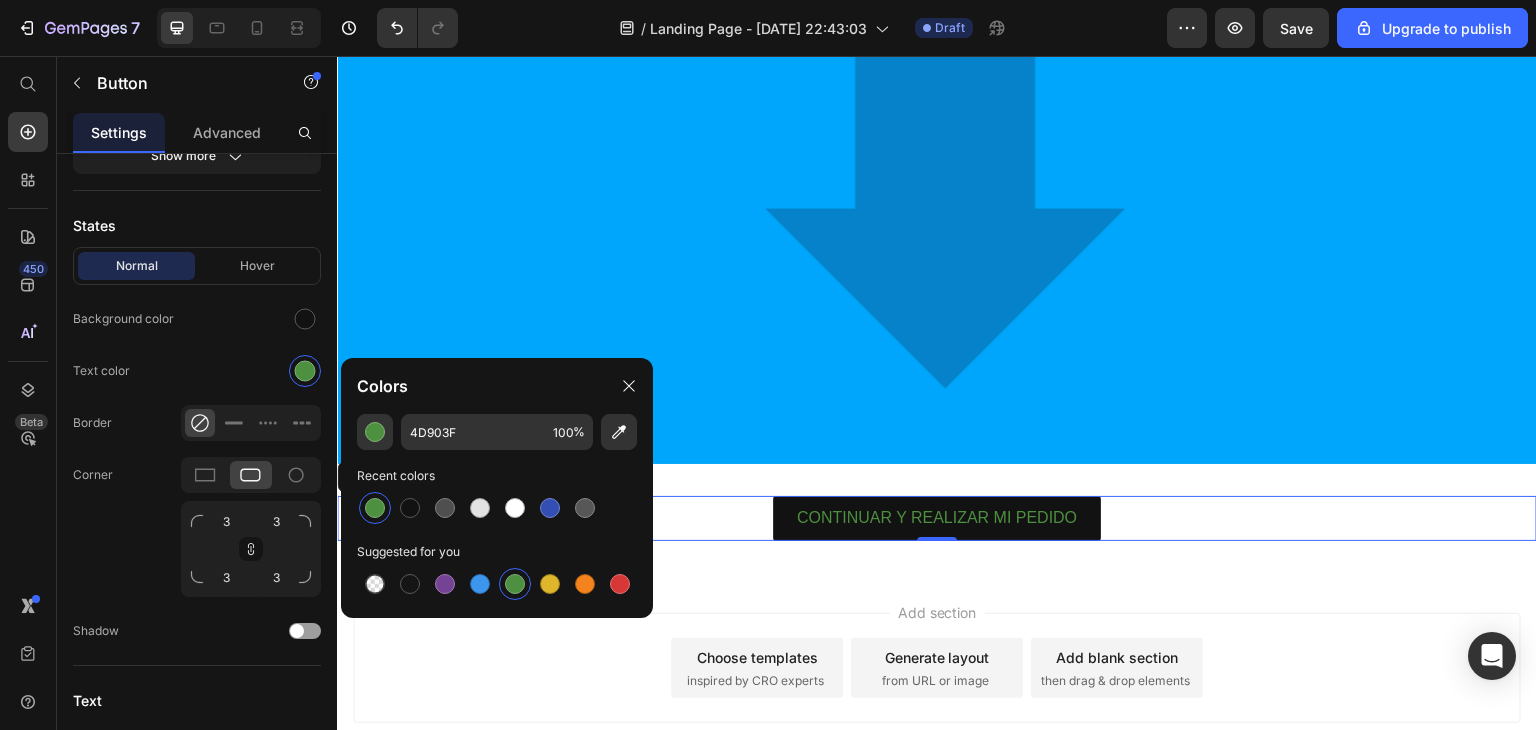 click on "Add section Choose templates inspired by CRO experts Generate layout from URL or image Add blank section then drag & drop elements" at bounding box center (937, 668) 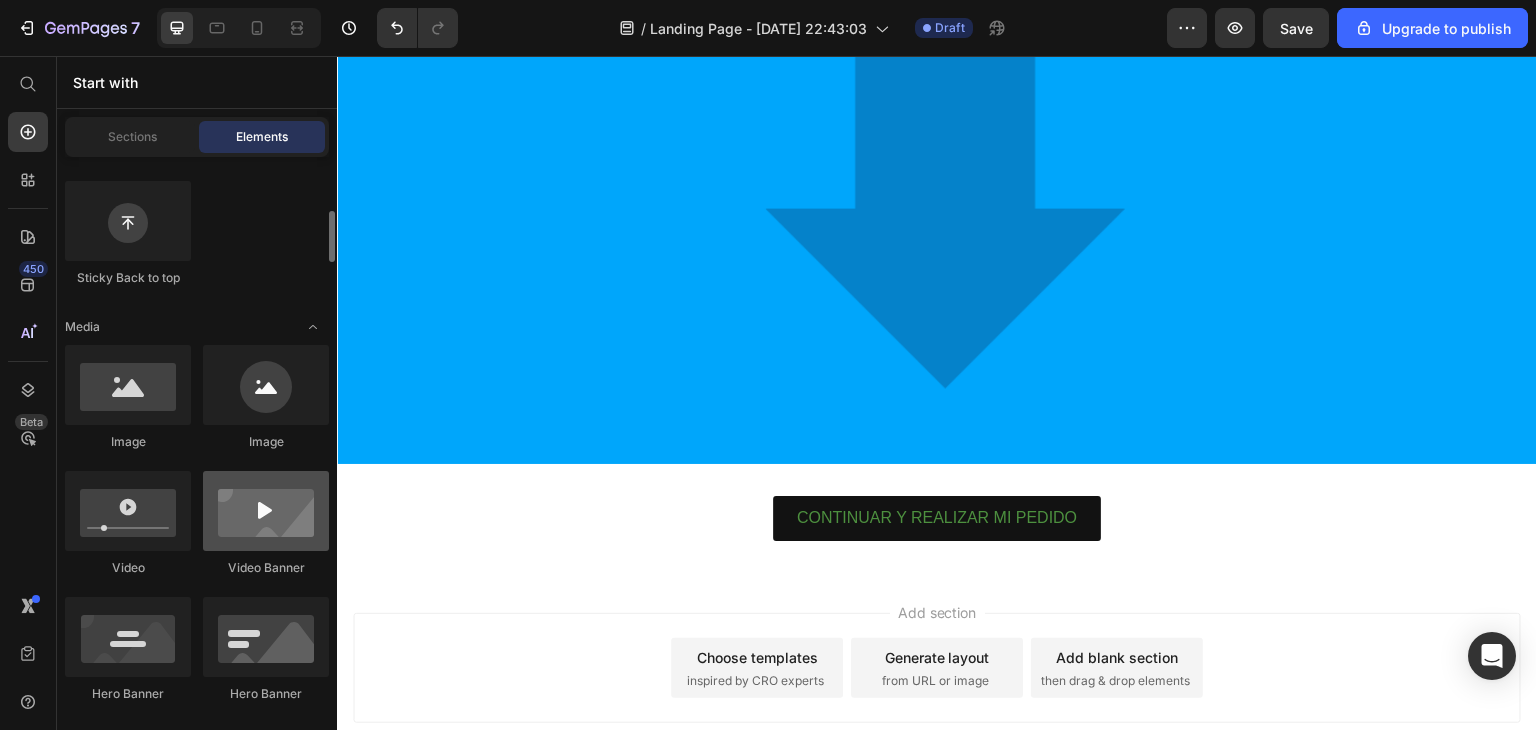 scroll, scrollTop: 500, scrollLeft: 0, axis: vertical 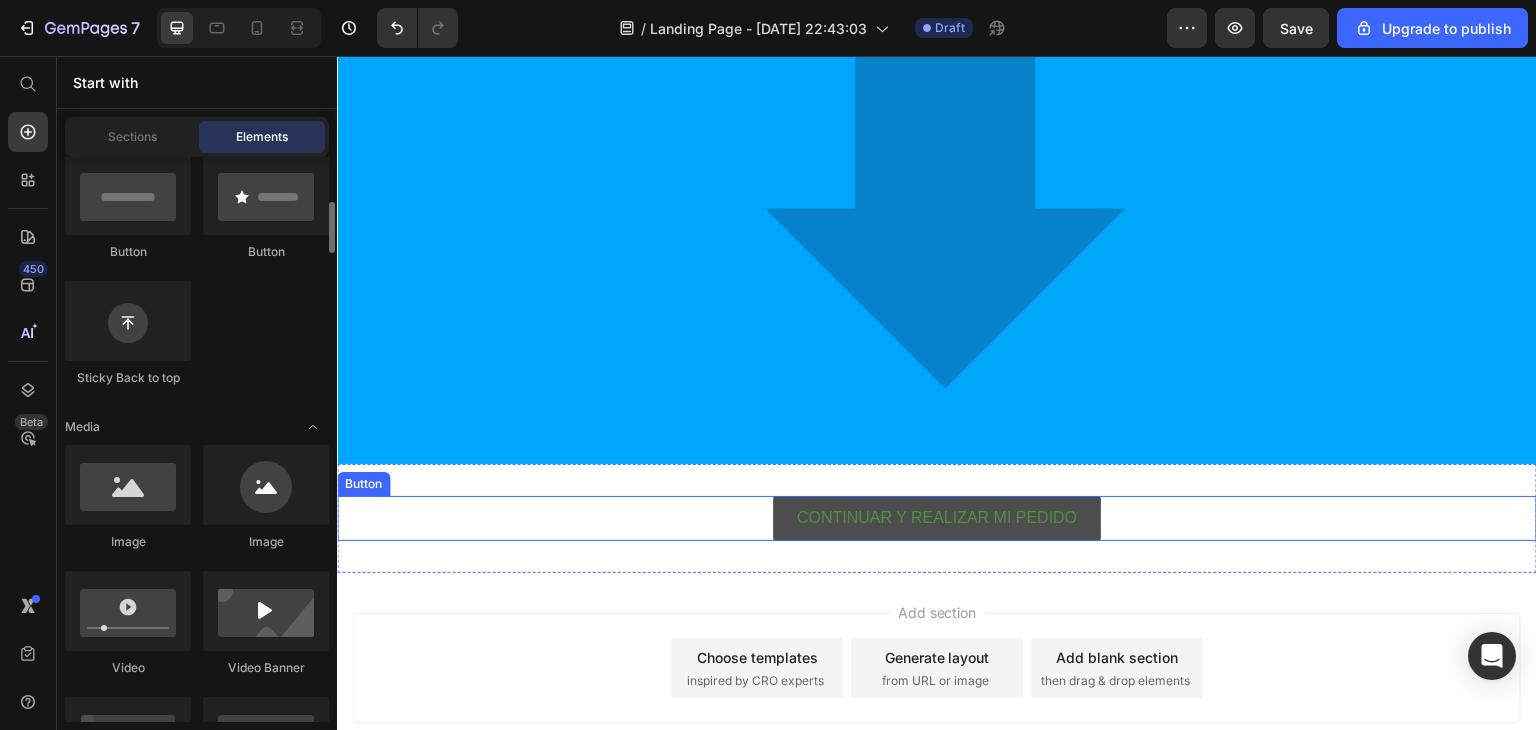 click on "CONTINUAR Y REALIZAR MI PEDIDO" at bounding box center (937, 518) 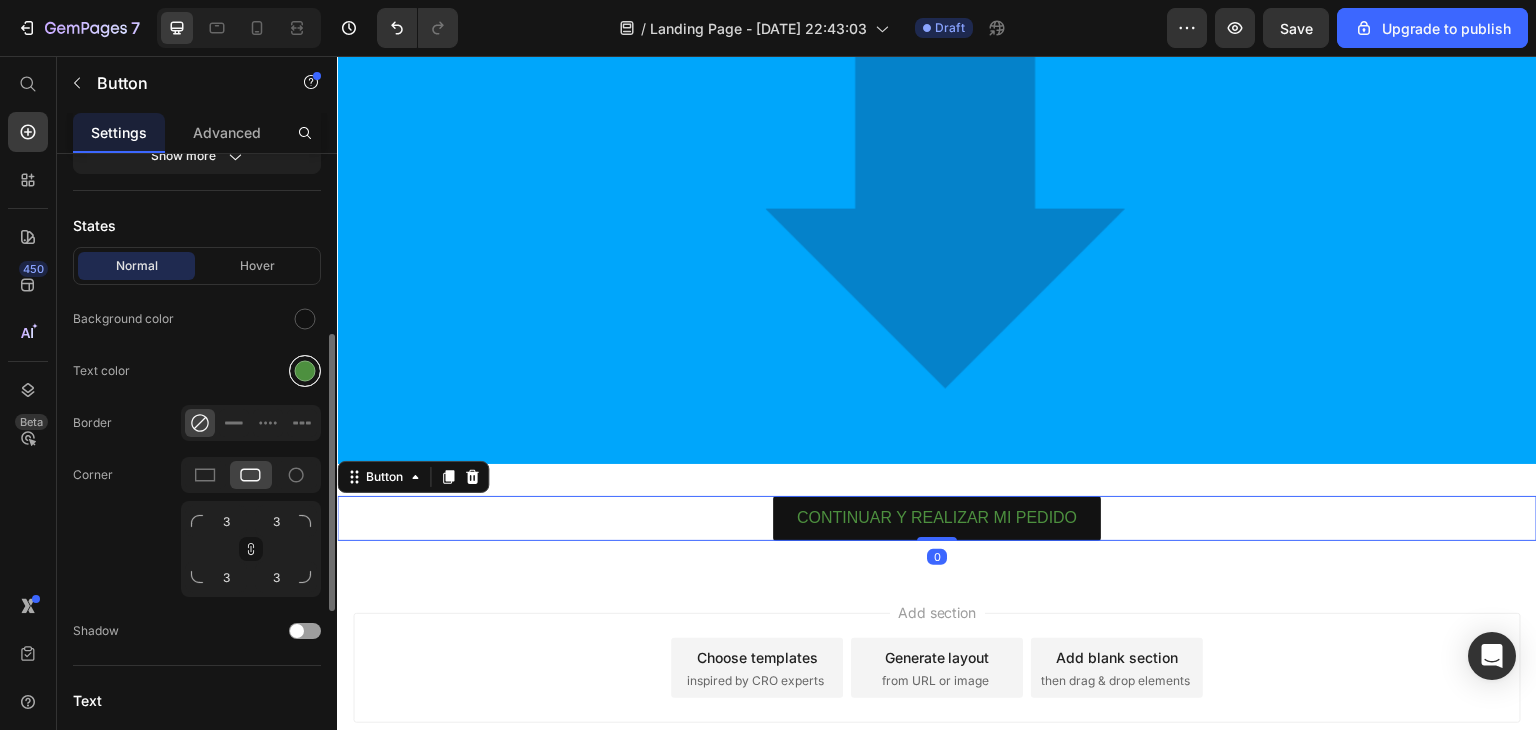 click at bounding box center (305, 371) 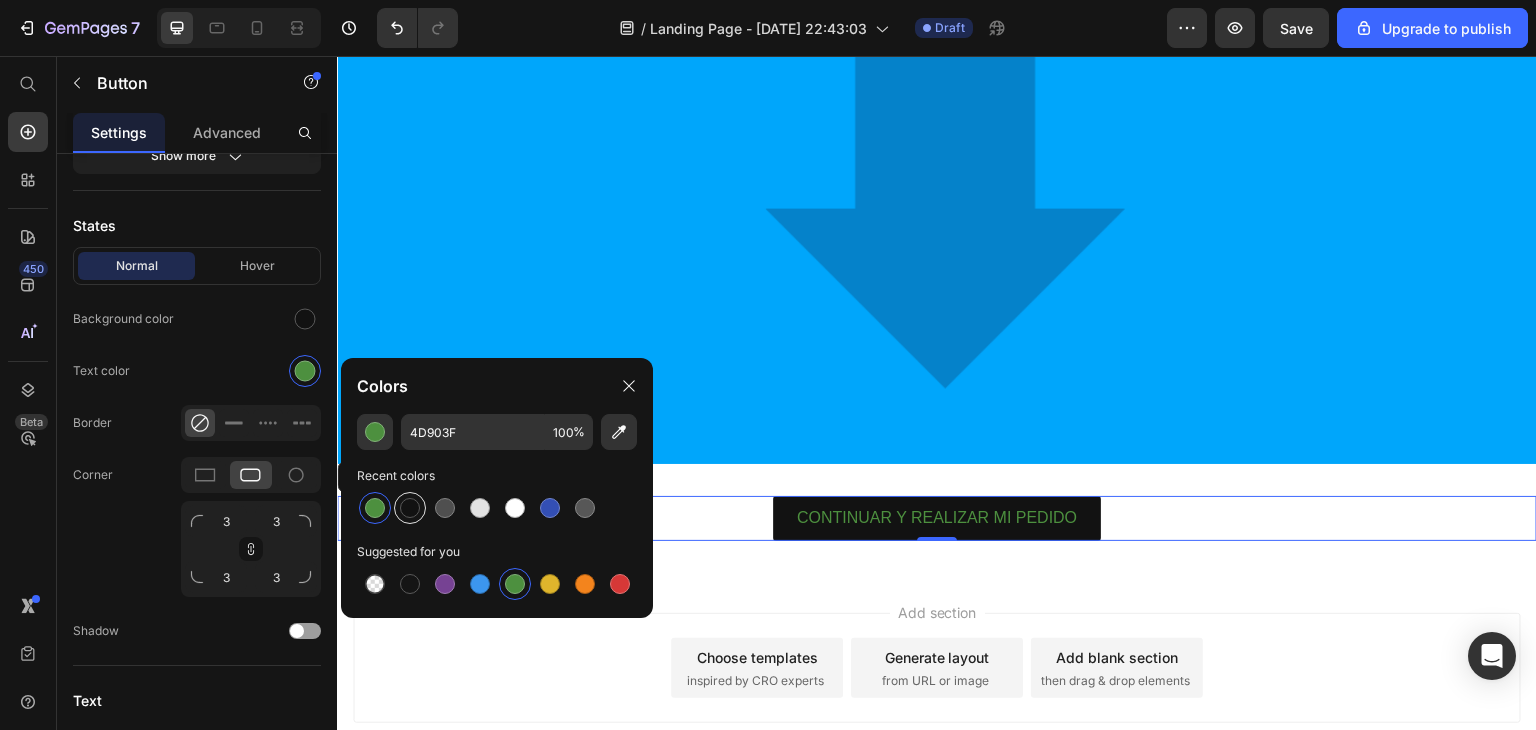 click at bounding box center (410, 508) 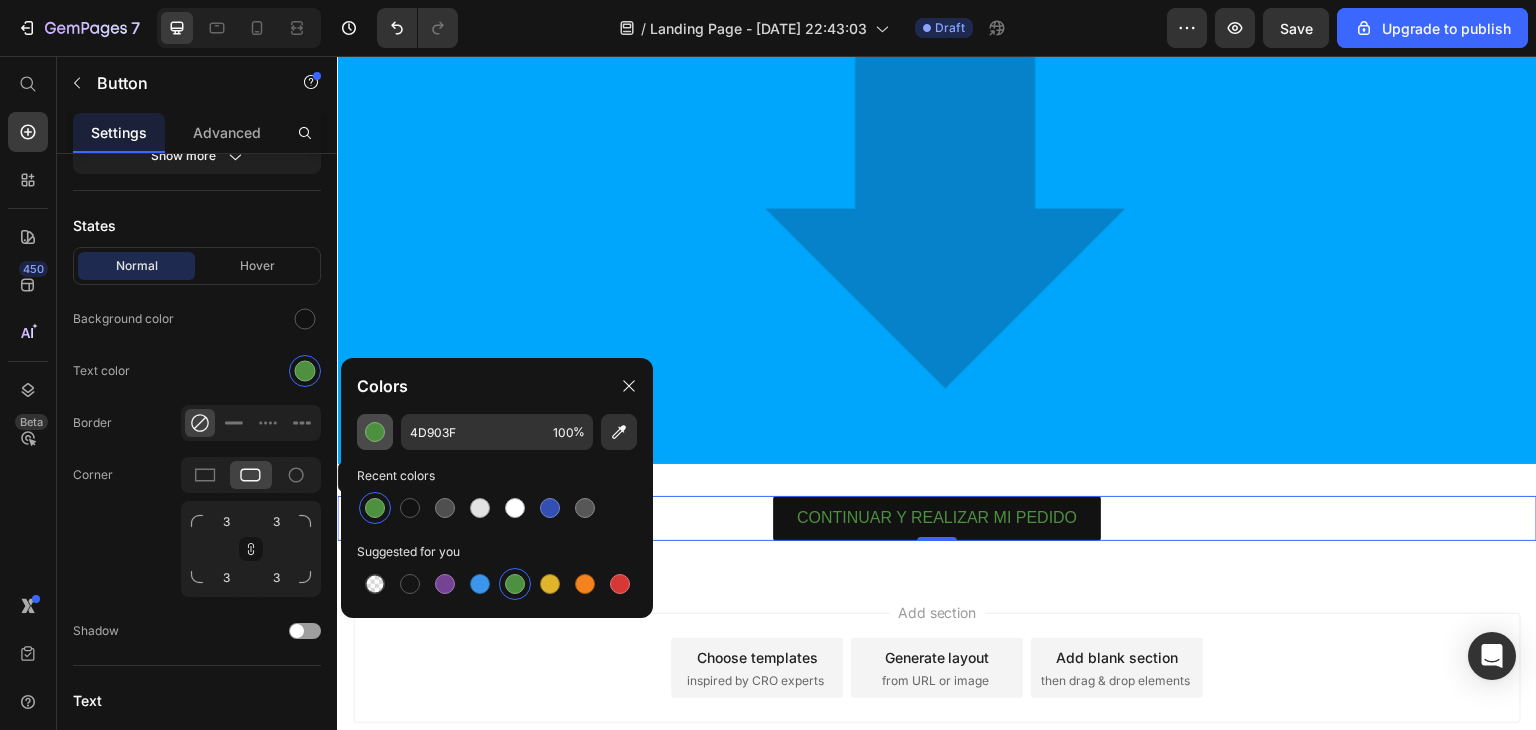 type on "121212" 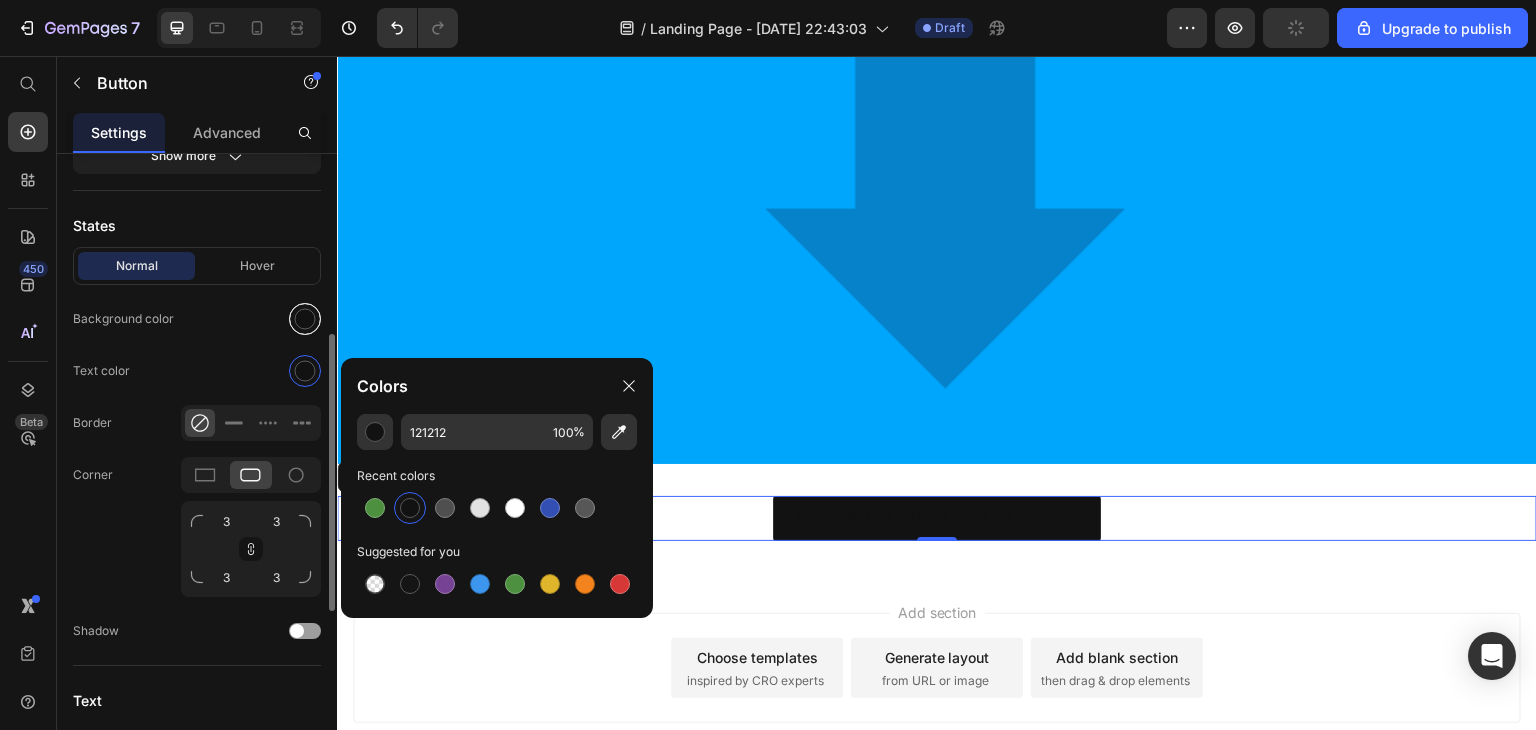 click at bounding box center (305, 319) 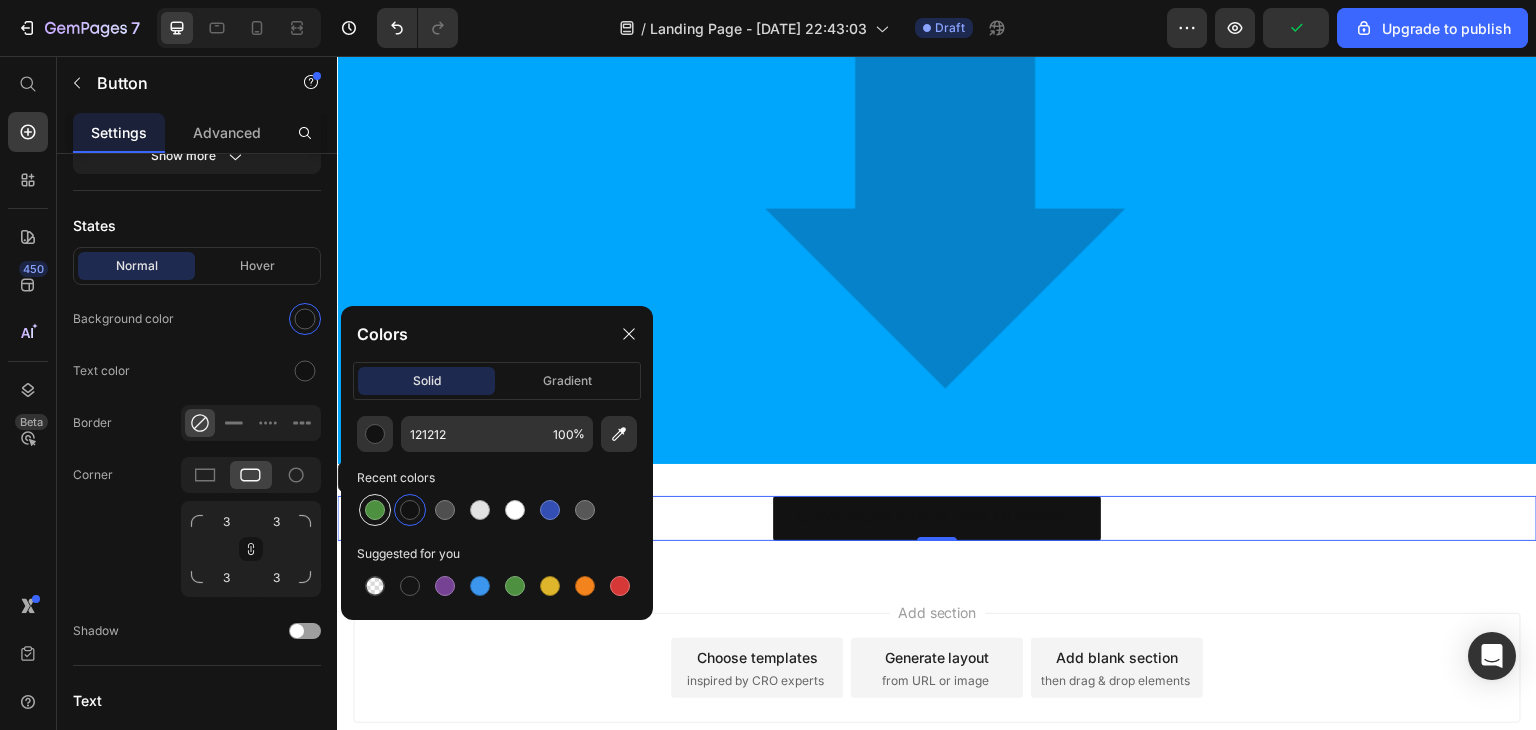 click at bounding box center (375, 510) 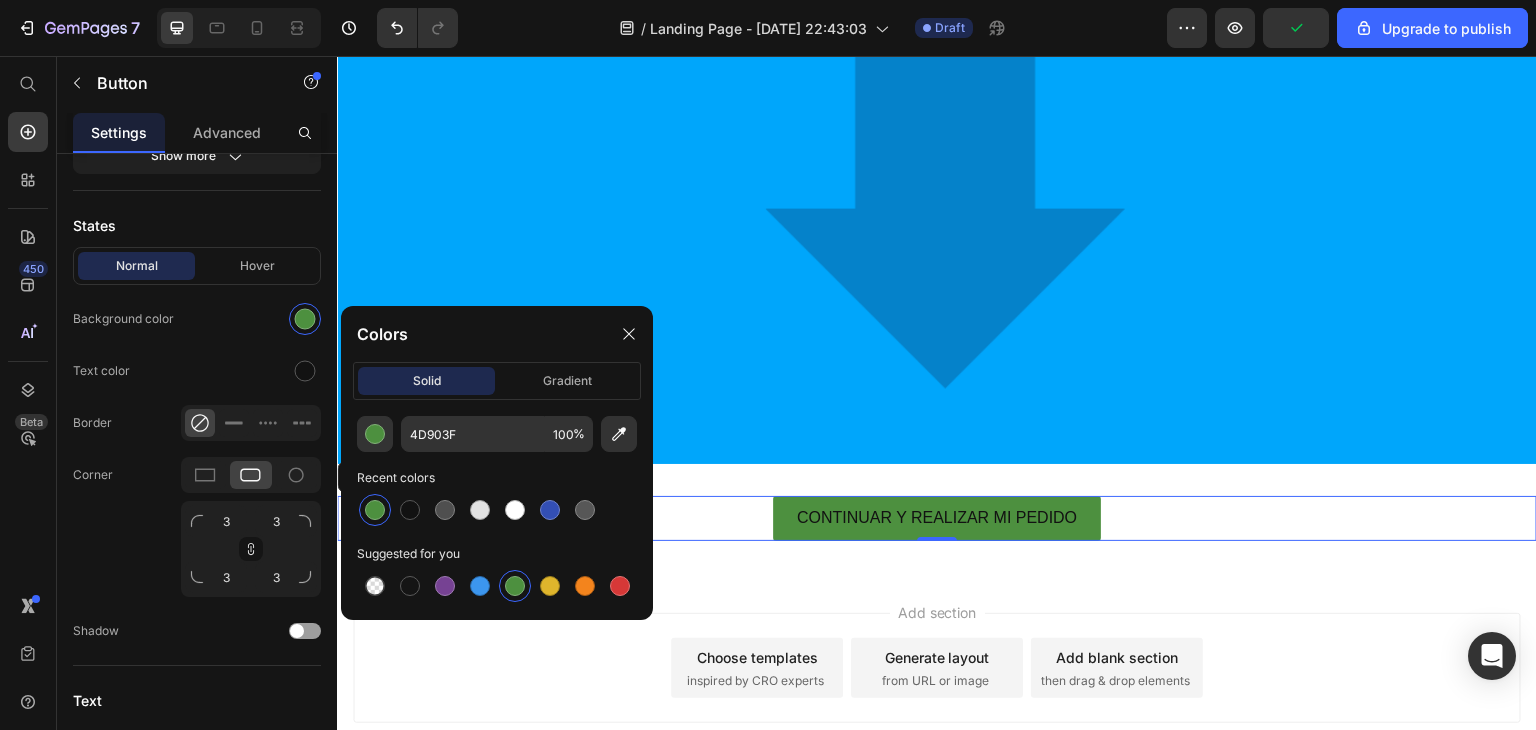 click on "Add section Choose templates inspired by CRO experts Generate layout from URL or image Add blank section then drag & drop elements" at bounding box center [937, 668] 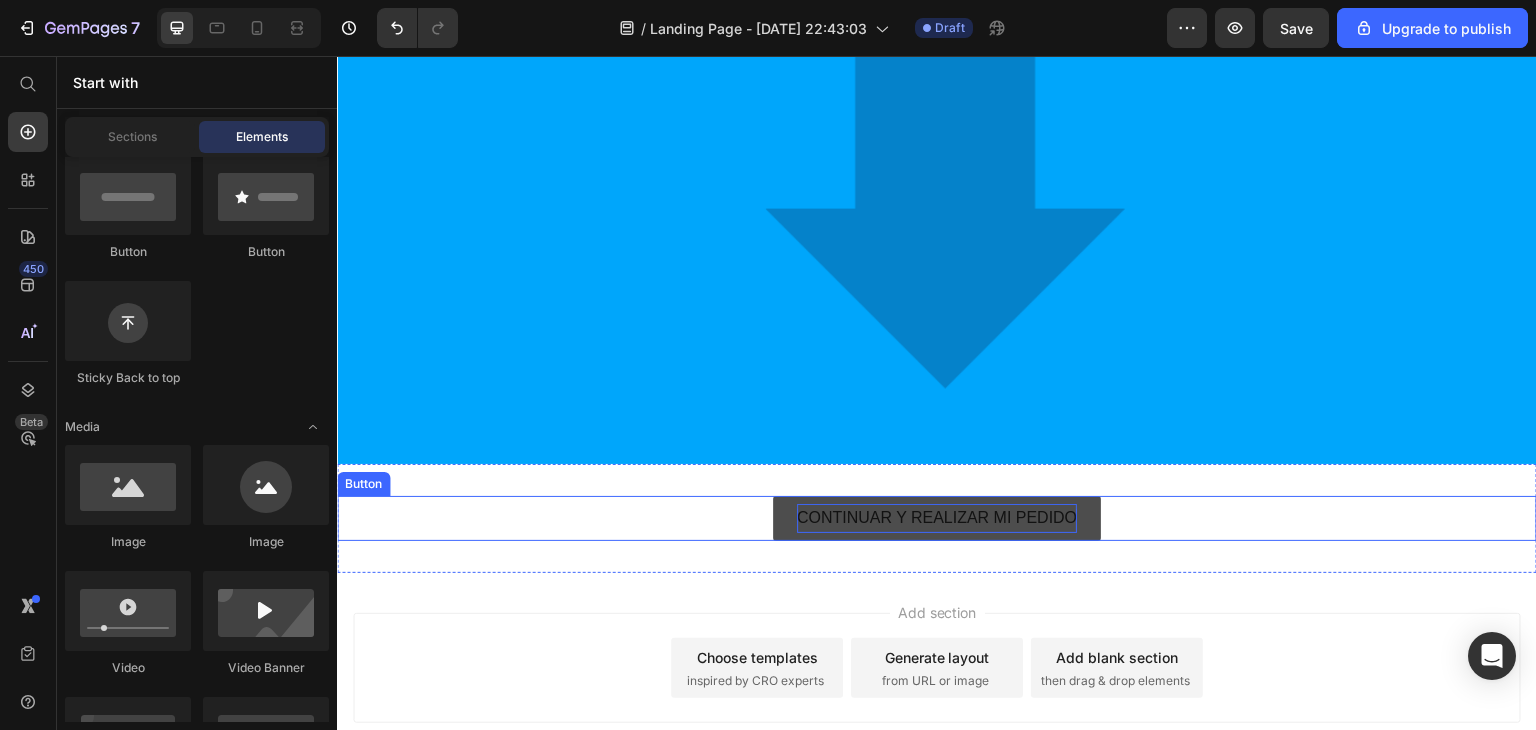 click on "CONTINUAR Y REALIZAR MI PEDIDO" at bounding box center [937, 518] 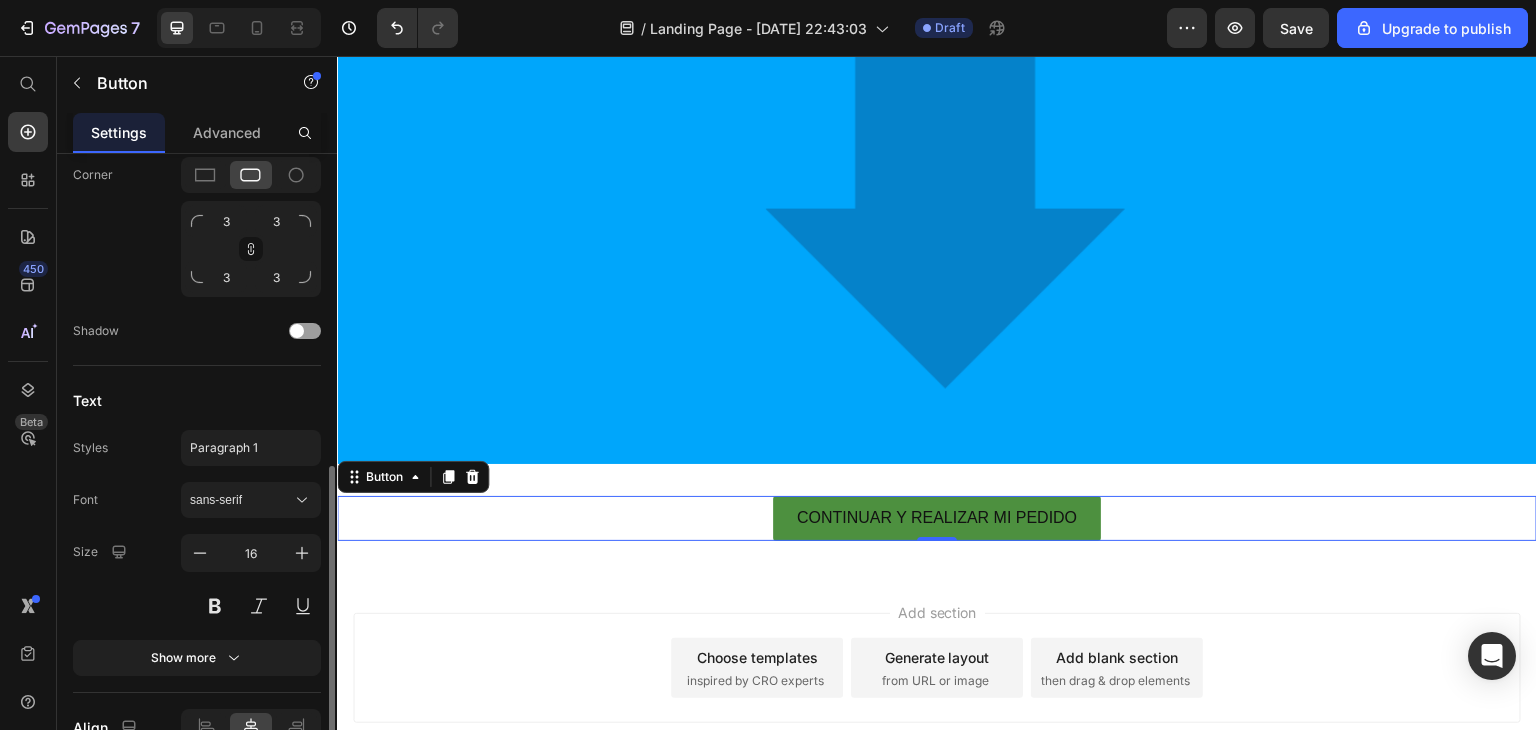 scroll, scrollTop: 810, scrollLeft: 0, axis: vertical 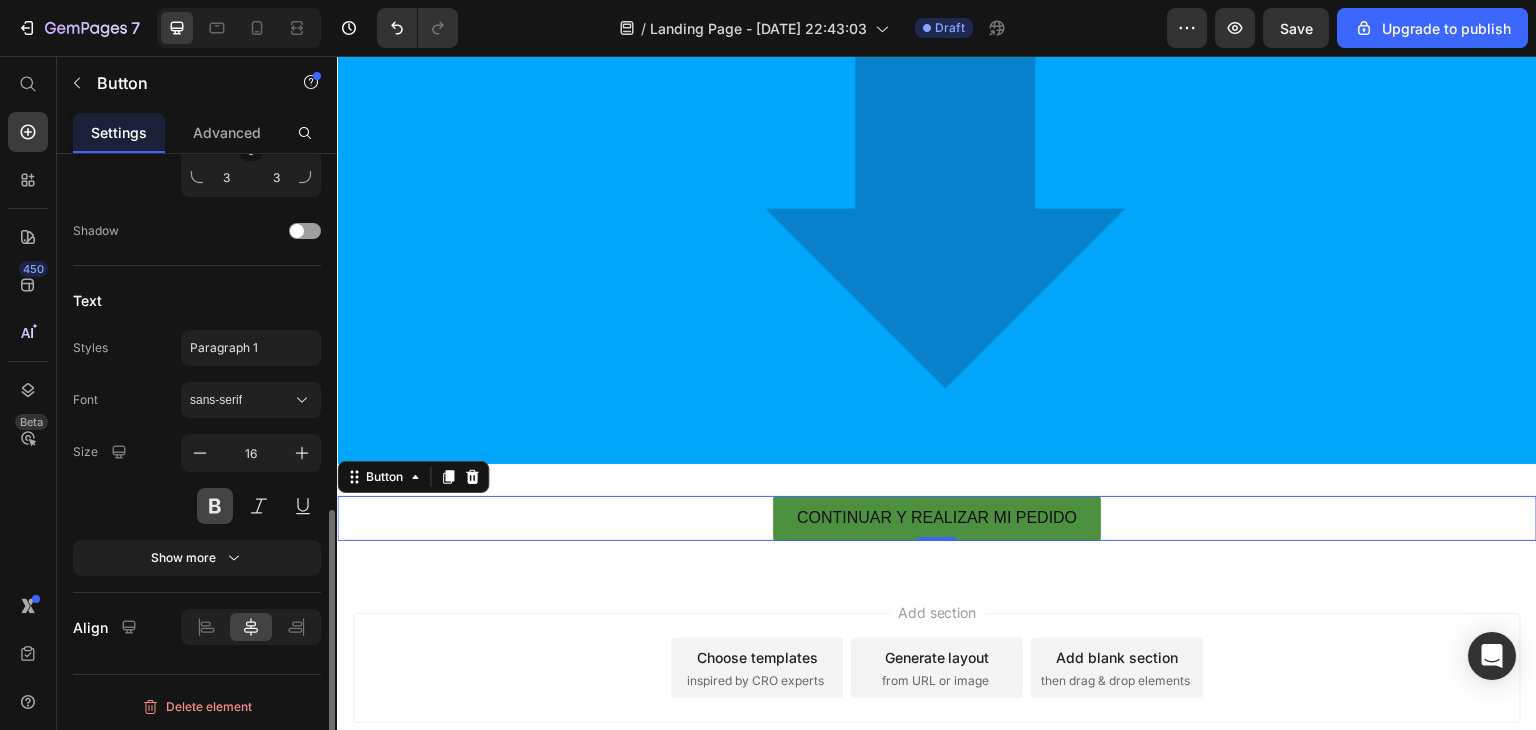 click at bounding box center [215, 506] 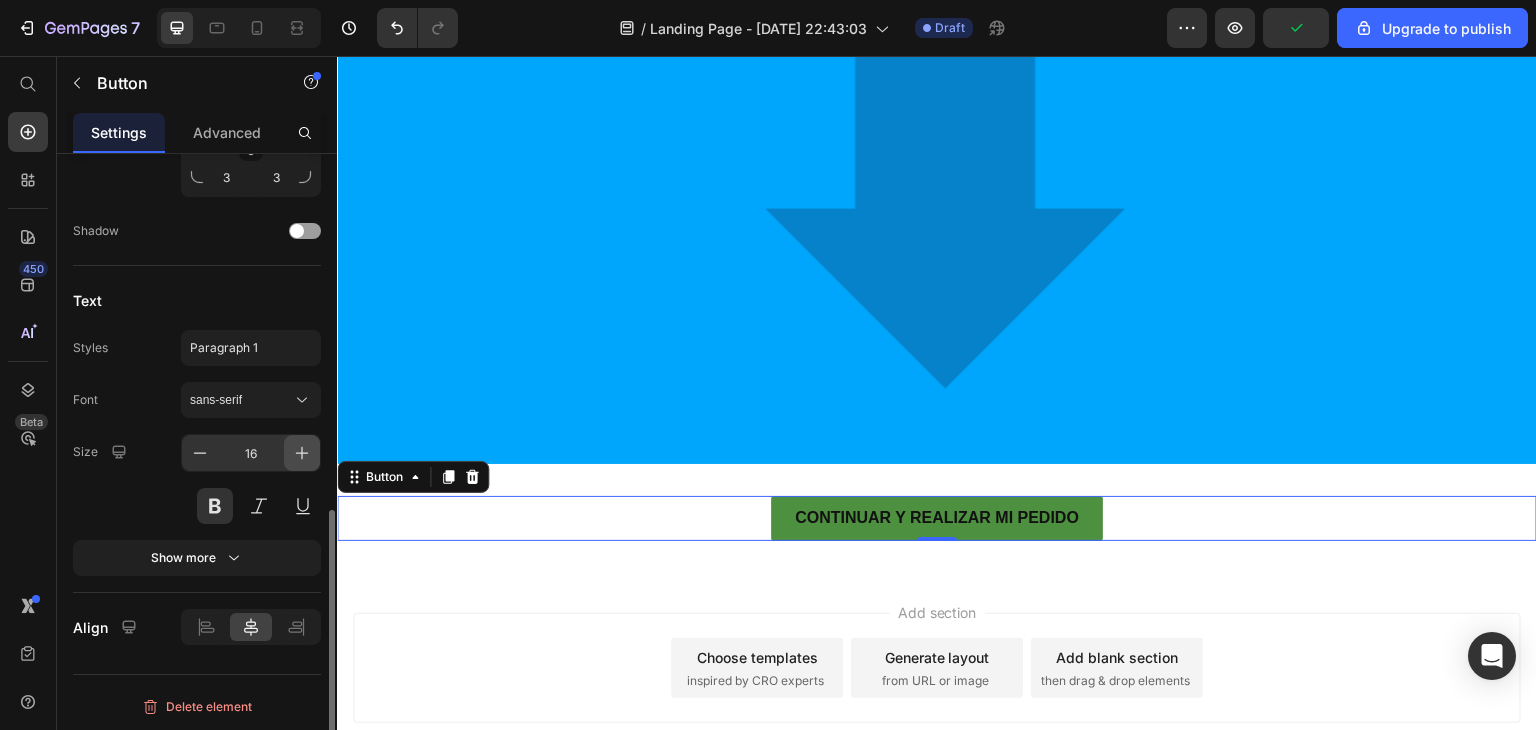 click 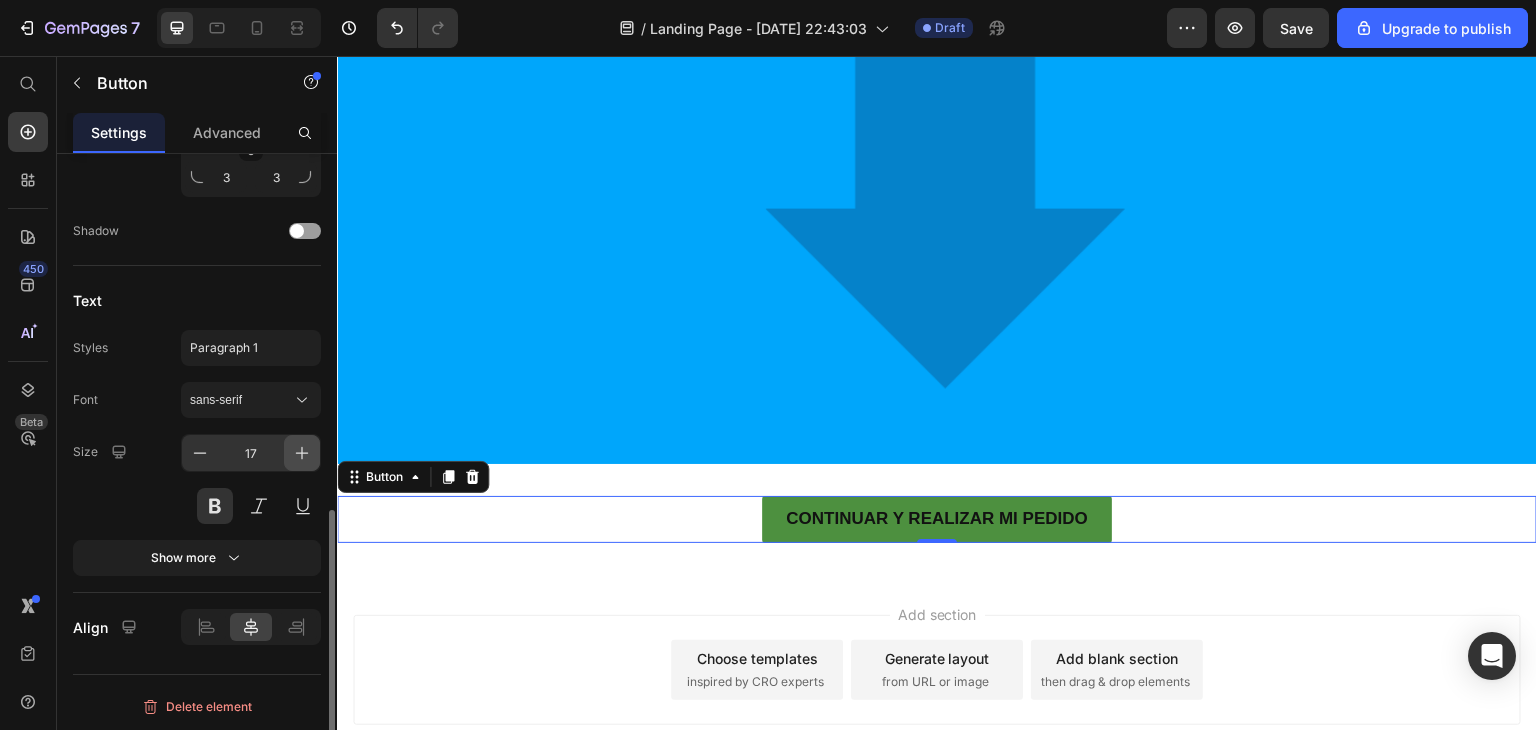 click 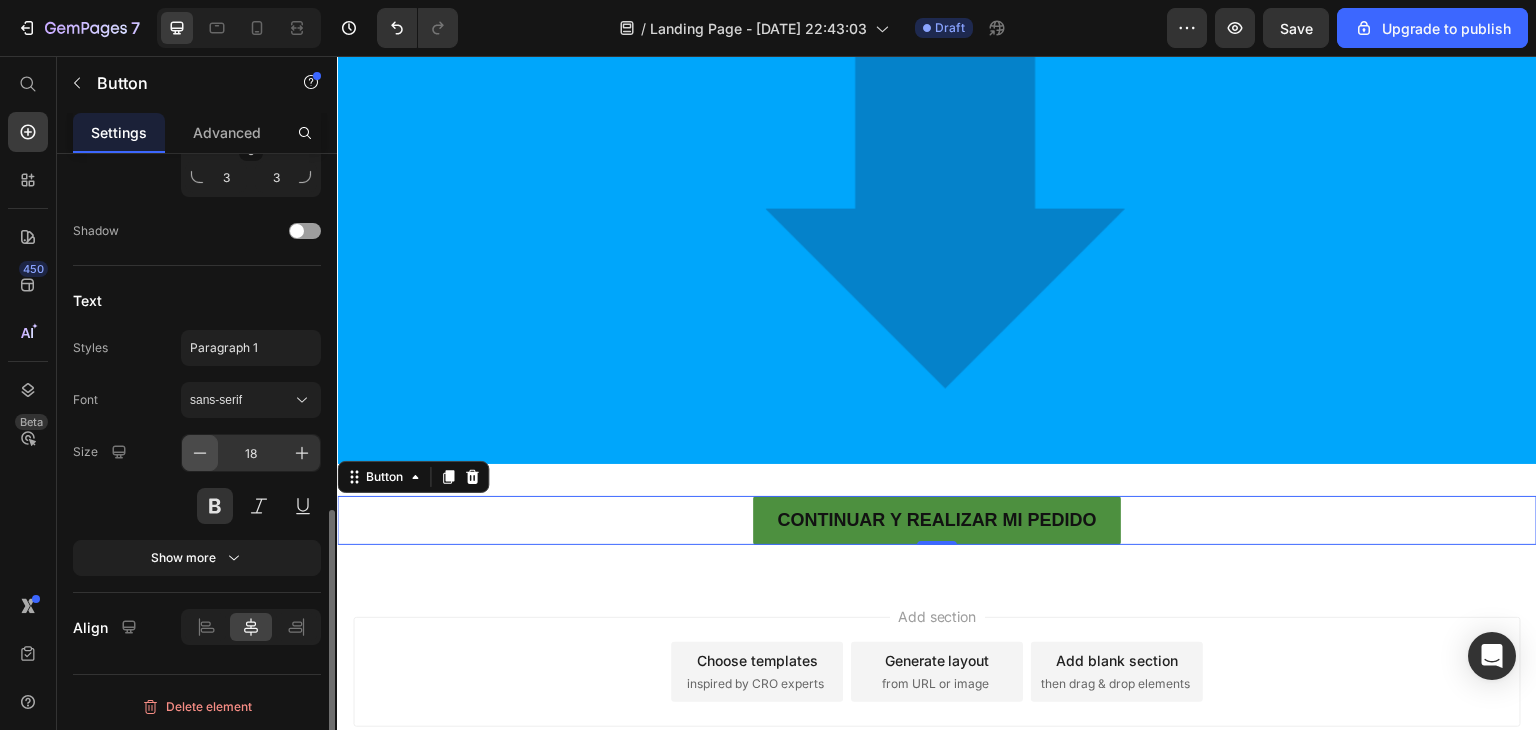 click 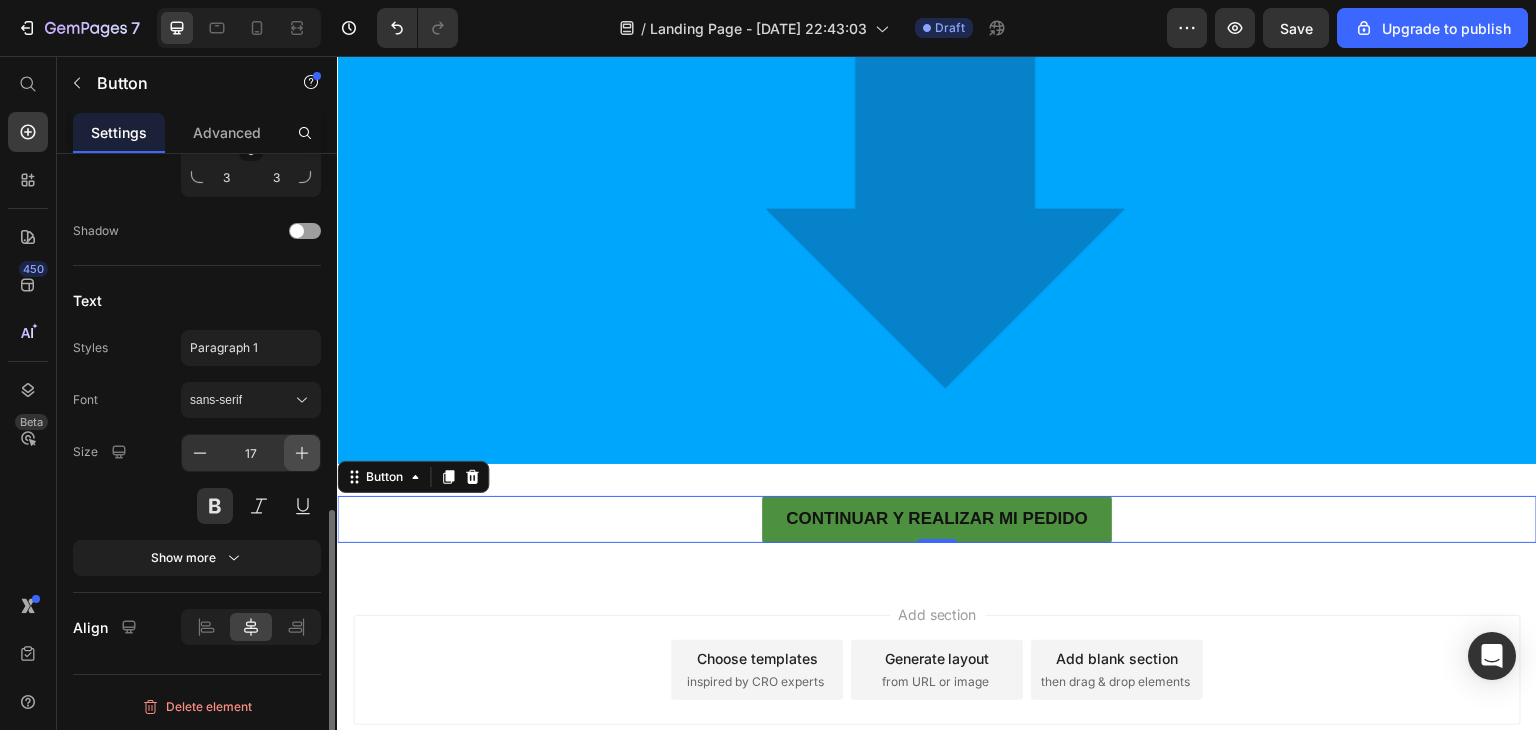 click 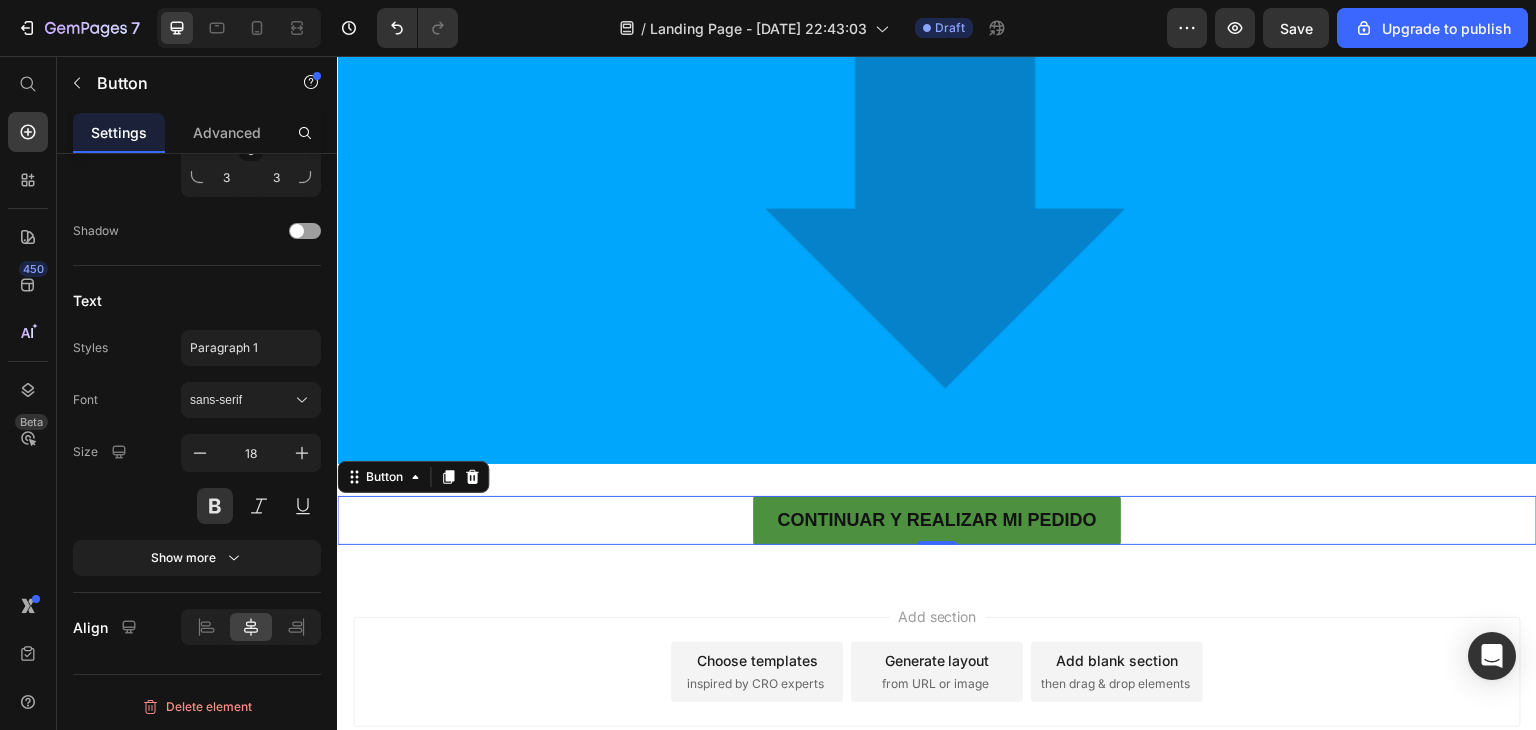 click on "Add section Choose templates inspired by CRO experts Generate layout from URL or image Add blank section then drag & drop elements" at bounding box center [937, 672] 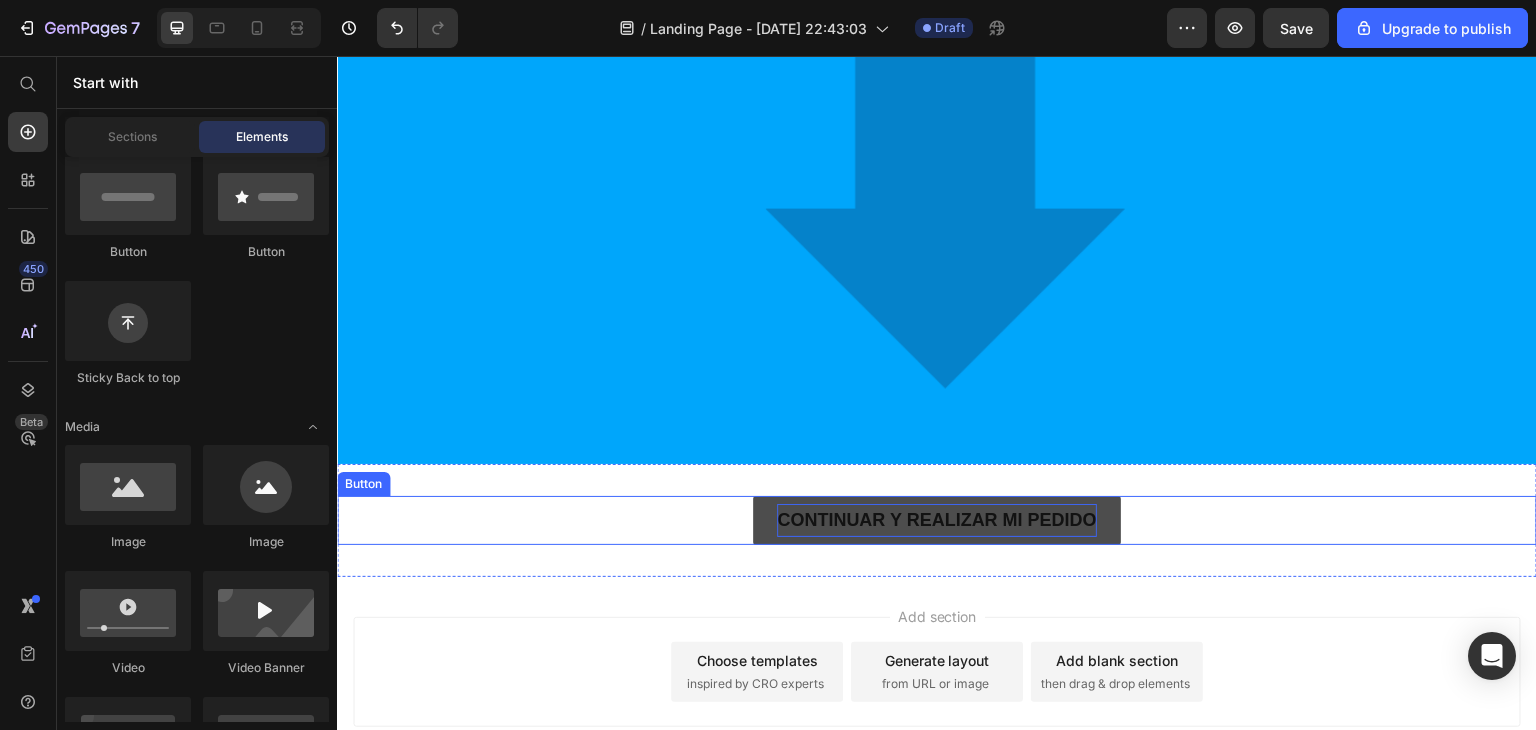 click on "CONTINUAR Y REALIZAR MI PEDIDO" at bounding box center (936, 520) 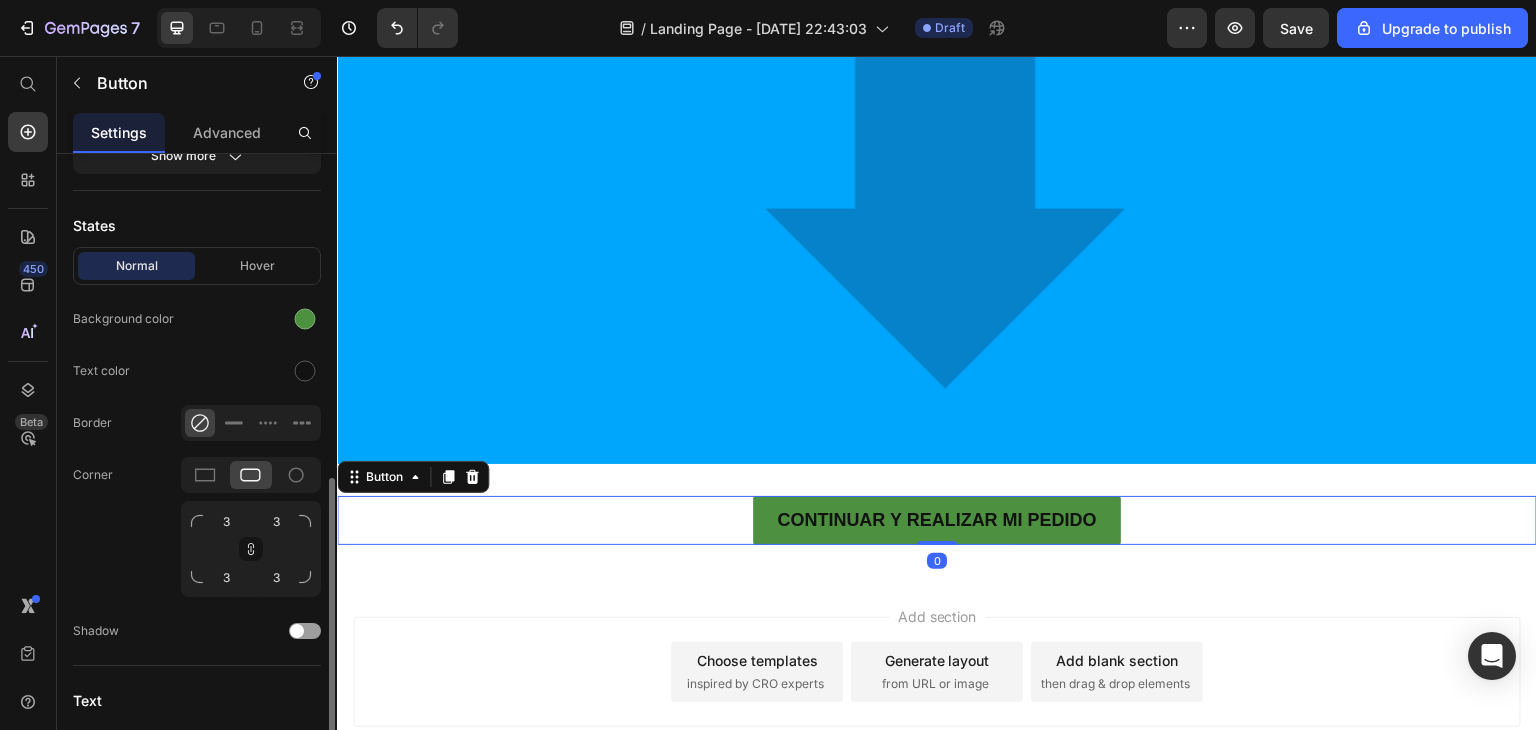 scroll, scrollTop: 310, scrollLeft: 0, axis: vertical 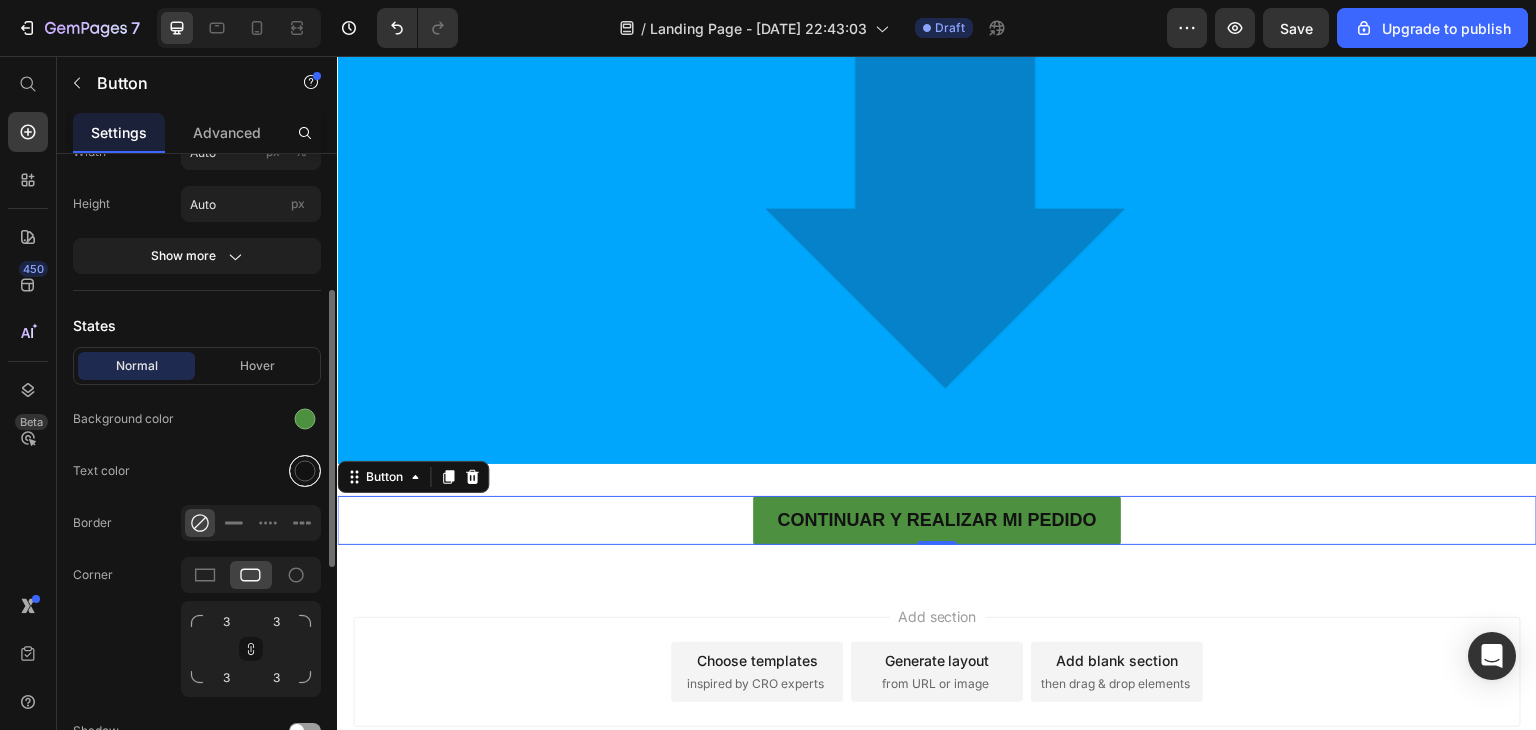 click at bounding box center (305, 471) 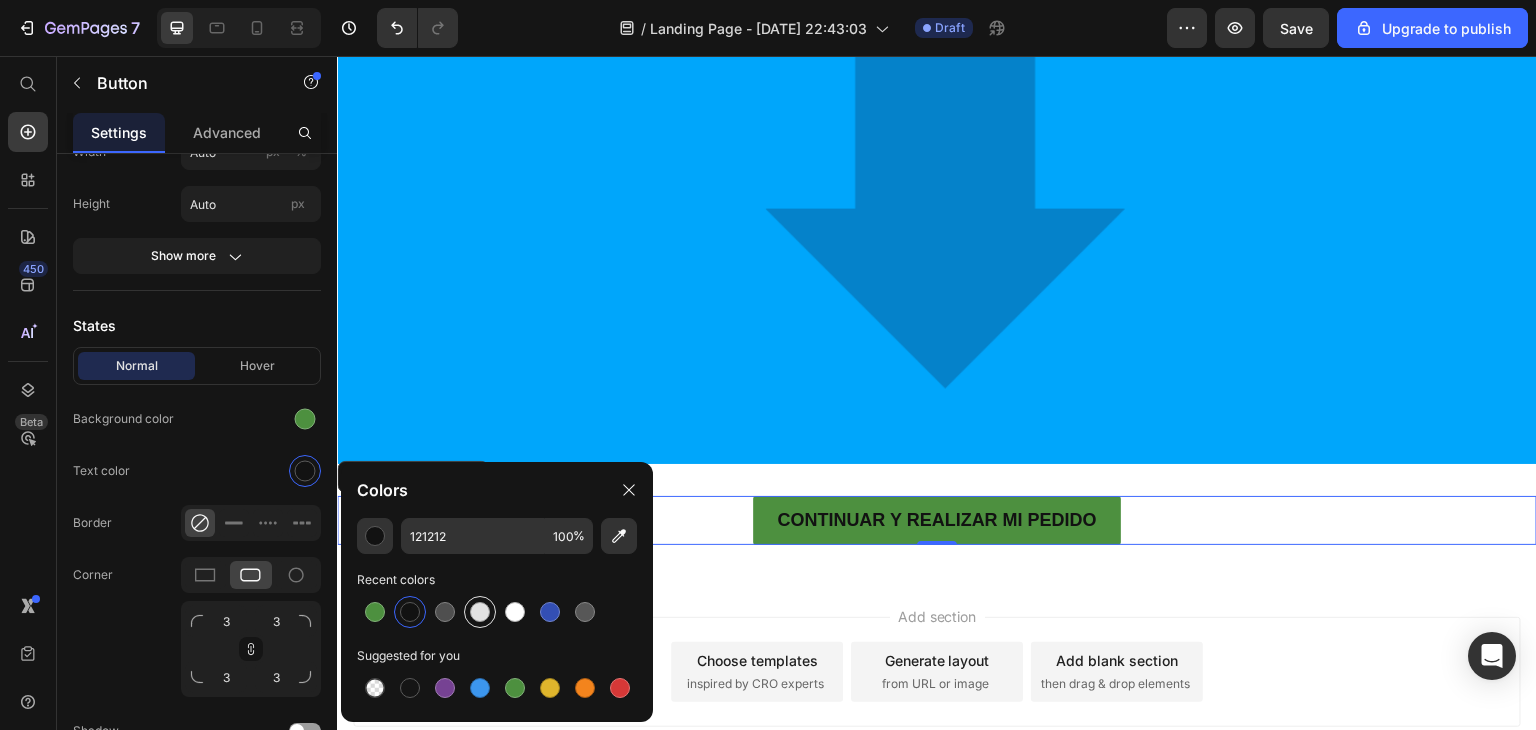 click at bounding box center [480, 612] 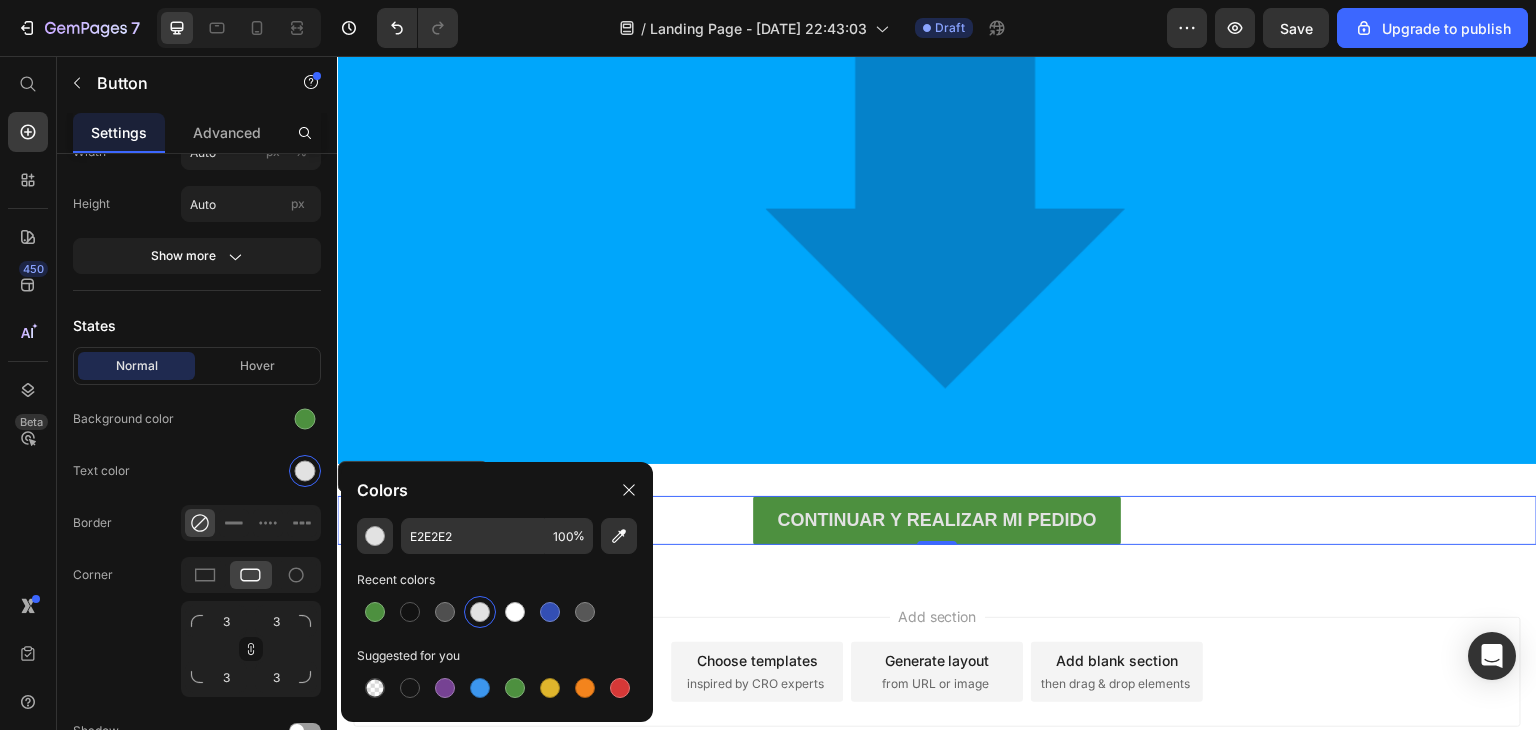 click on "Add section Choose templates inspired by CRO experts Generate layout from URL or image Add blank section then drag & drop elements" at bounding box center (937, 672) 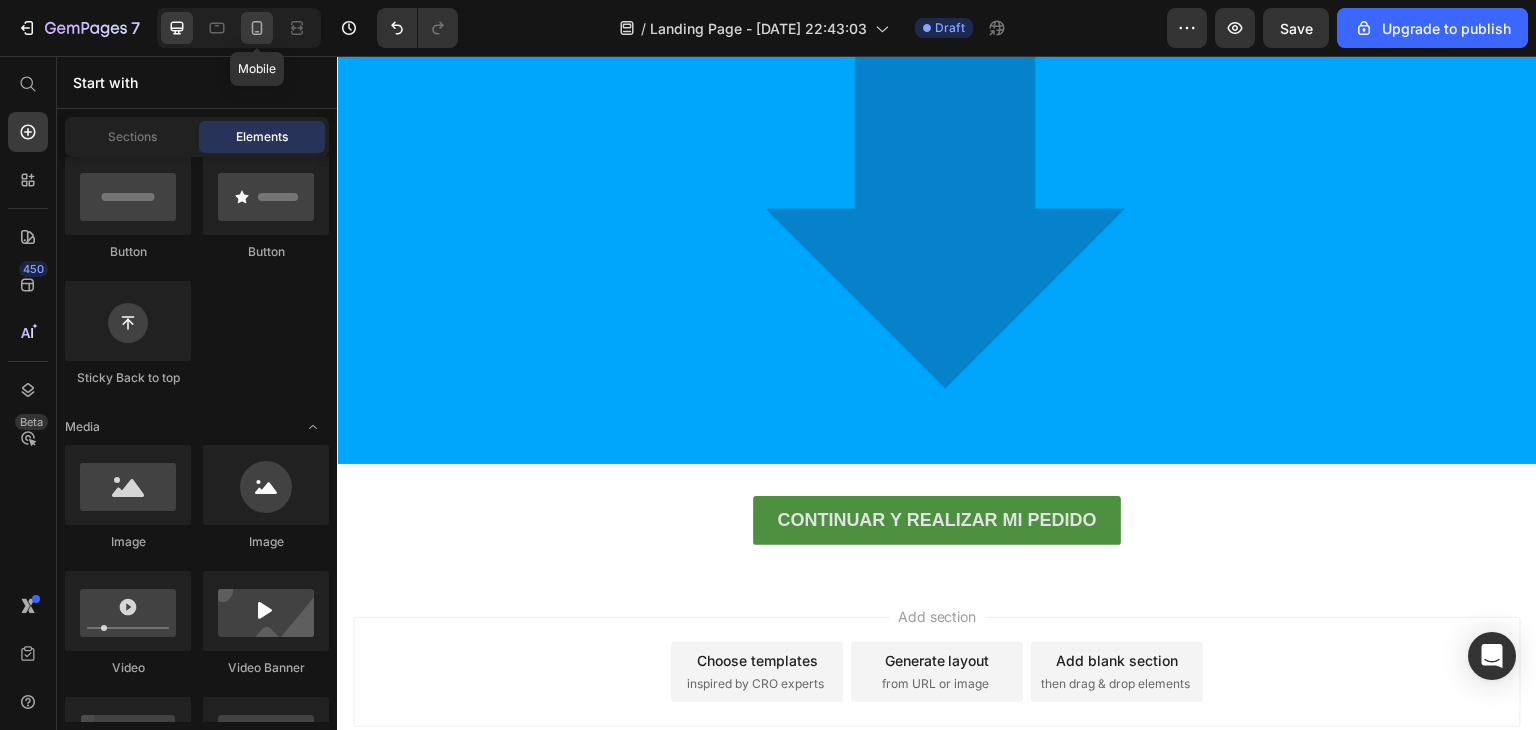 click 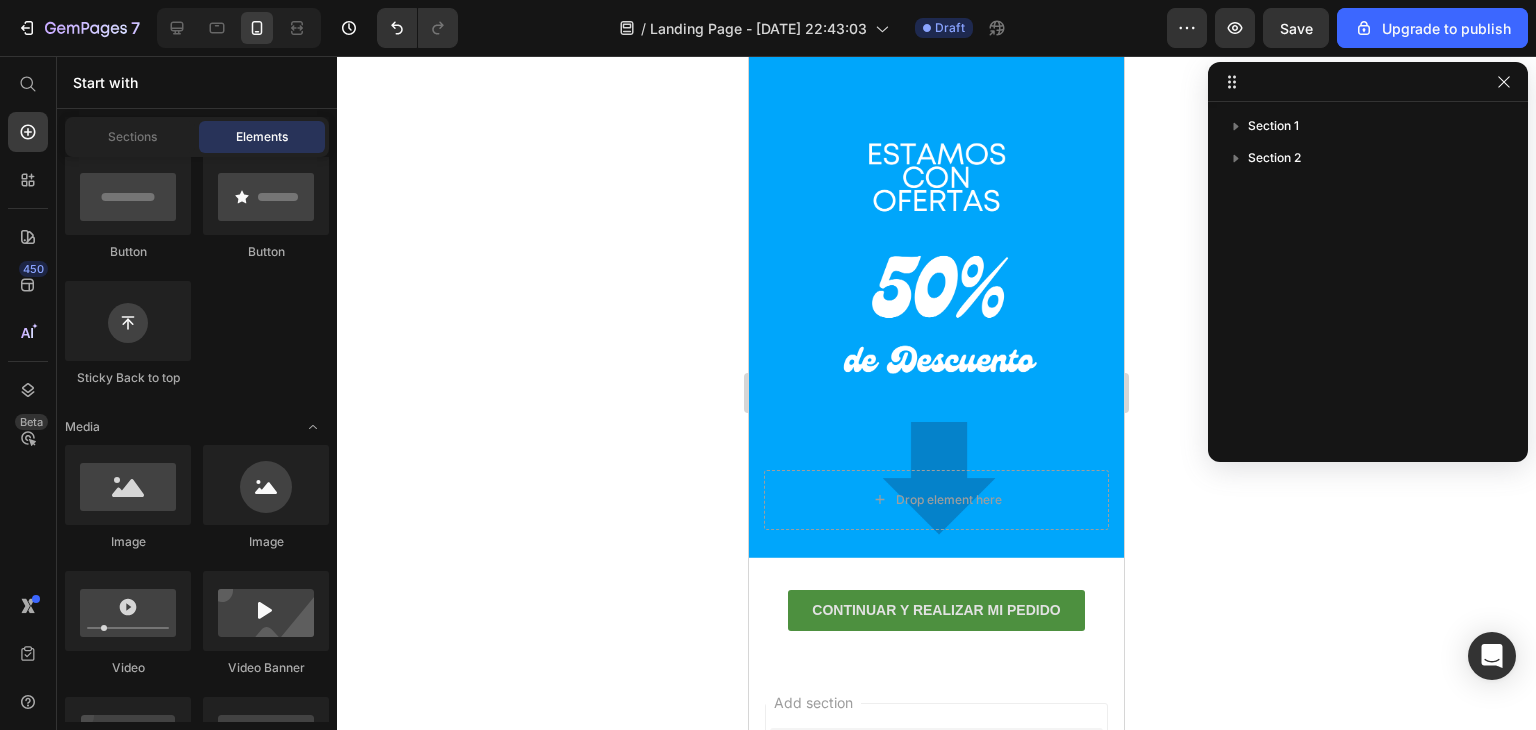 scroll, scrollTop: 143, scrollLeft: 0, axis: vertical 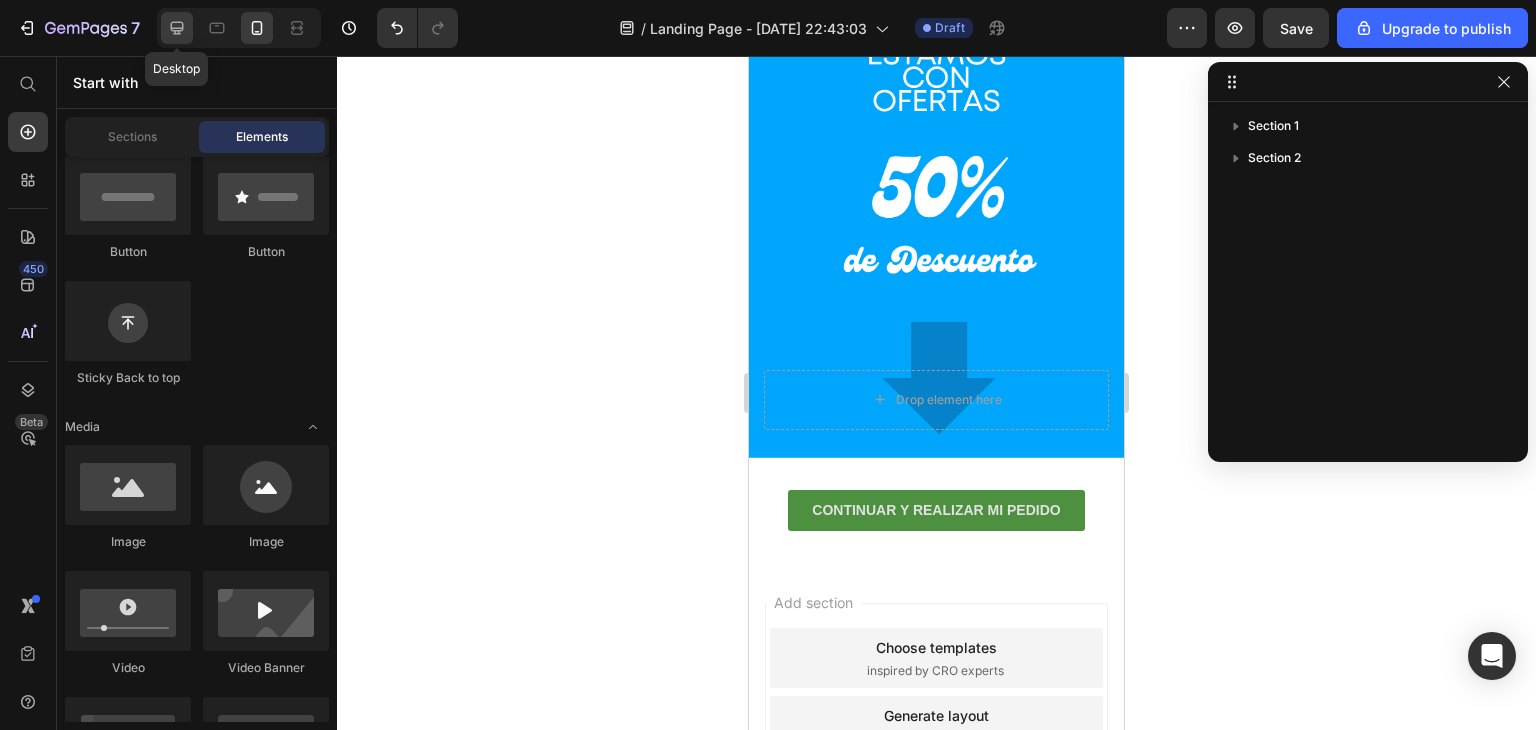 click 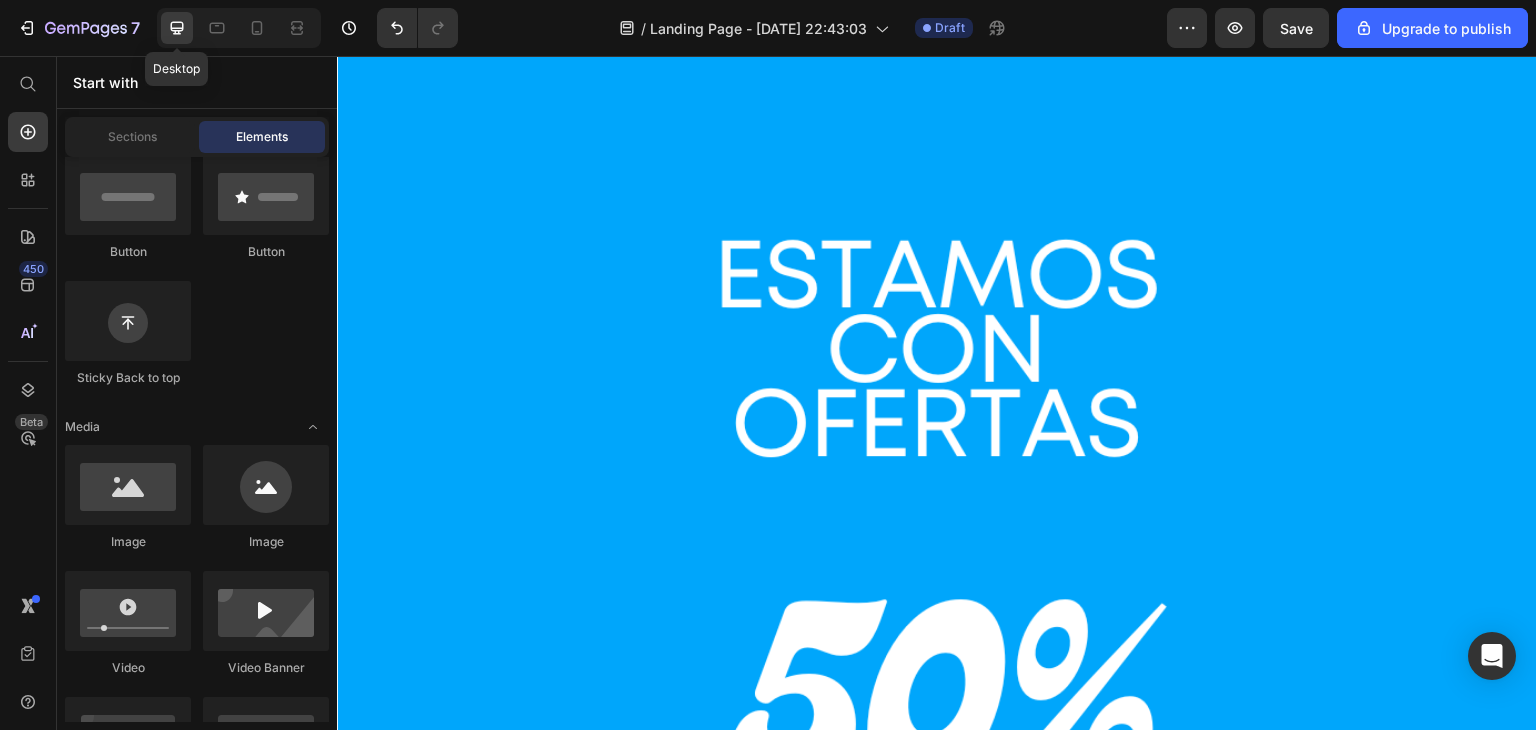 scroll, scrollTop: 0, scrollLeft: 0, axis: both 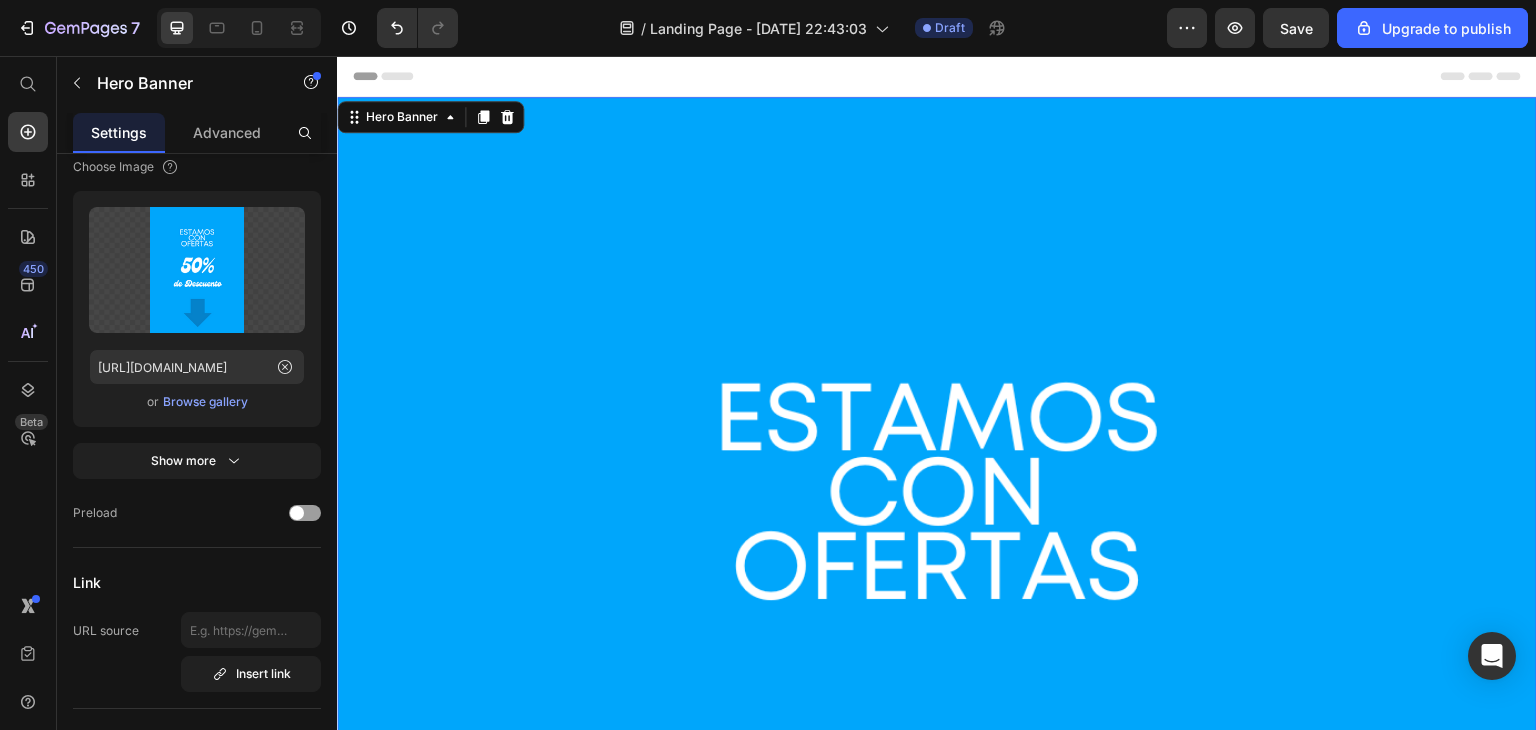 click at bounding box center [937, 903] 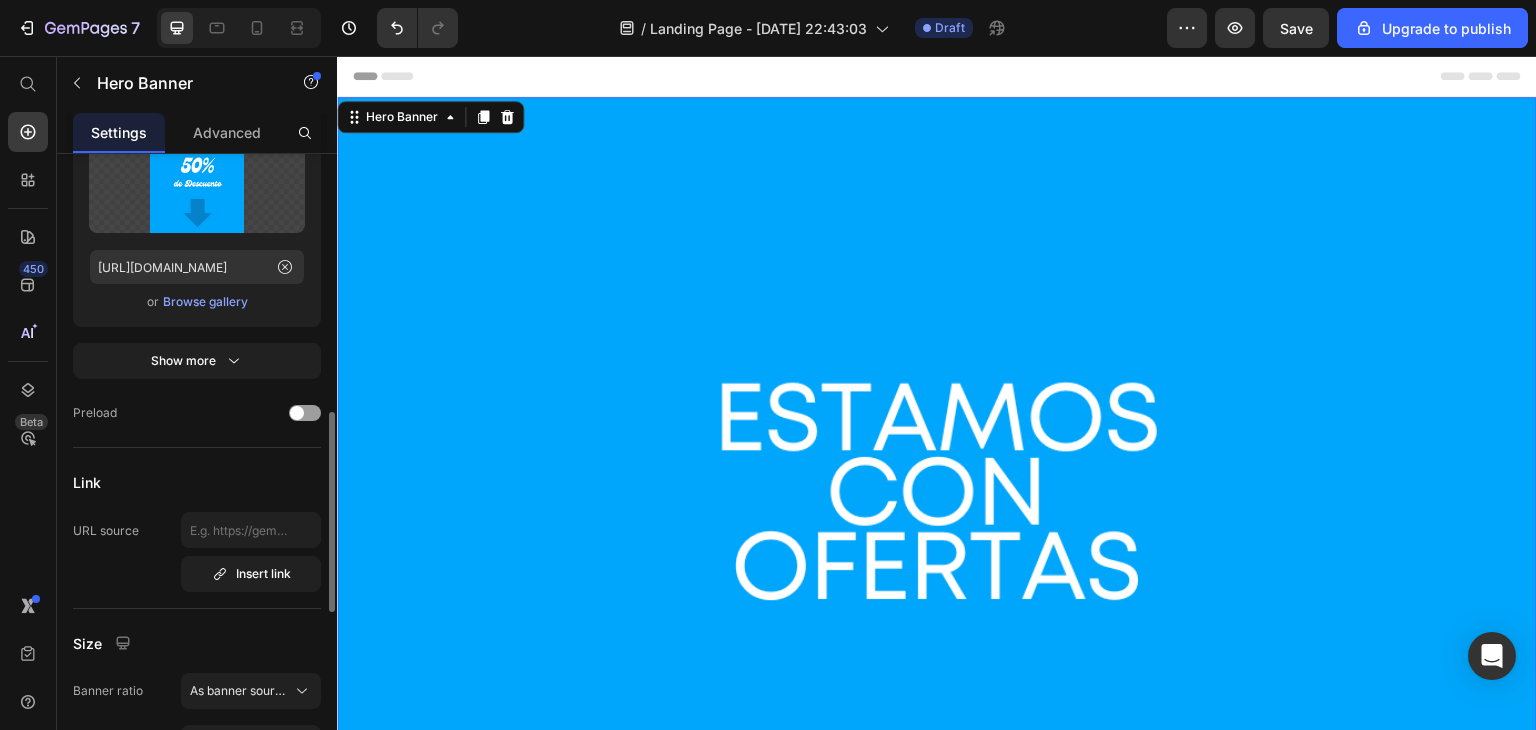 scroll, scrollTop: 500, scrollLeft: 0, axis: vertical 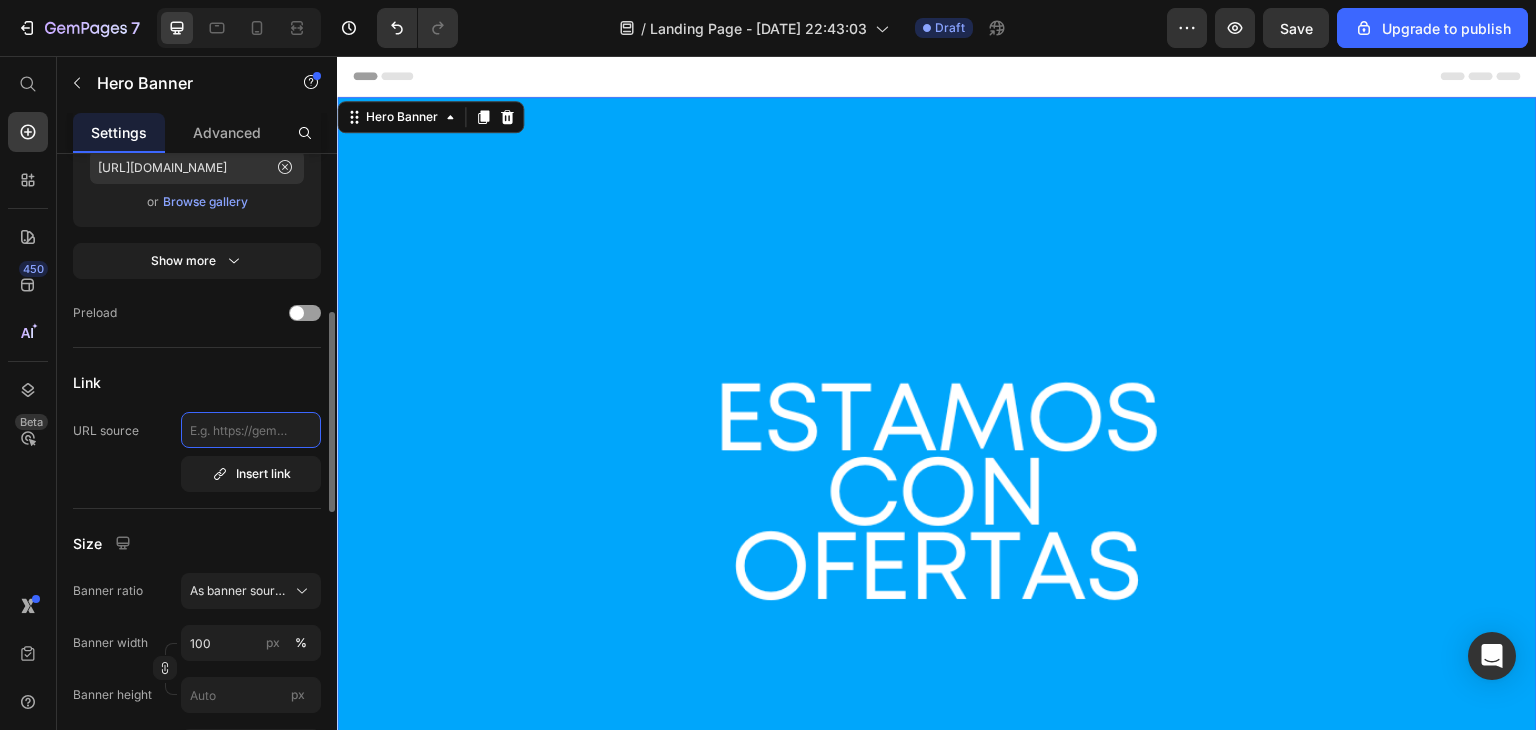 click 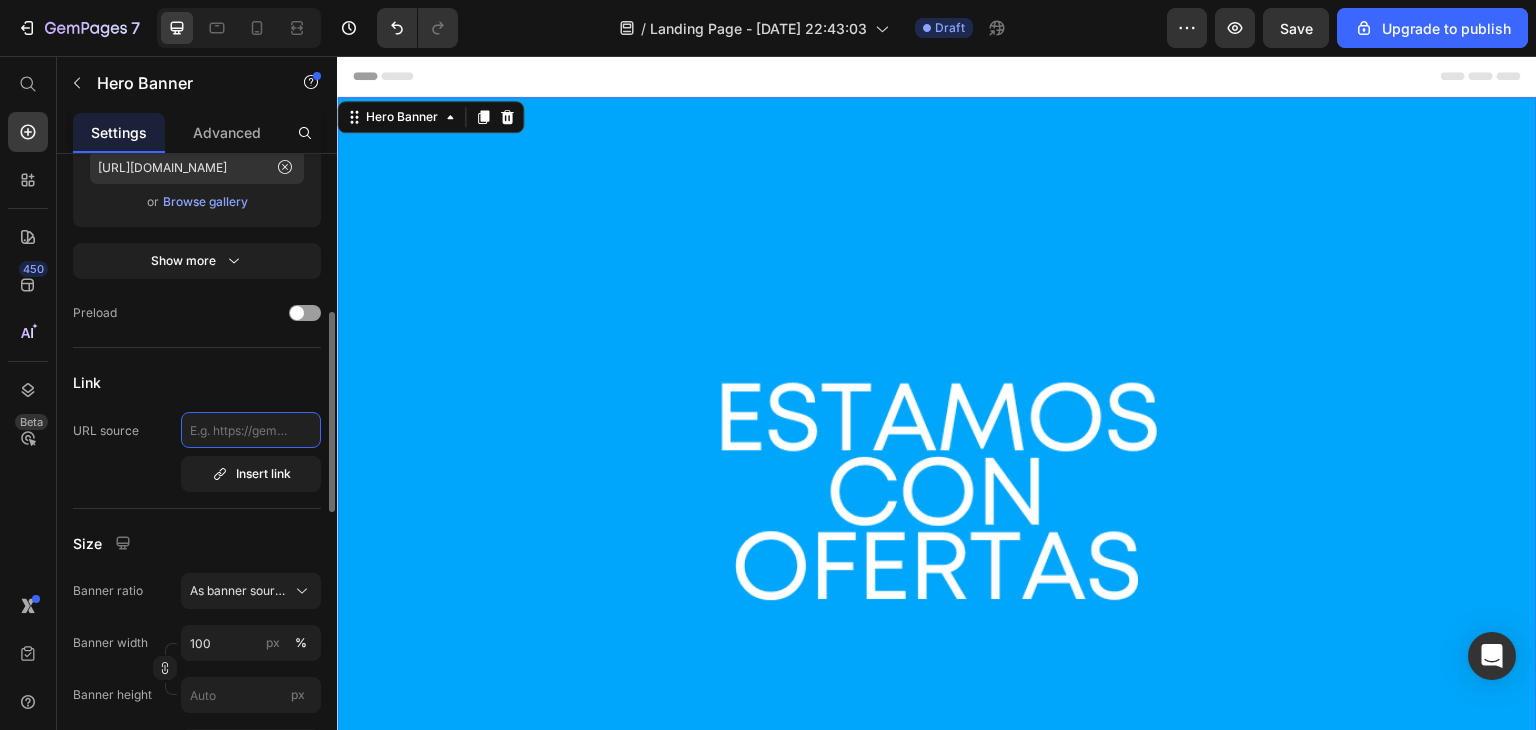 paste on "[URL][DOMAIN_NAME]" 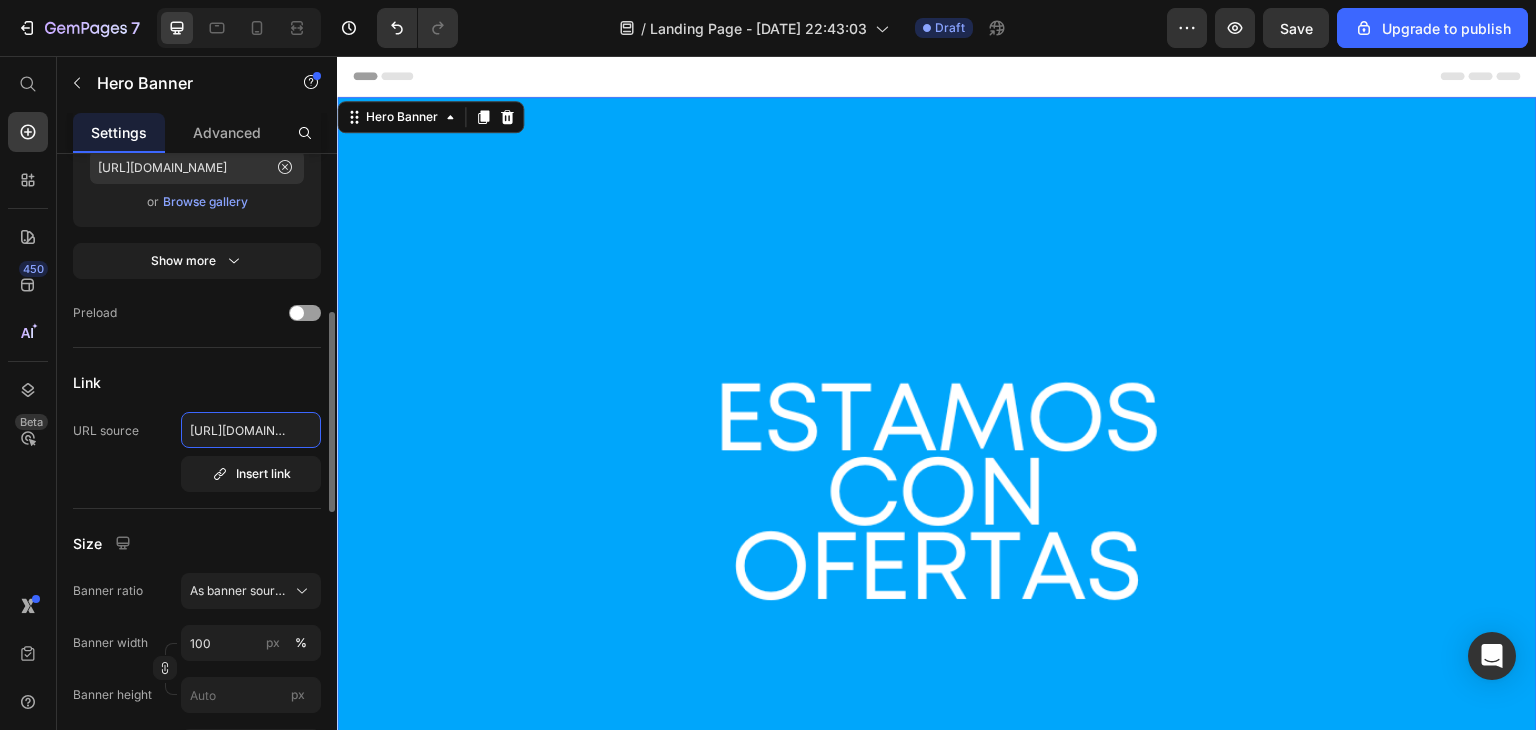 scroll, scrollTop: 0, scrollLeft: 306, axis: horizontal 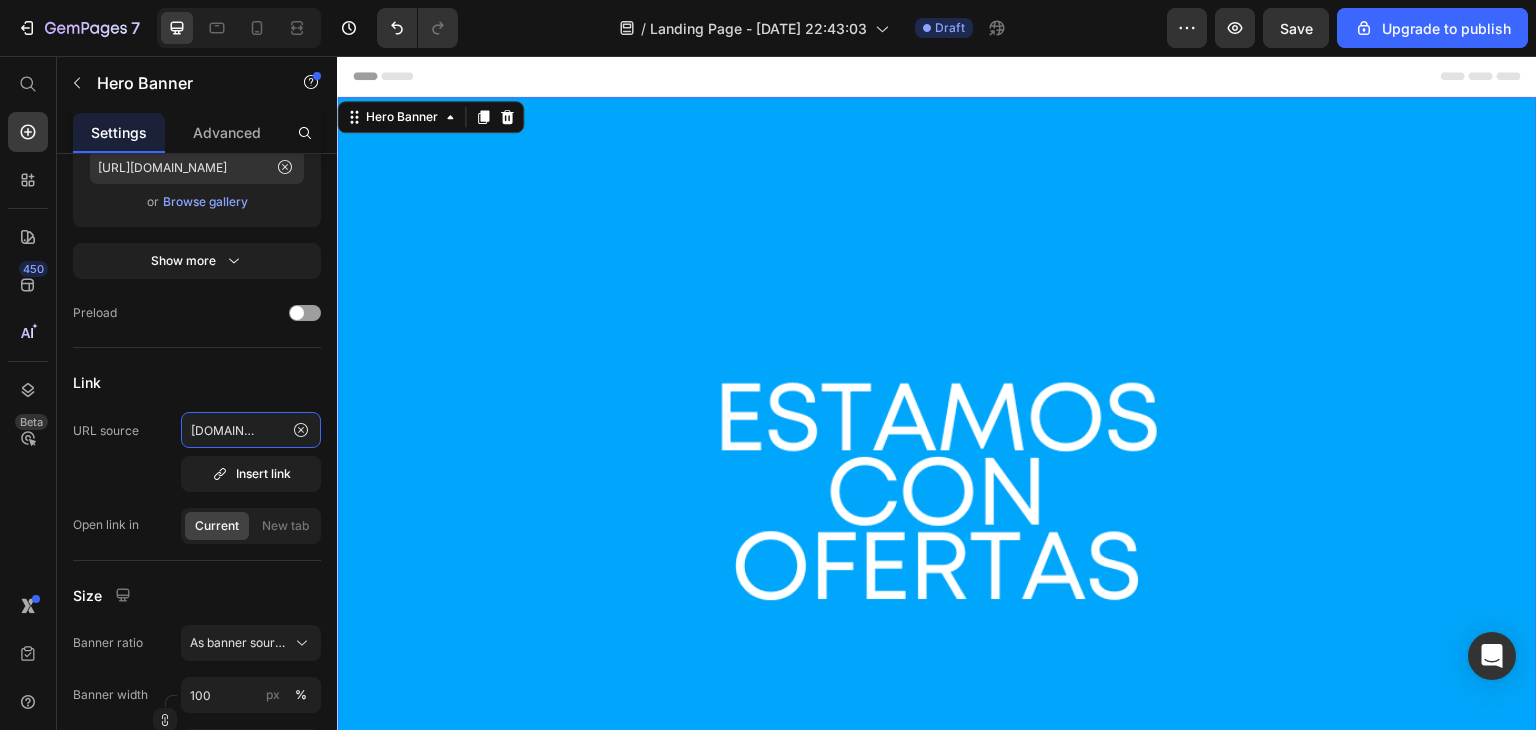 type on "[URL][DOMAIN_NAME]" 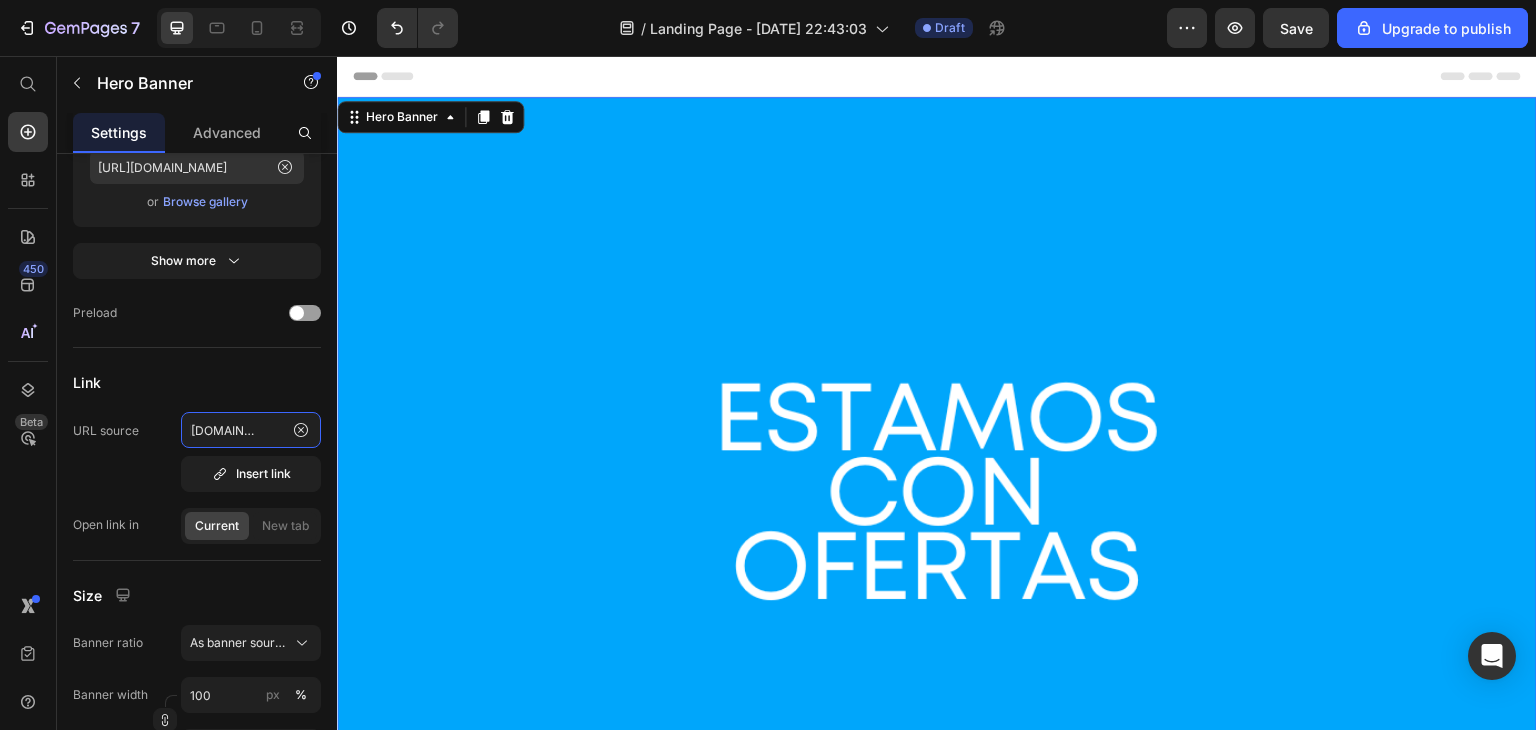 scroll, scrollTop: 0, scrollLeft: 0, axis: both 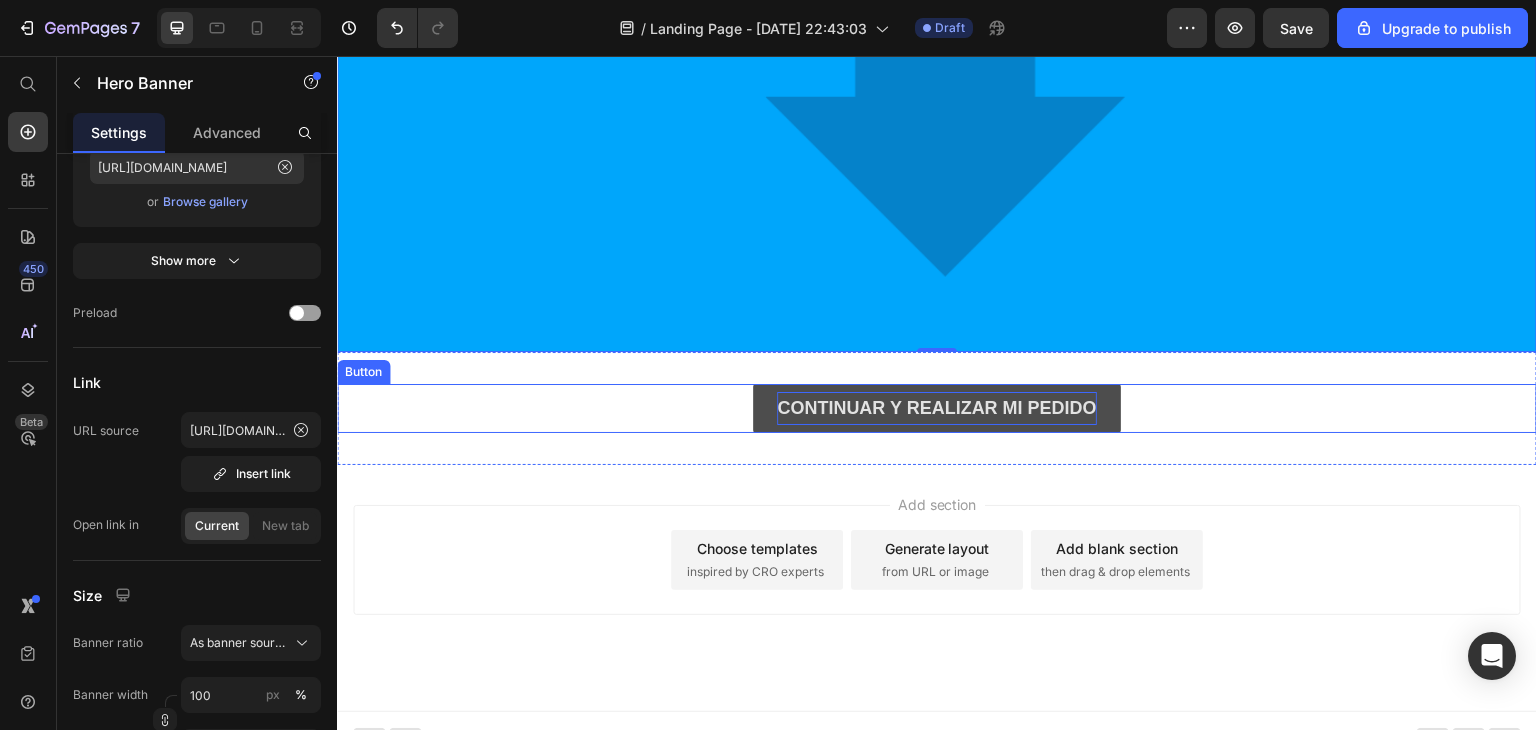 click on "CONTINUAR Y REALIZAR MI PEDIDO" at bounding box center [936, 408] 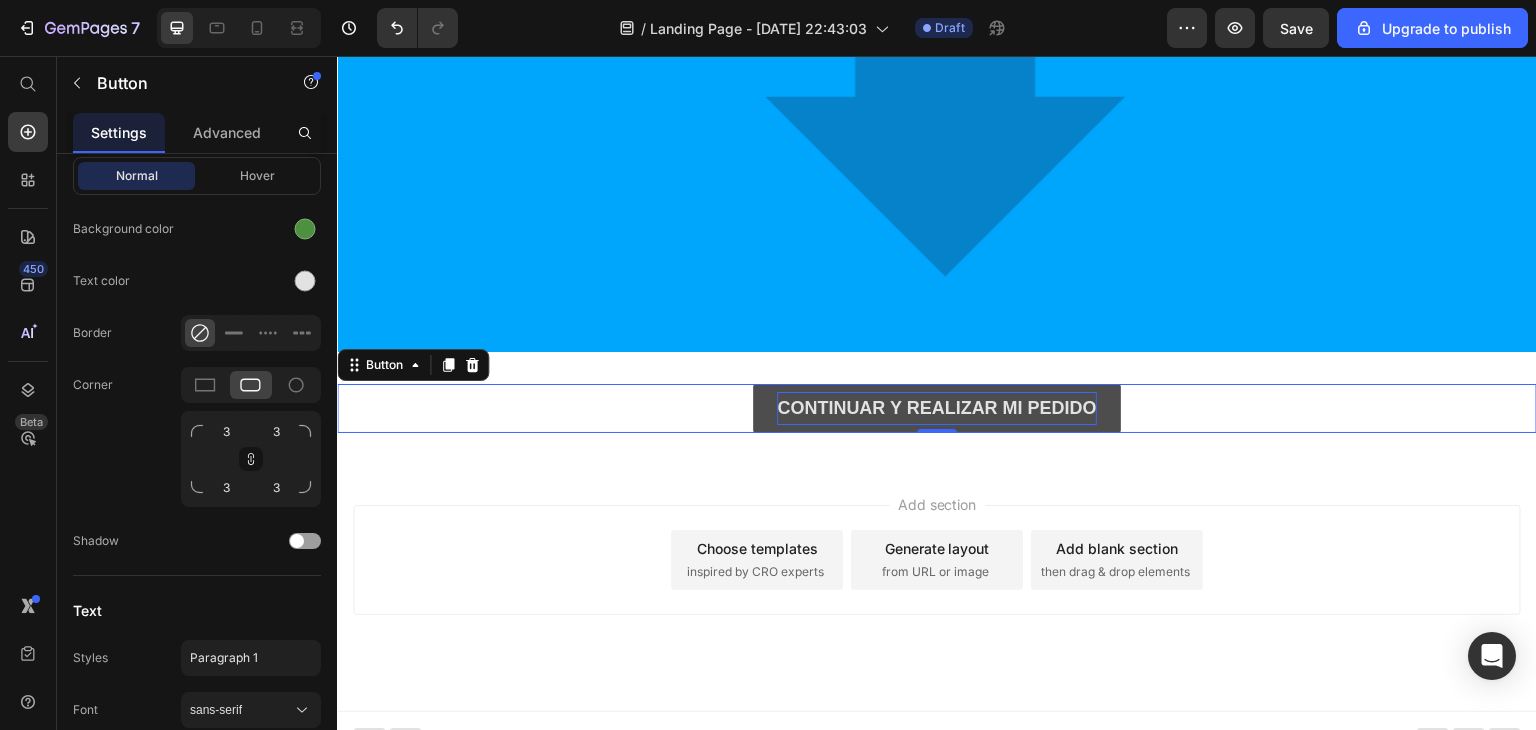 scroll, scrollTop: 0, scrollLeft: 0, axis: both 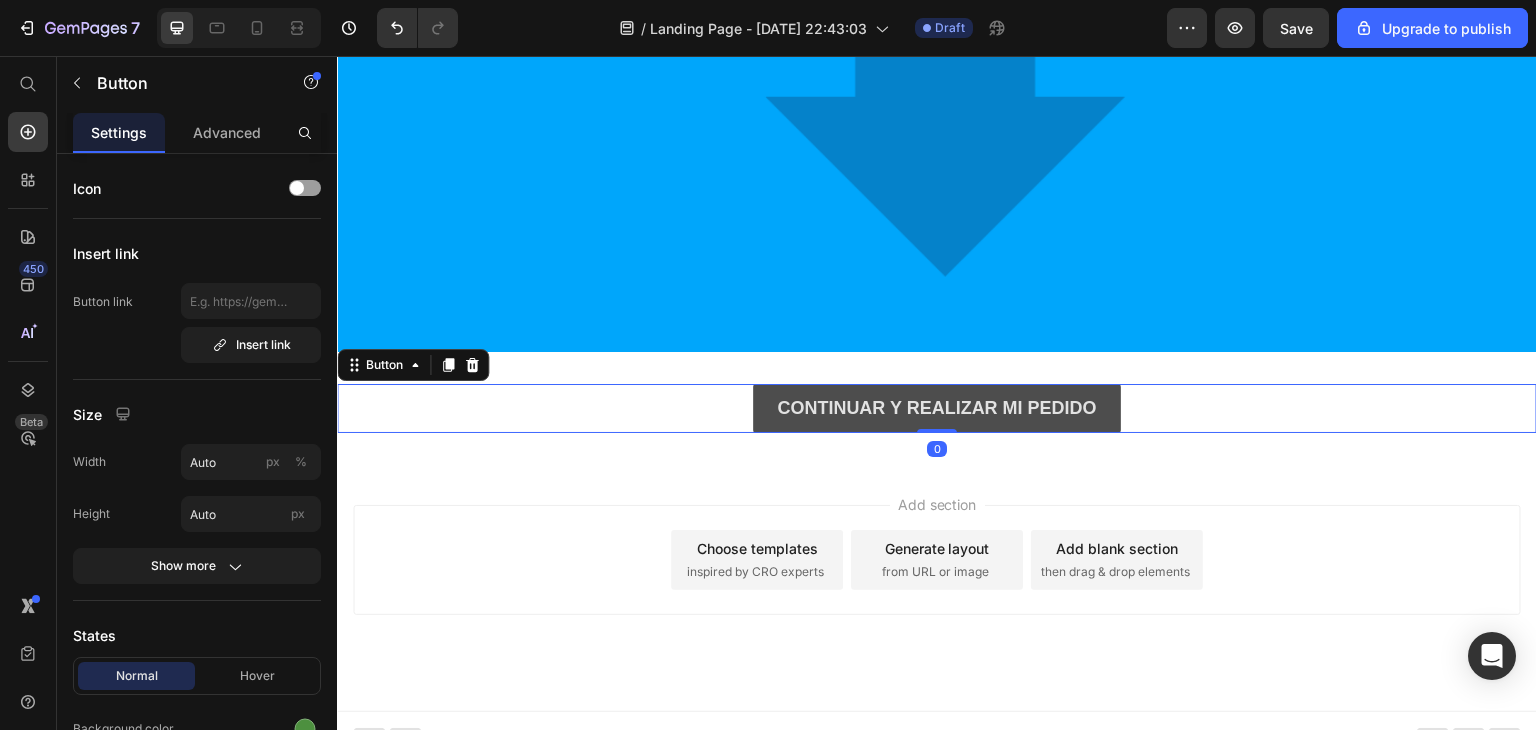 click on "CONTINUAR Y REALIZAR MI PEDIDO" at bounding box center (936, 408) 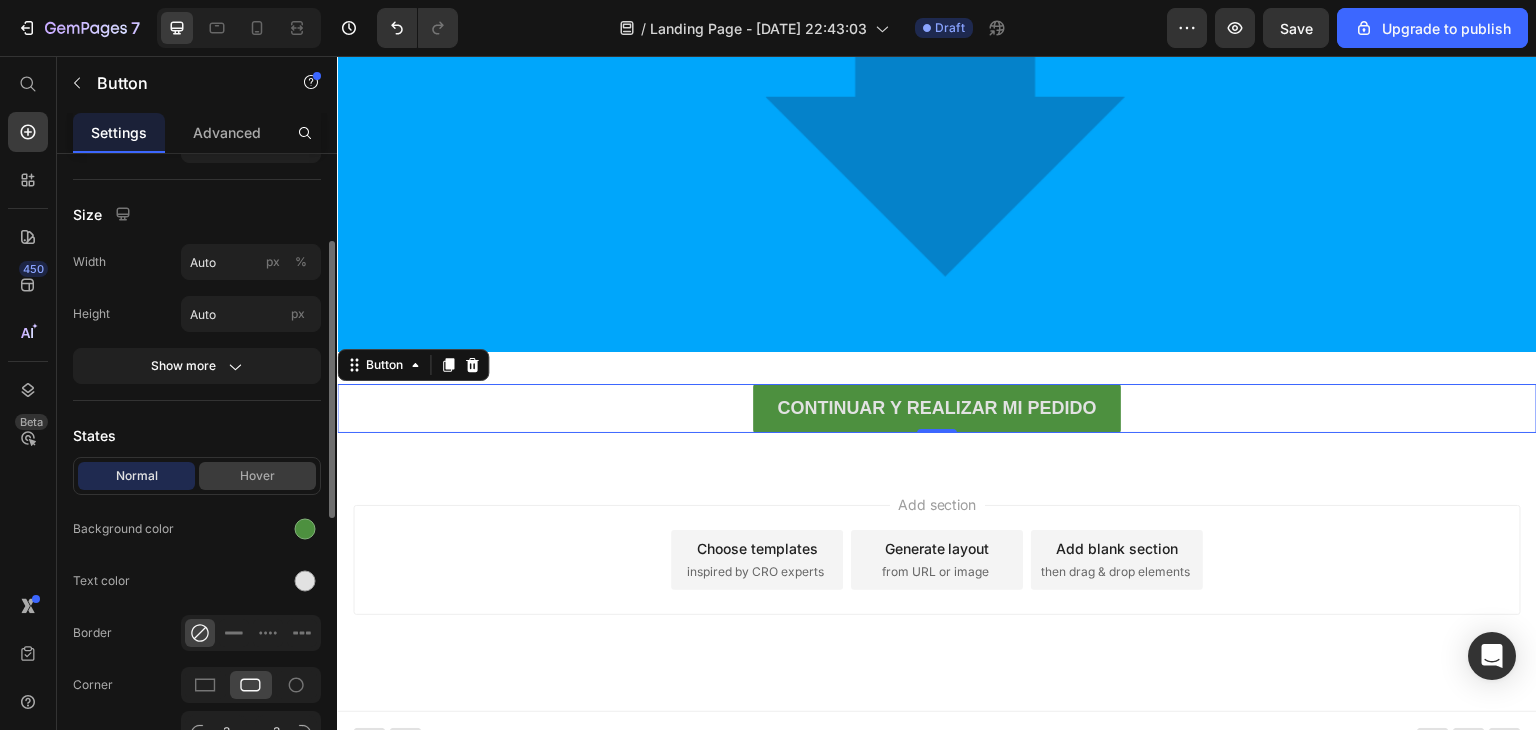 scroll, scrollTop: 0, scrollLeft: 0, axis: both 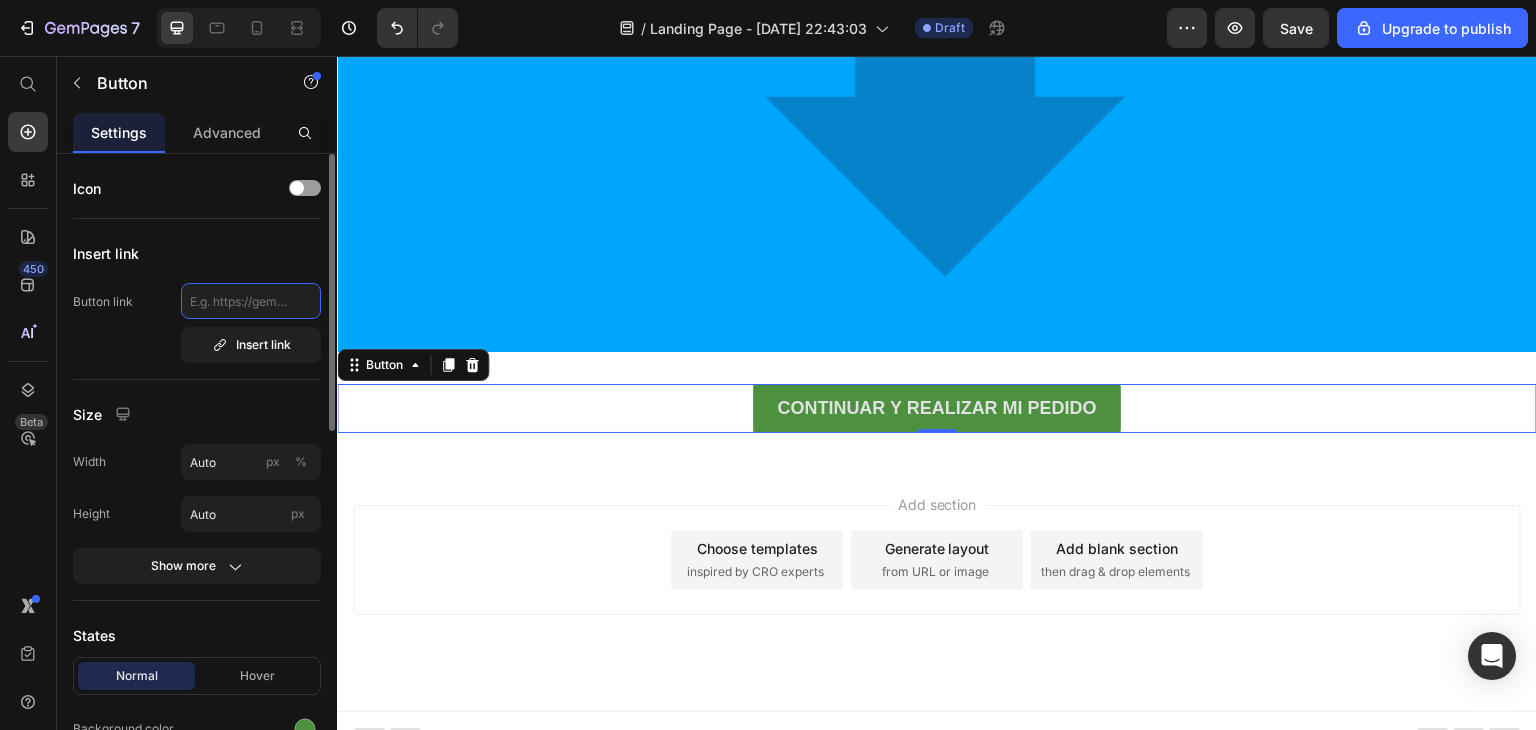 click 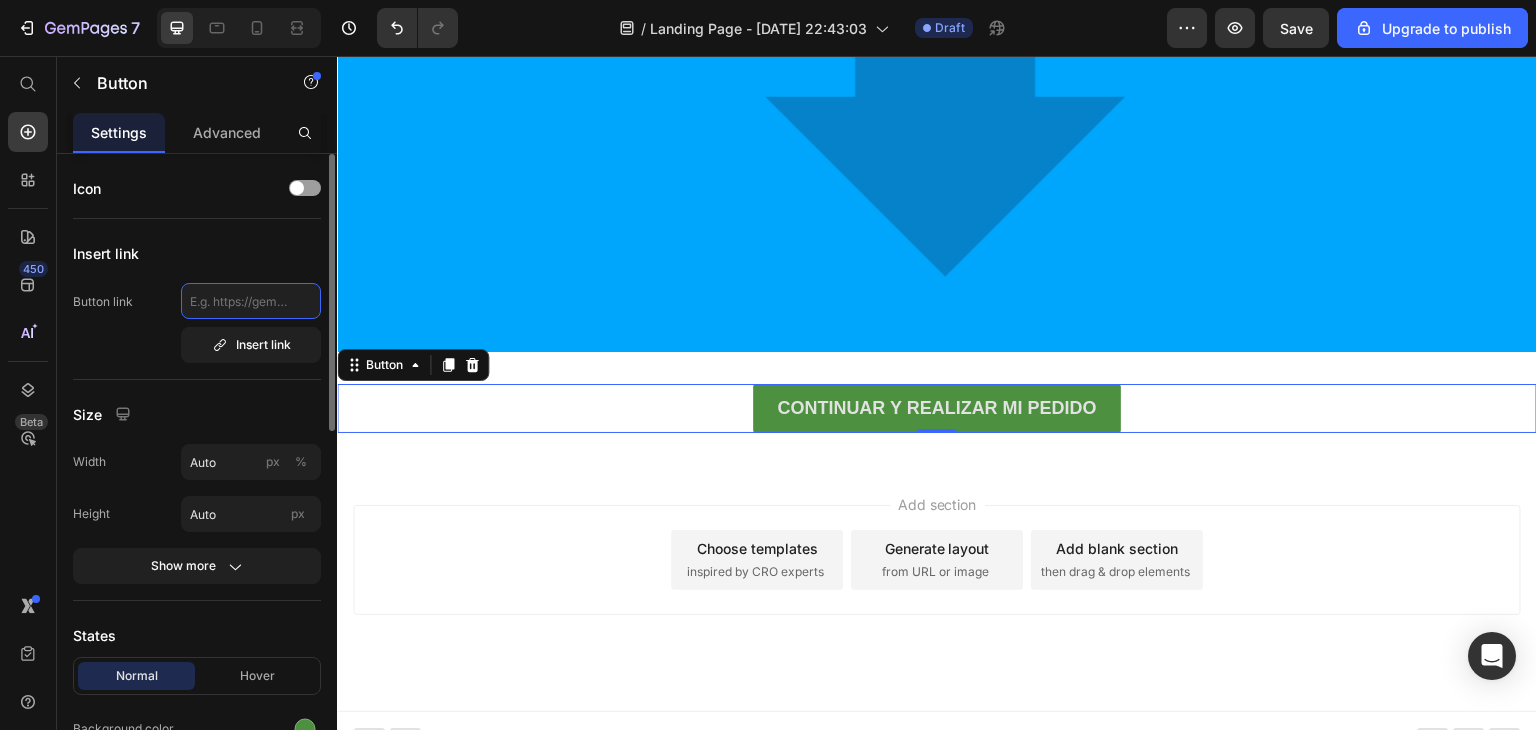 paste on "[URL][DOMAIN_NAME]" 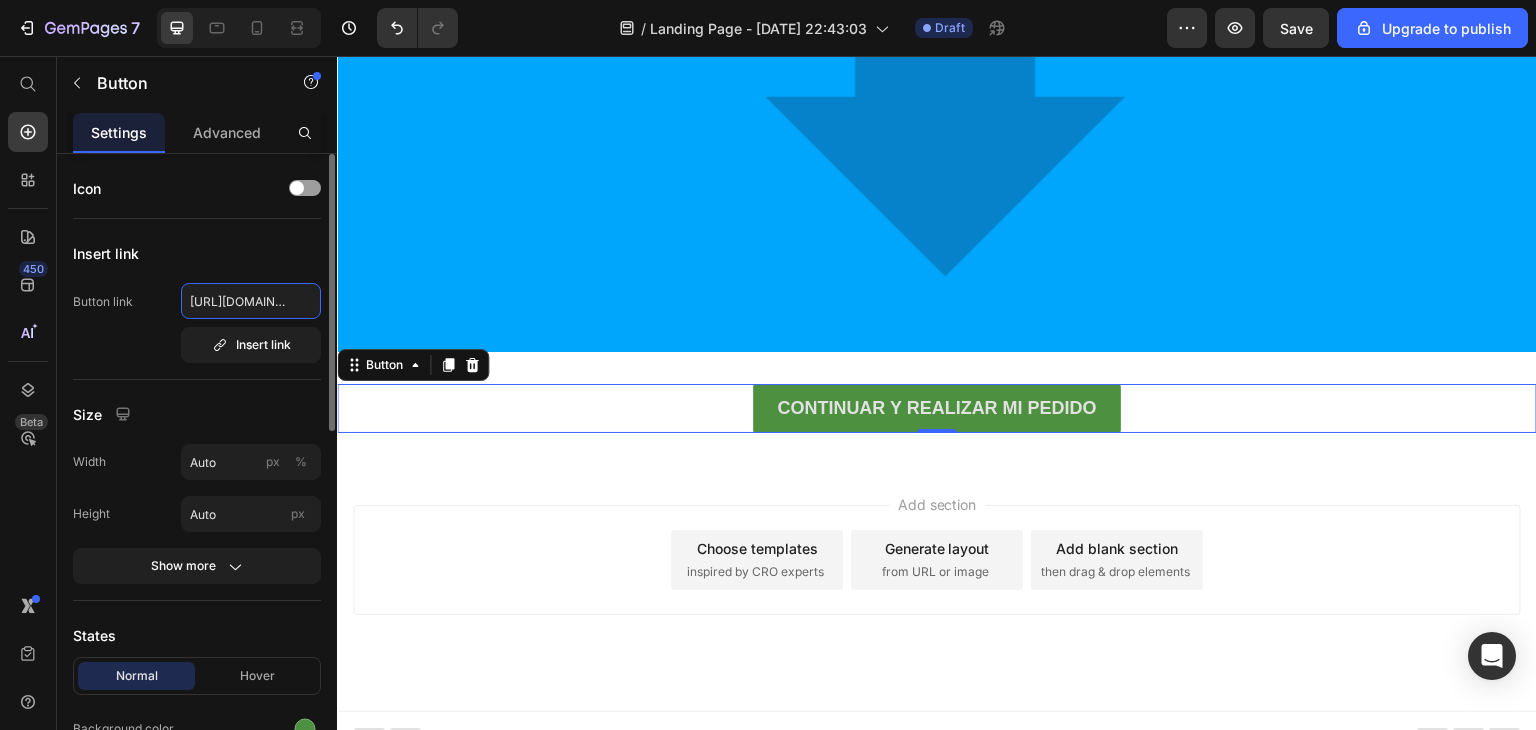 scroll, scrollTop: 0, scrollLeft: 306, axis: horizontal 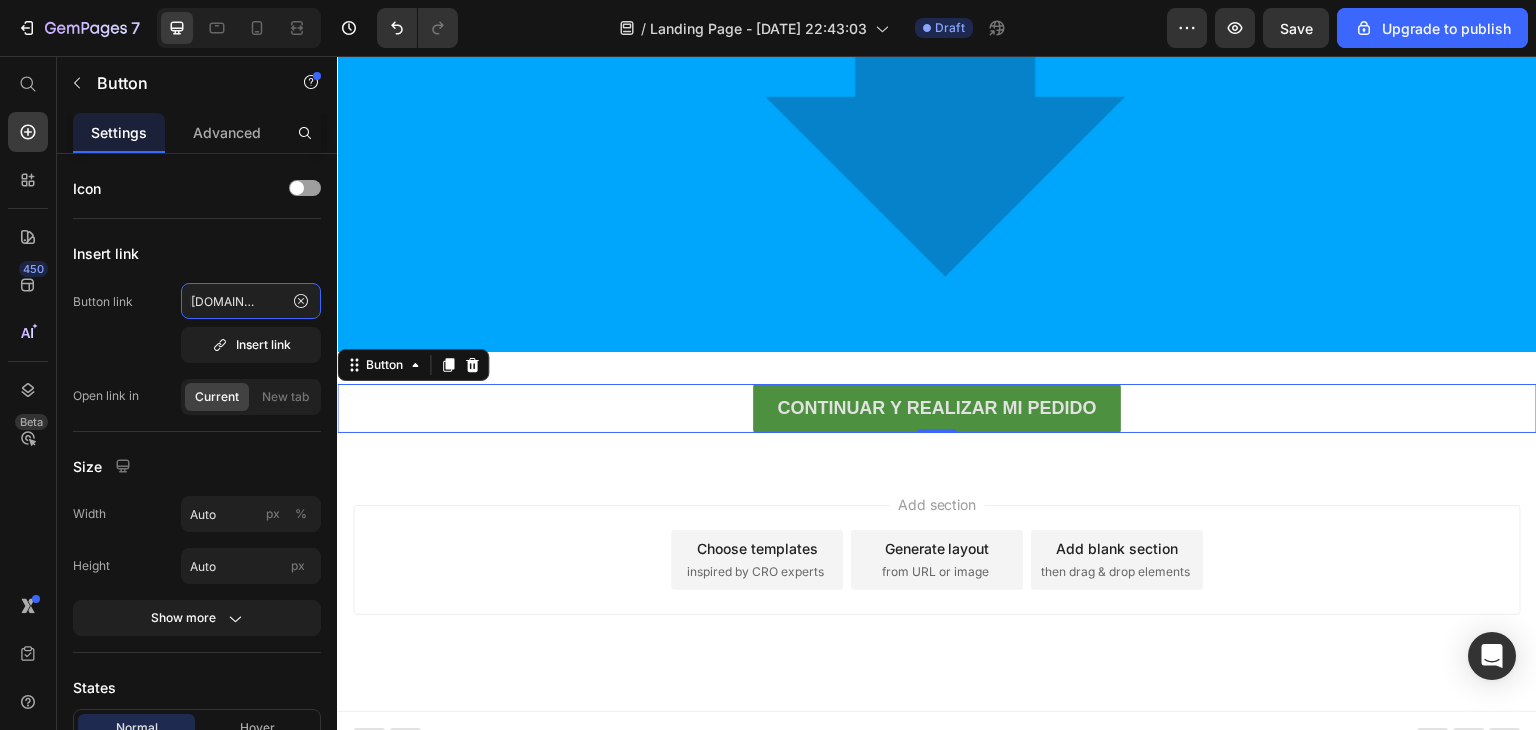 type on "[URL][DOMAIN_NAME]" 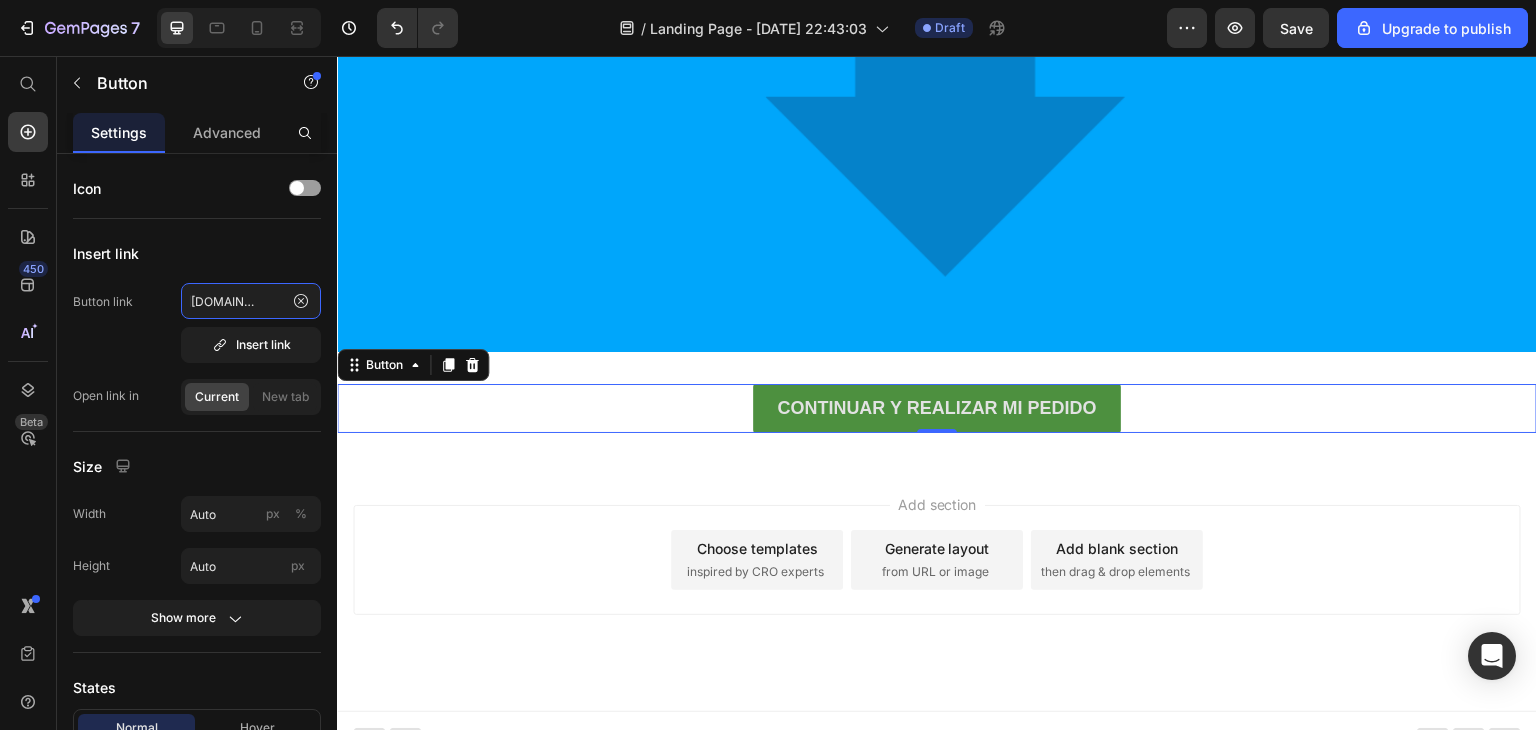 scroll, scrollTop: 0, scrollLeft: 0, axis: both 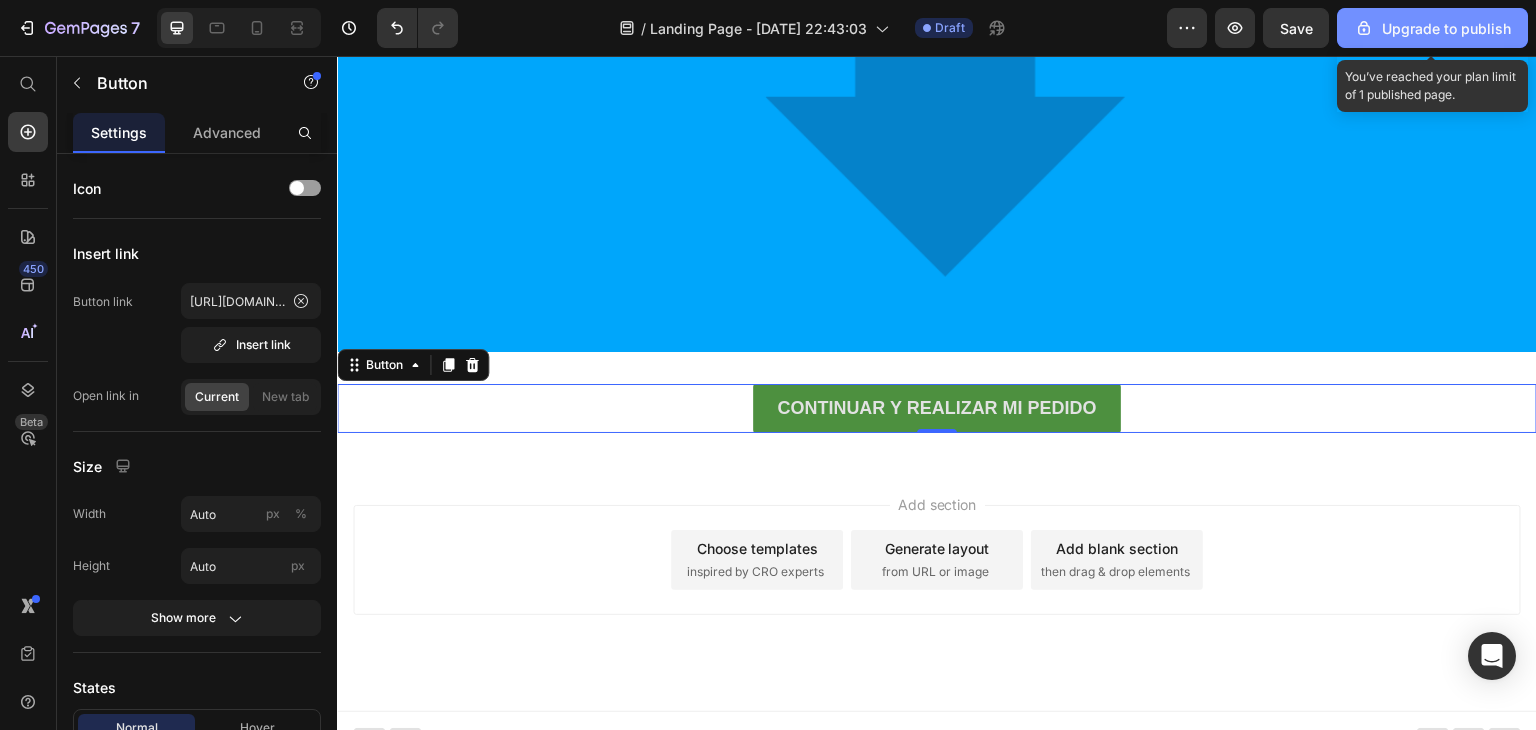 click on "Upgrade to publish" 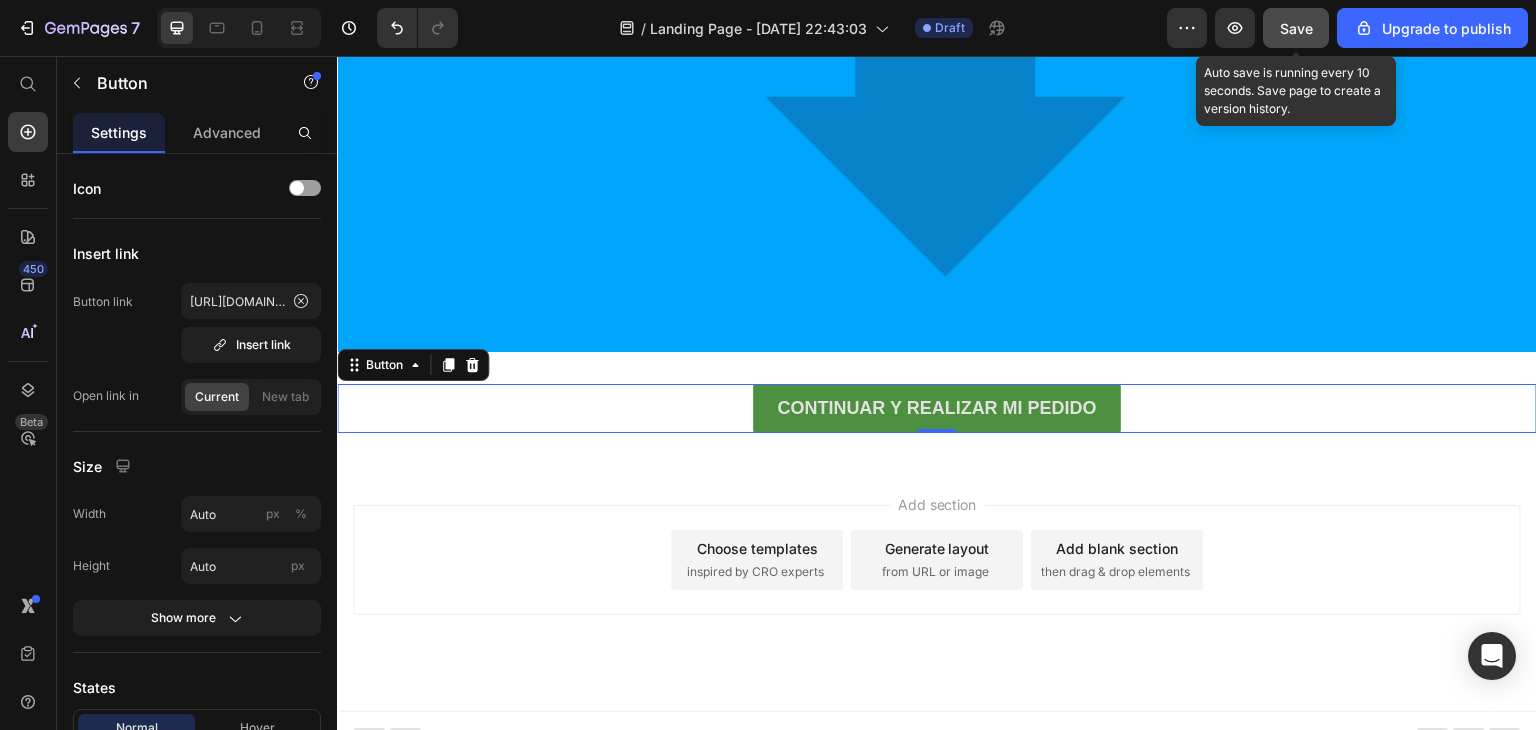 click on "Save" at bounding box center (1296, 28) 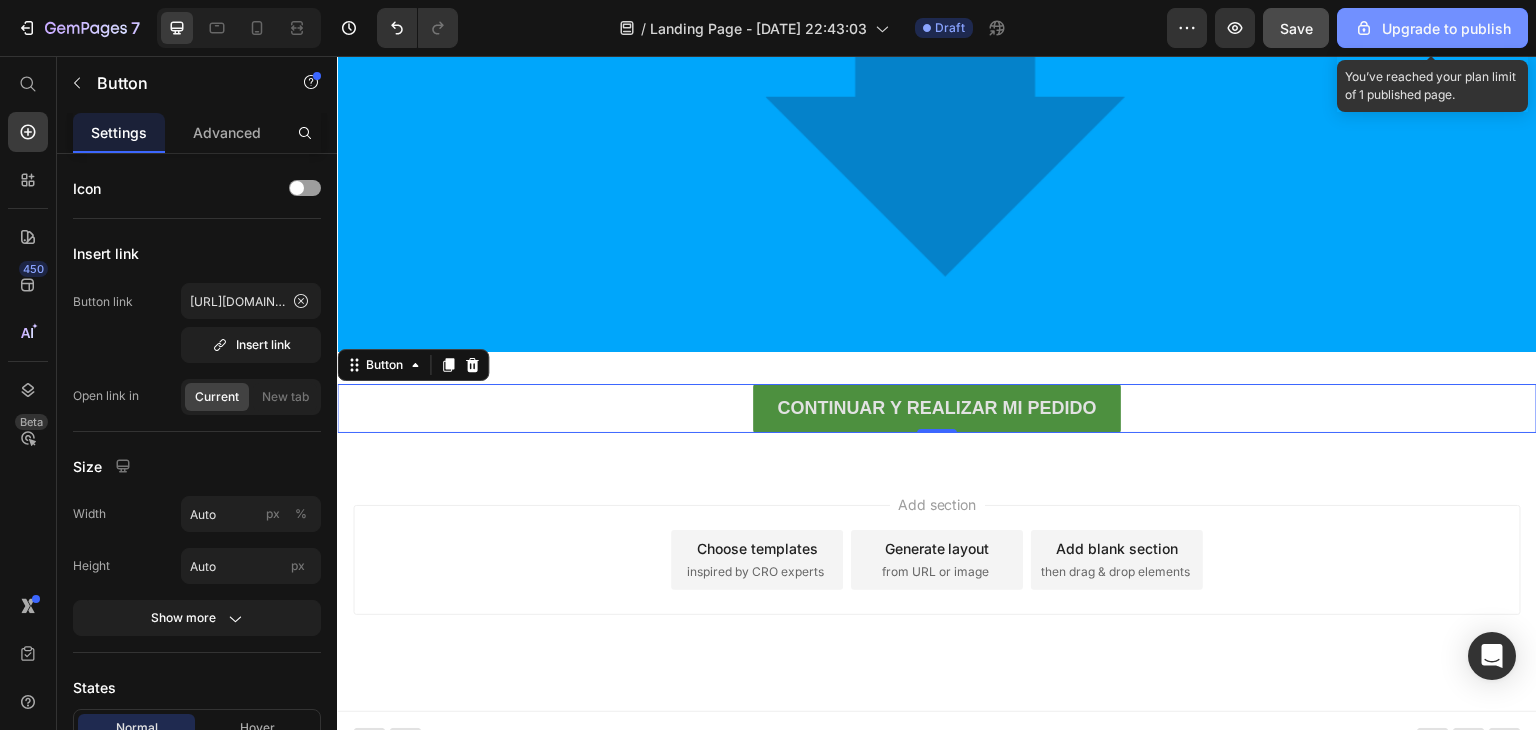 click on "Upgrade to publish" at bounding box center [1432, 28] 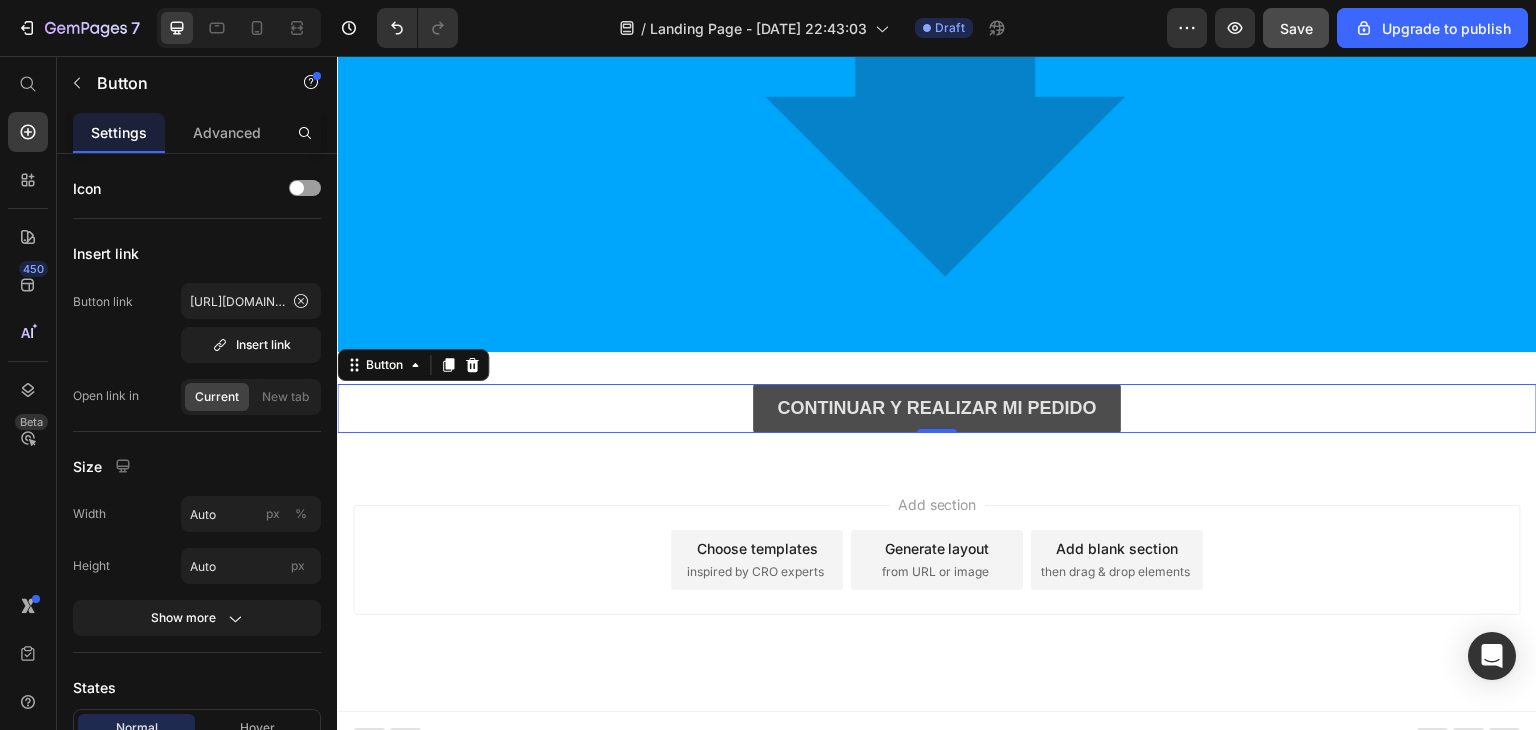 click on "CONTINUAR Y REALIZAR MI PEDIDO" at bounding box center (936, 408) 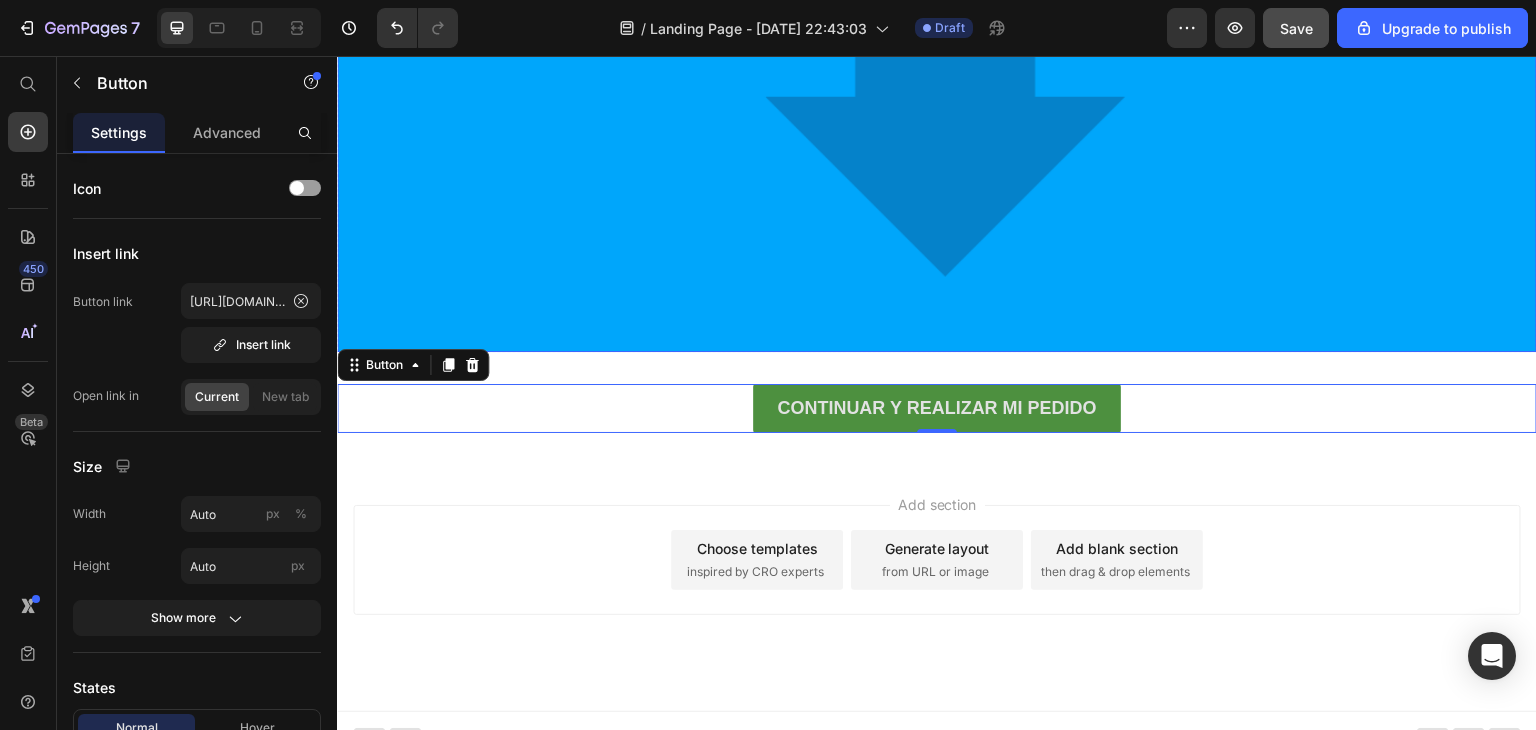 click at bounding box center (937, -454) 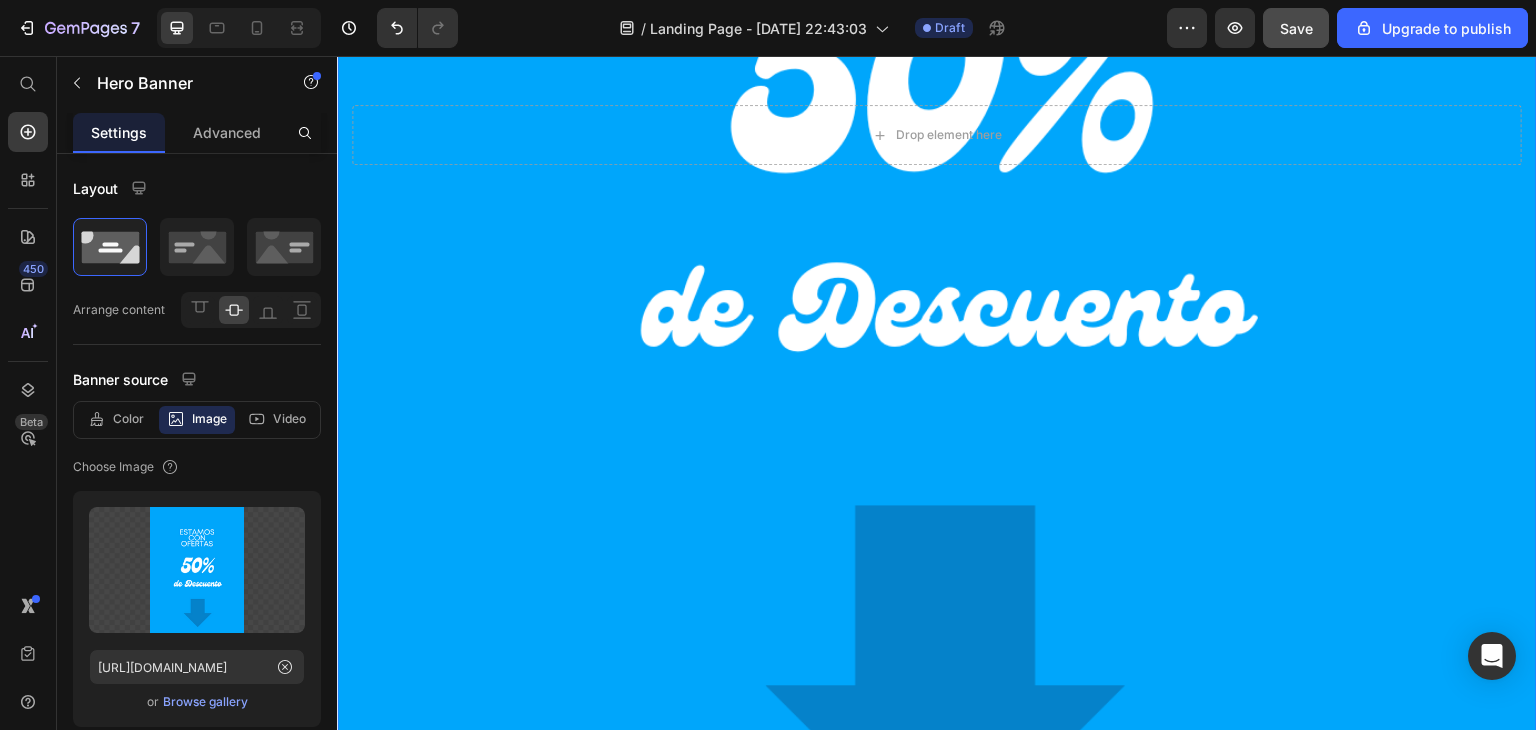 scroll, scrollTop: 757, scrollLeft: 0, axis: vertical 